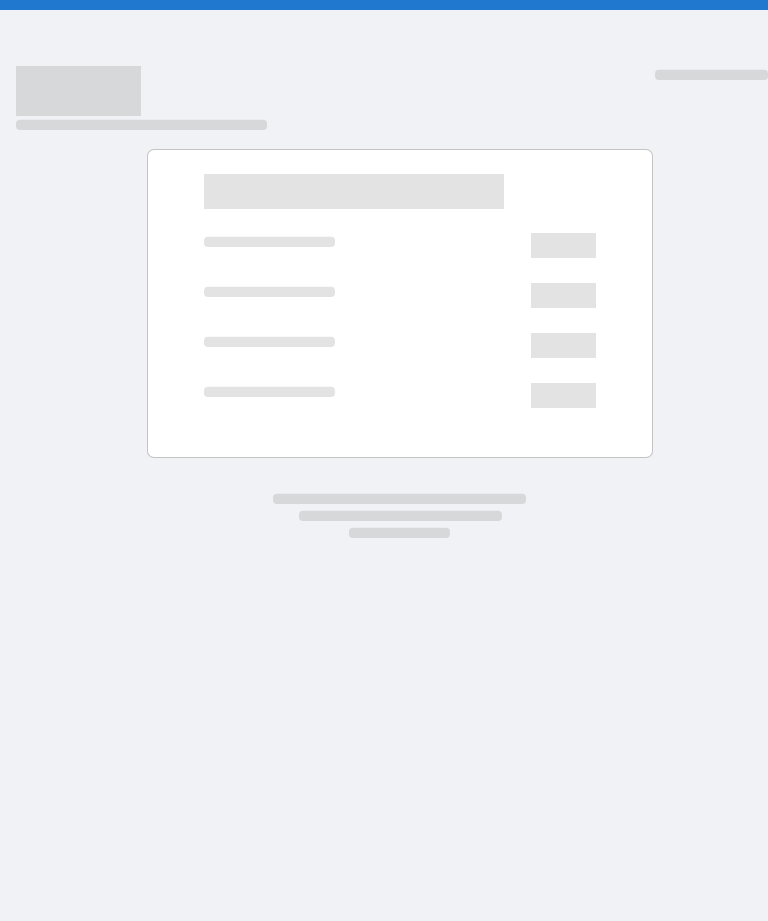 scroll, scrollTop: 0, scrollLeft: 0, axis: both 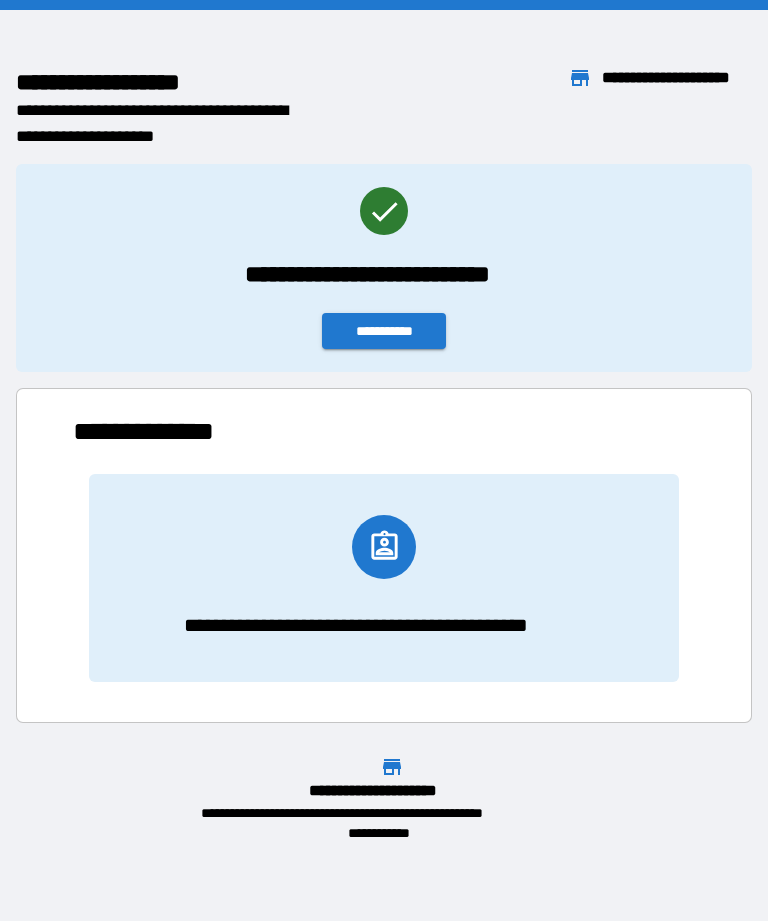 click on "**********" at bounding box center (384, 331) 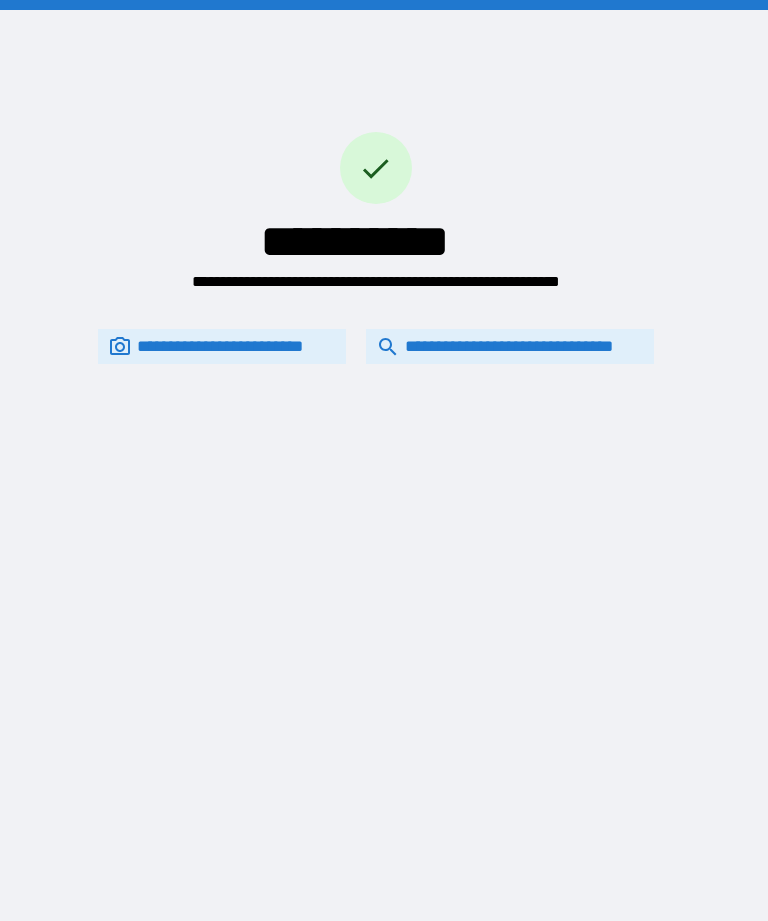 click on "**********" at bounding box center [510, 346] 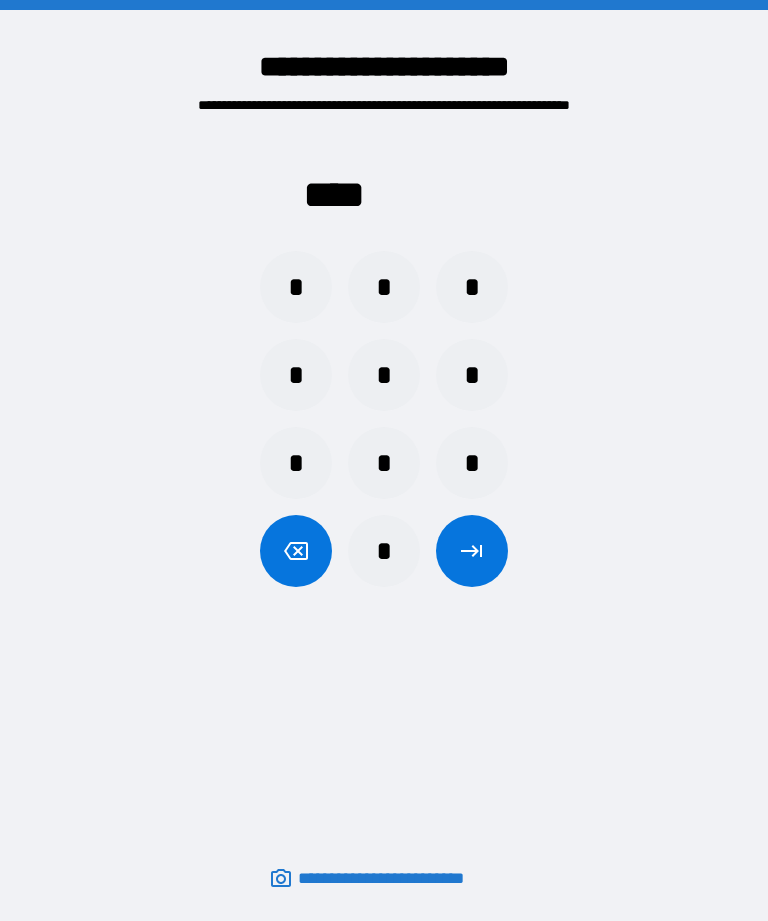 click on "*" at bounding box center (472, 375) 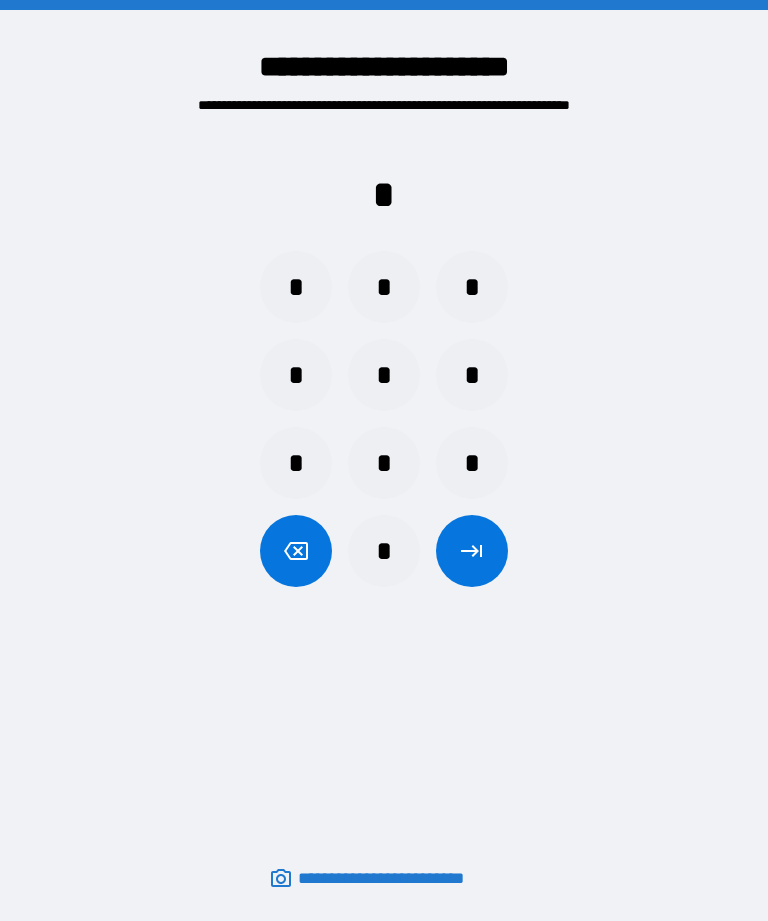 click 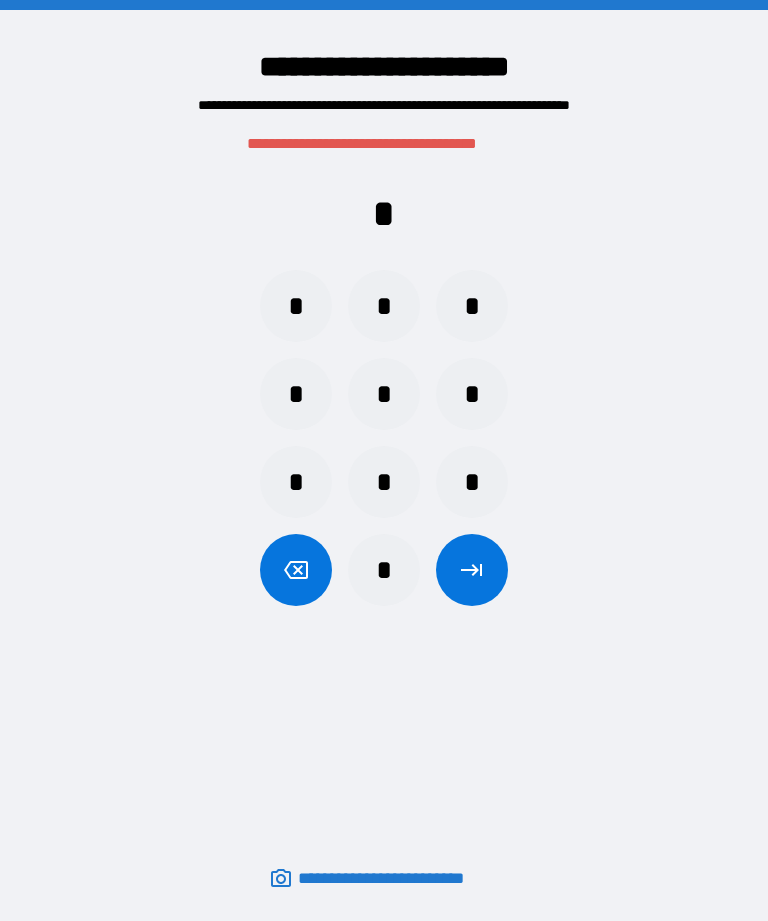 click 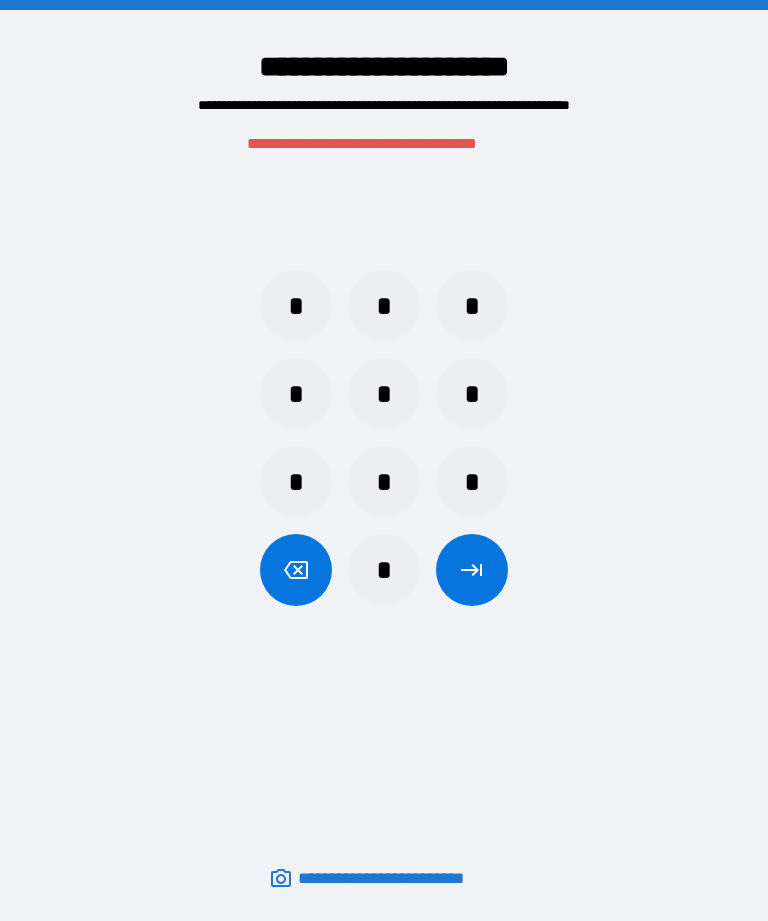 click on "*" at bounding box center (472, 306) 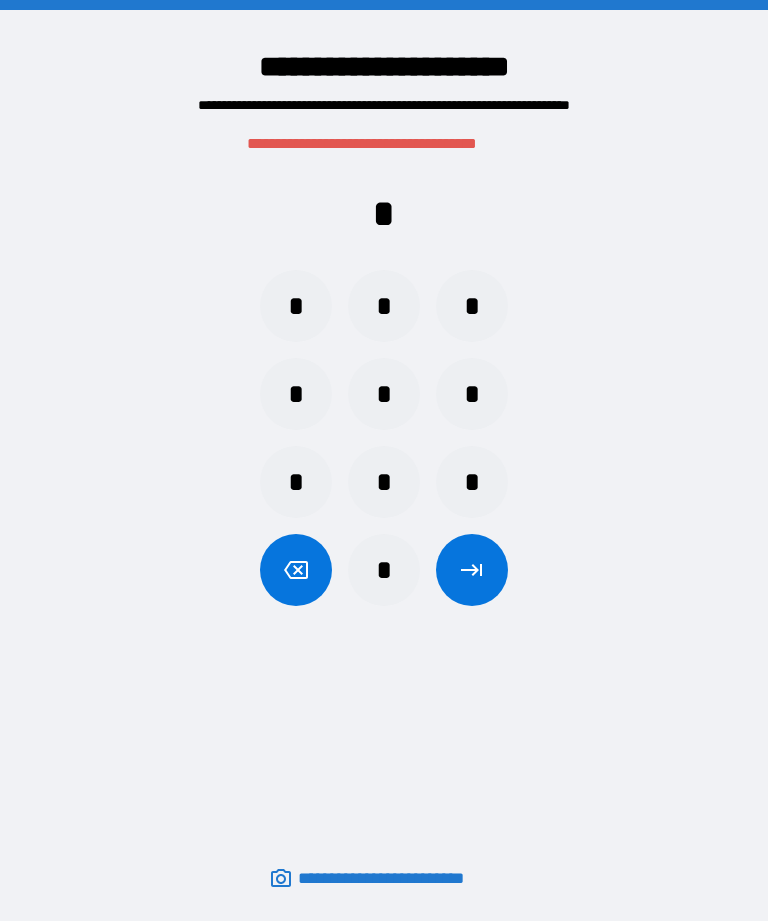click on "*" at bounding box center (296, 306) 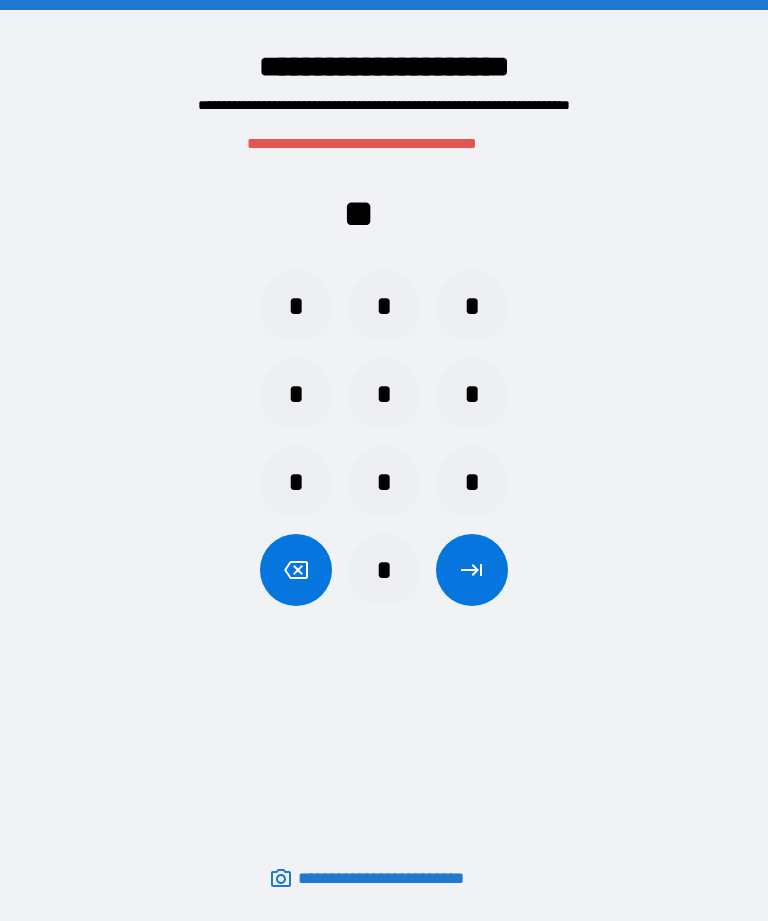 click on "*" at bounding box center (296, 394) 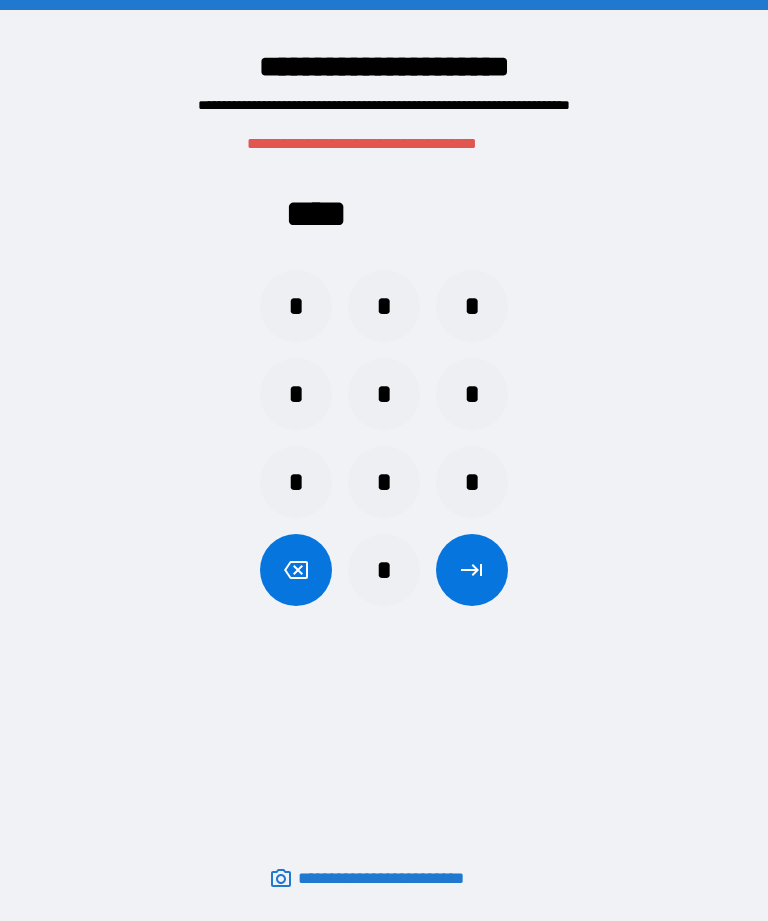 click 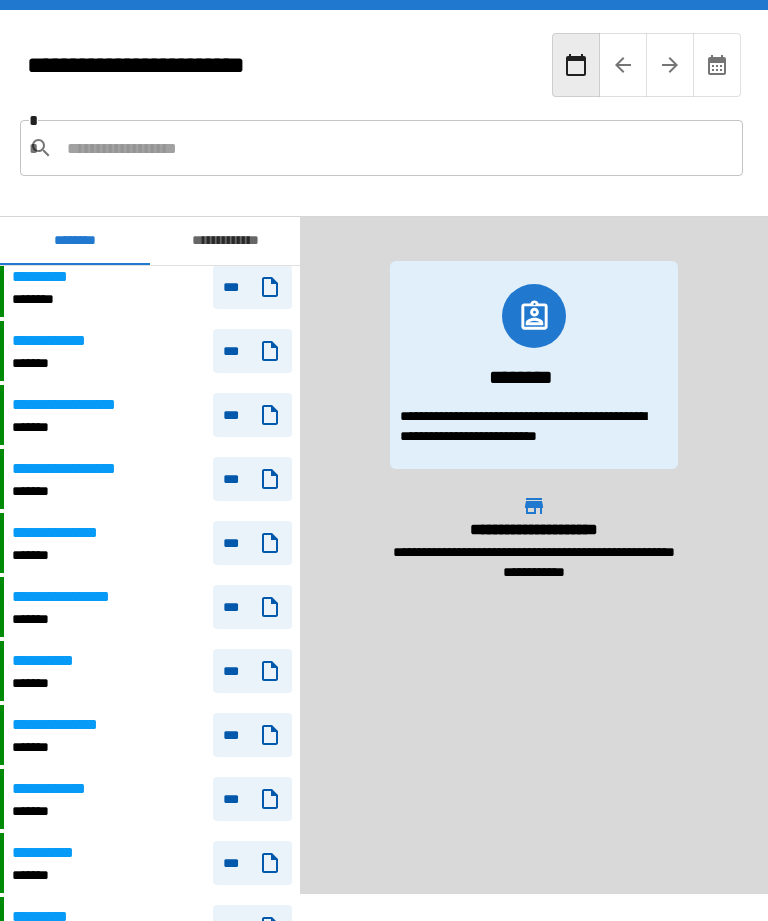 scroll, scrollTop: 69, scrollLeft: 0, axis: vertical 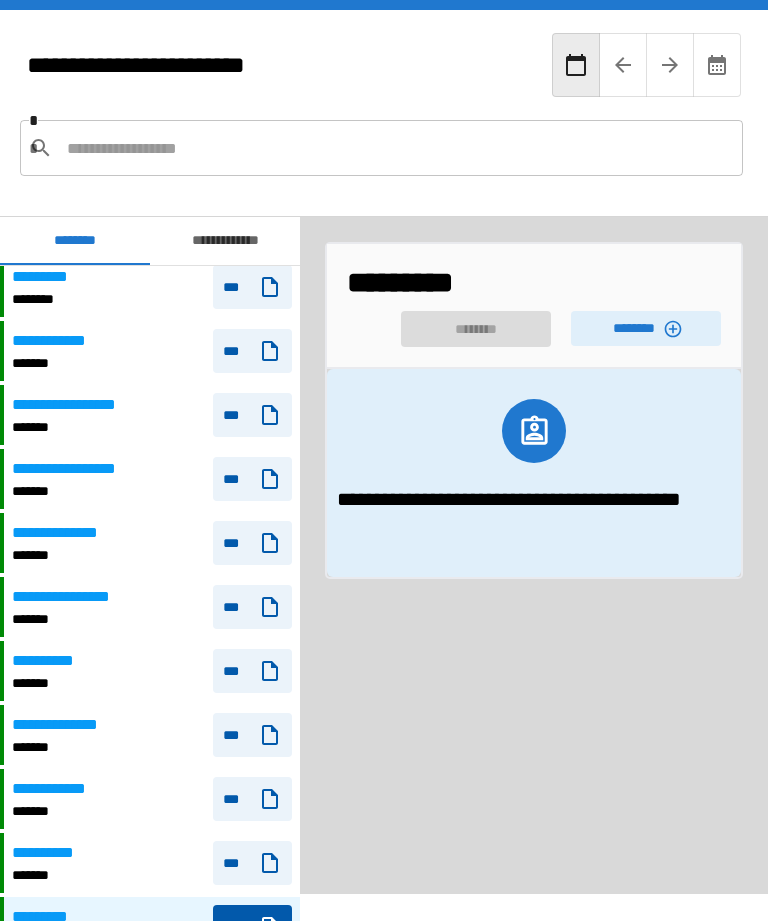 click on "********" at bounding box center [646, 328] 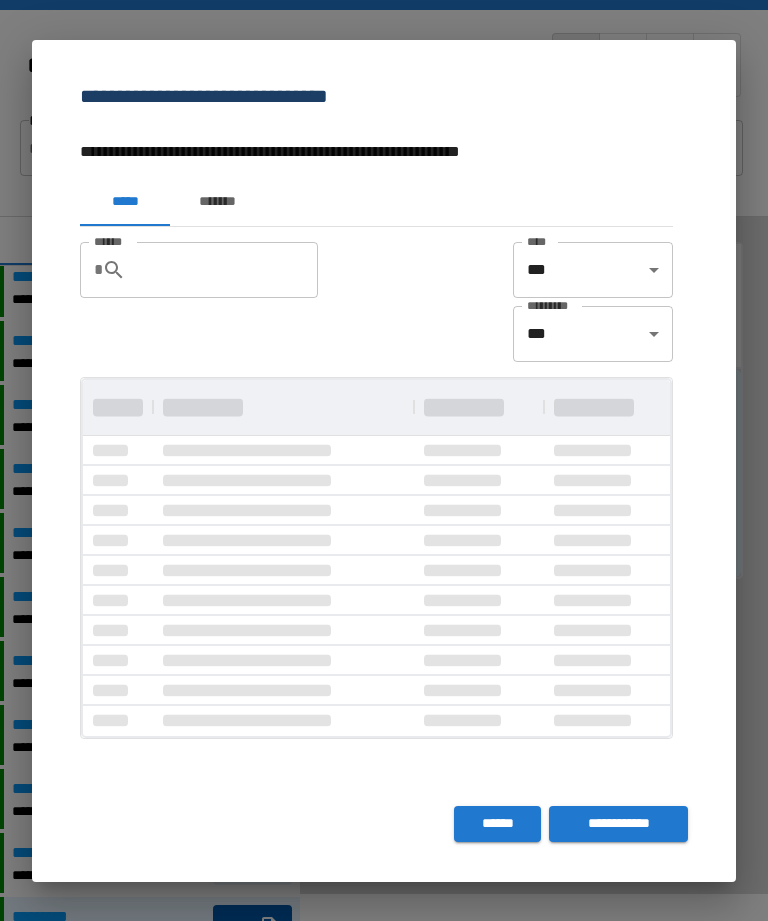 scroll, scrollTop: 1, scrollLeft: 1, axis: both 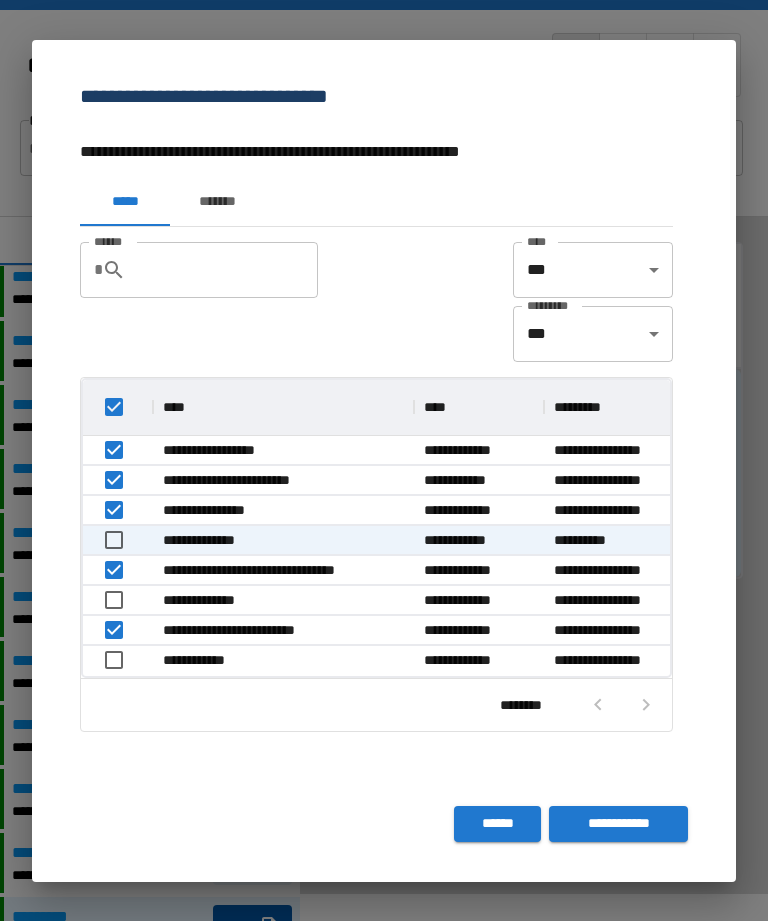 click on "**********" at bounding box center (618, 824) 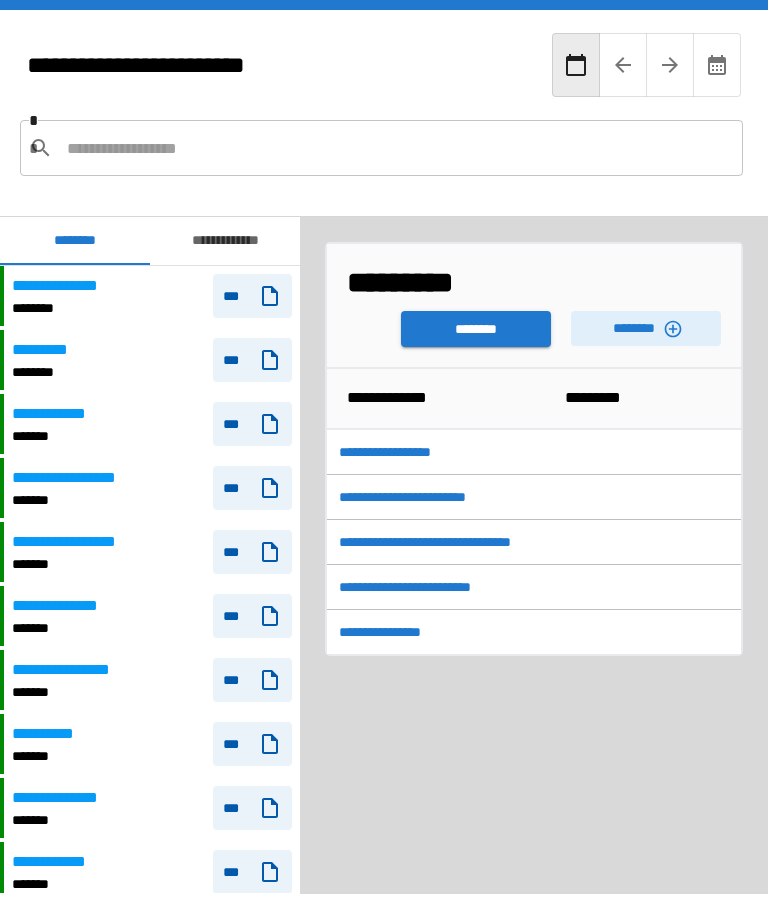 click on "********" at bounding box center [476, 329] 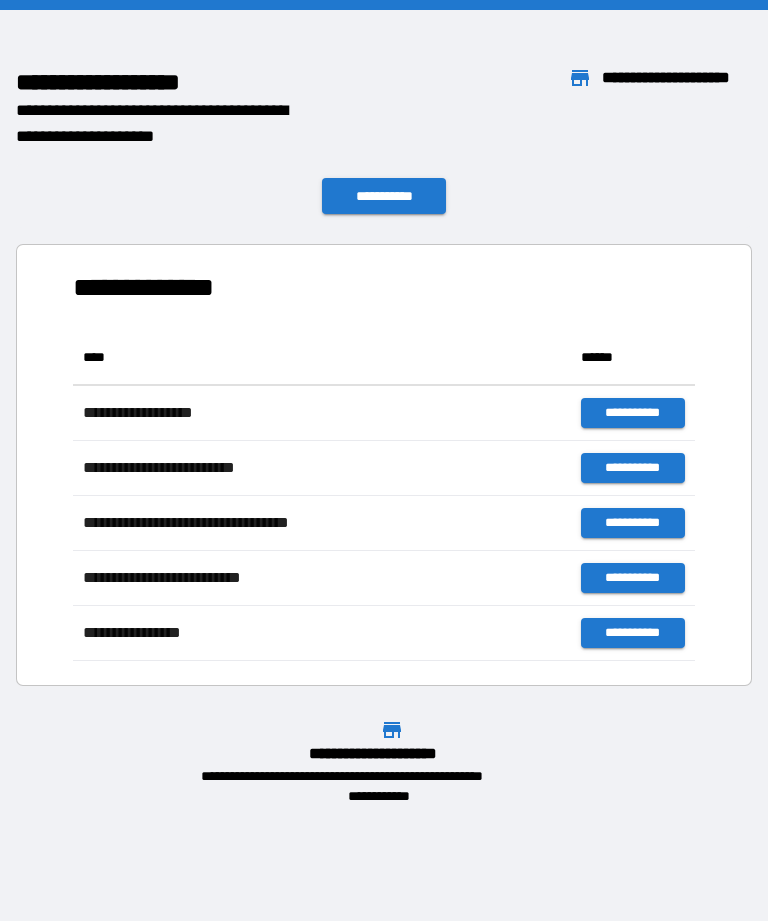 scroll, scrollTop: 1, scrollLeft: 1, axis: both 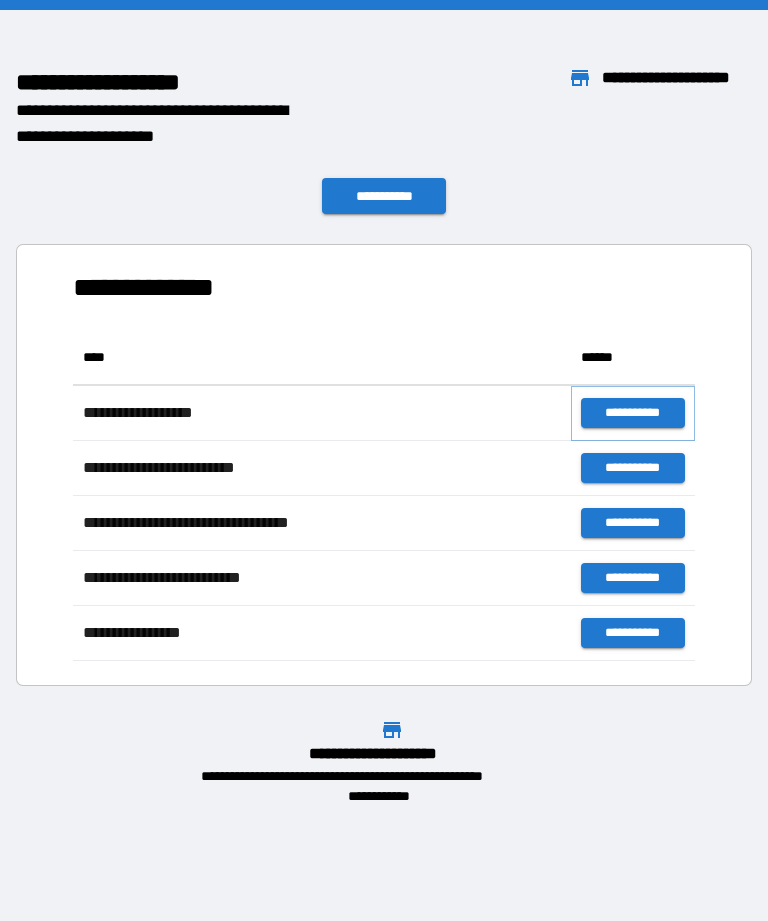 click on "**********" at bounding box center (633, 413) 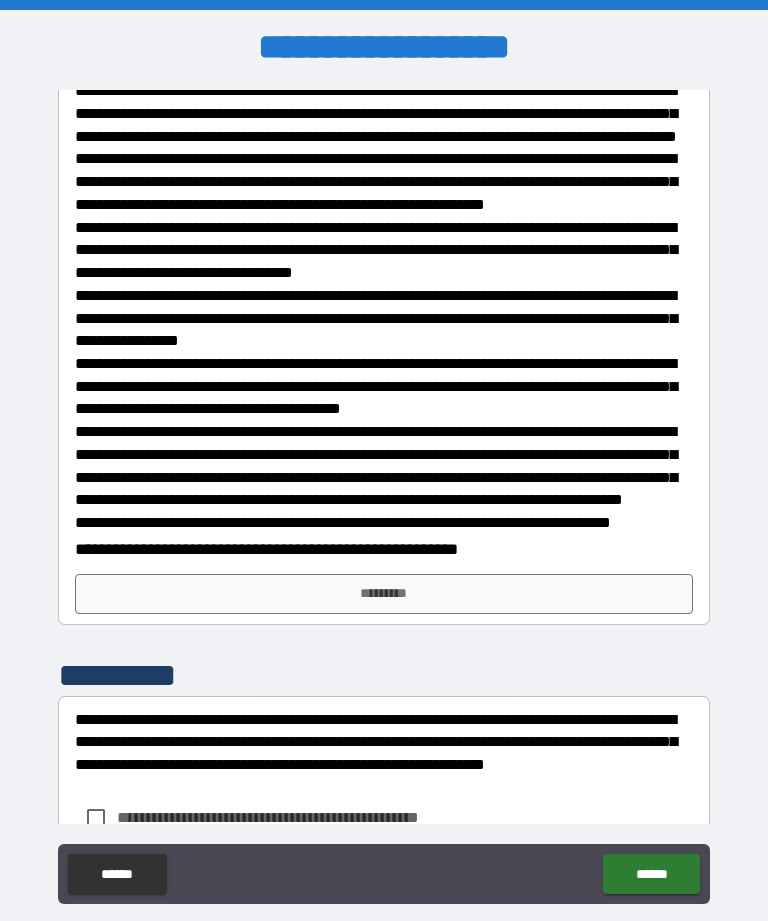 scroll, scrollTop: 425, scrollLeft: 0, axis: vertical 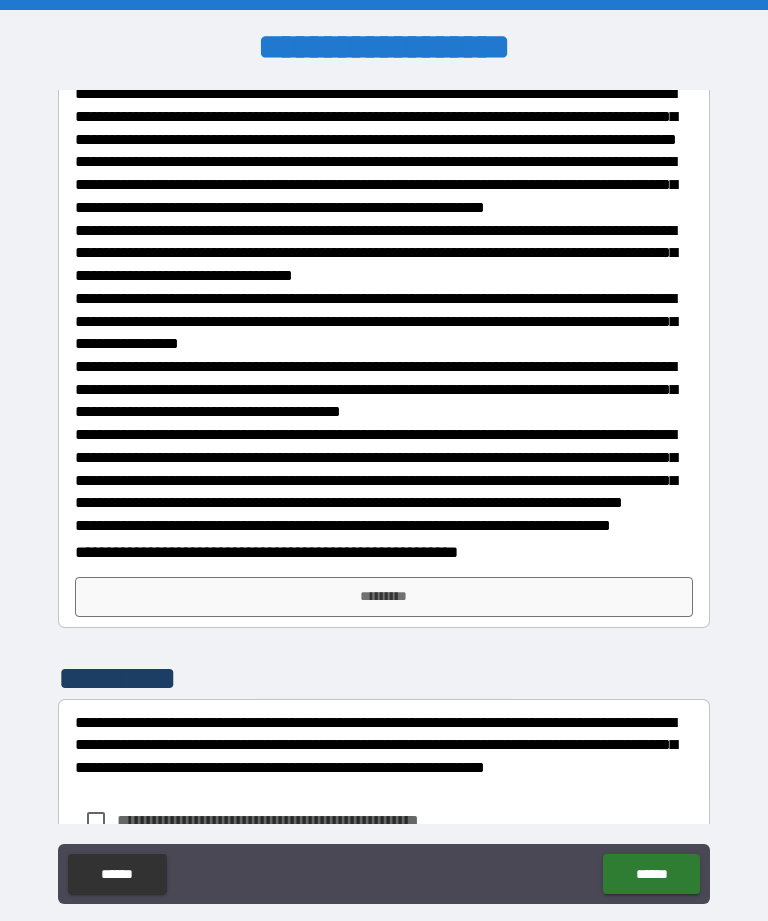 click on "*********" at bounding box center [384, 597] 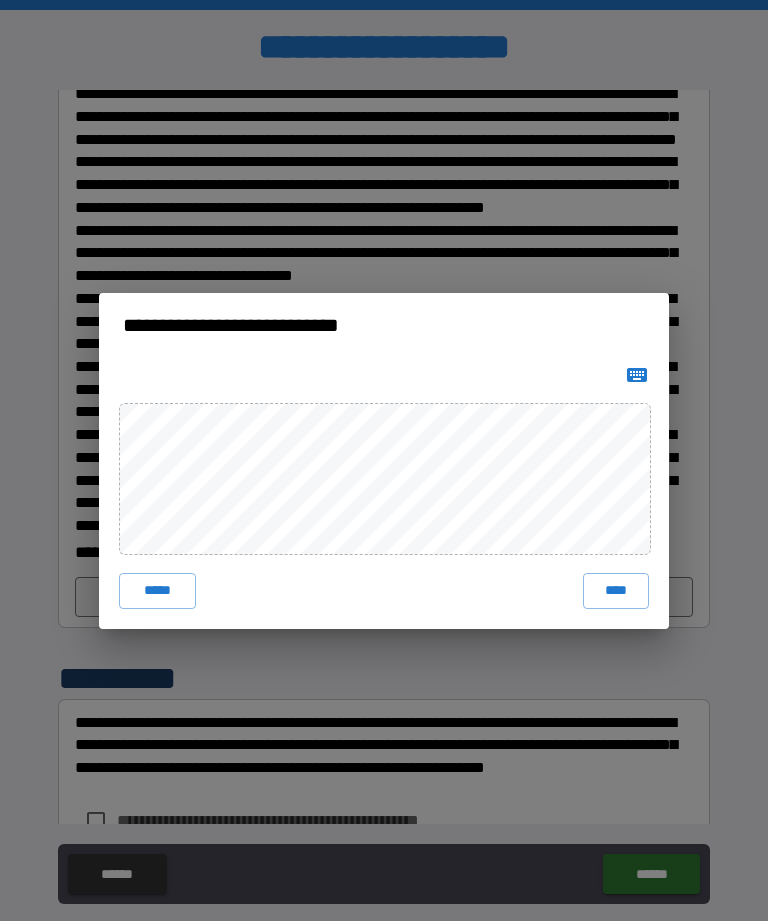 click on "****" at bounding box center [616, 591] 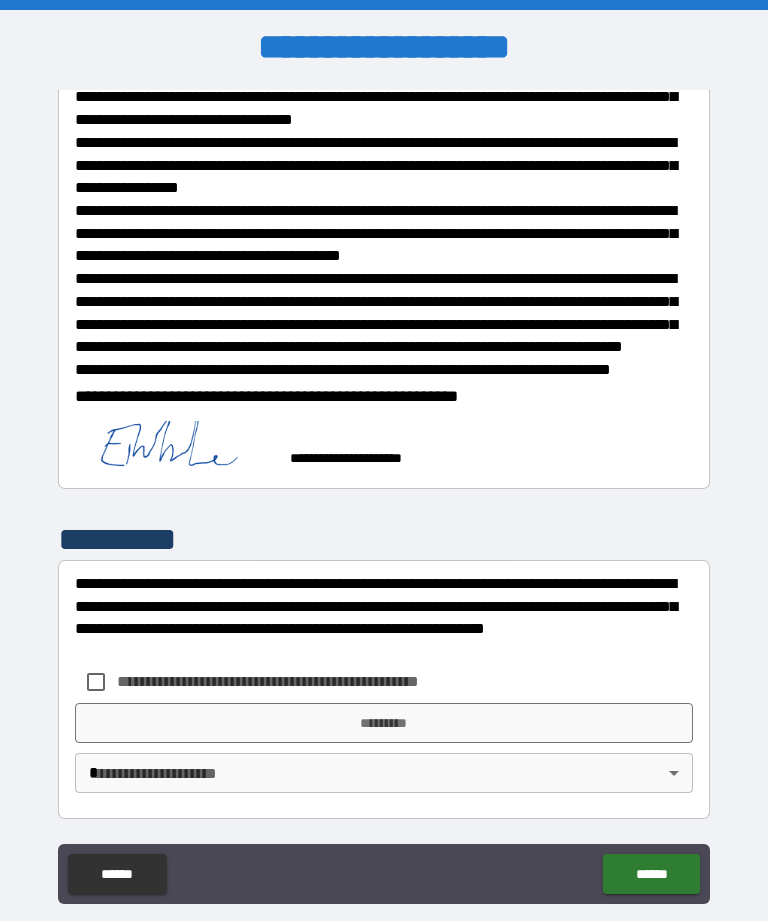 scroll, scrollTop: 628, scrollLeft: 0, axis: vertical 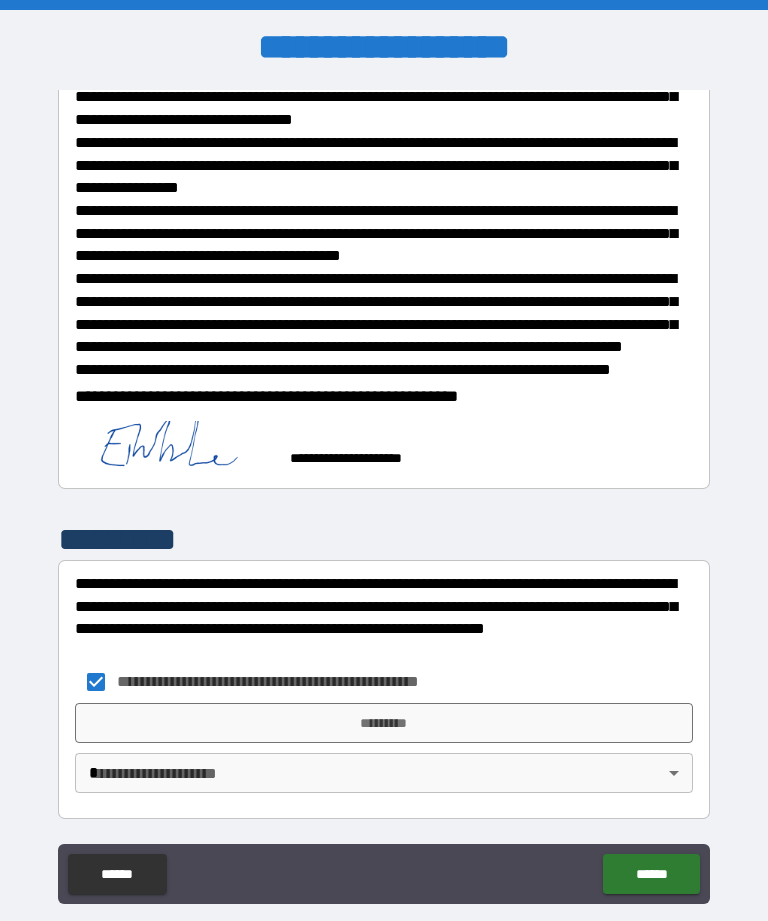 click on "**********" at bounding box center [384, 492] 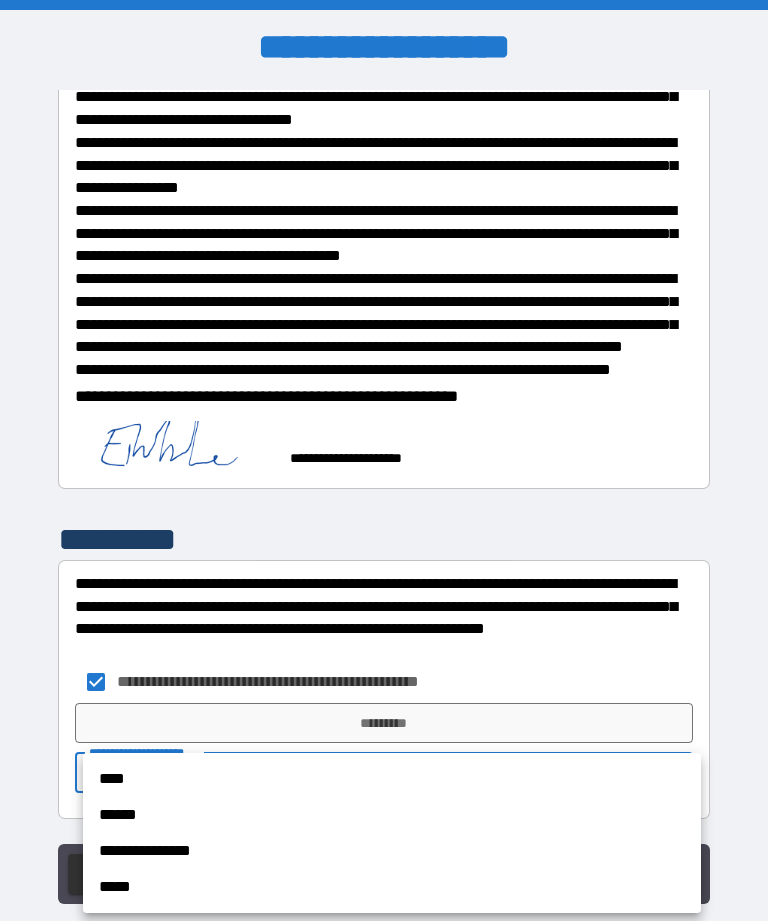 click on "****" at bounding box center [392, 779] 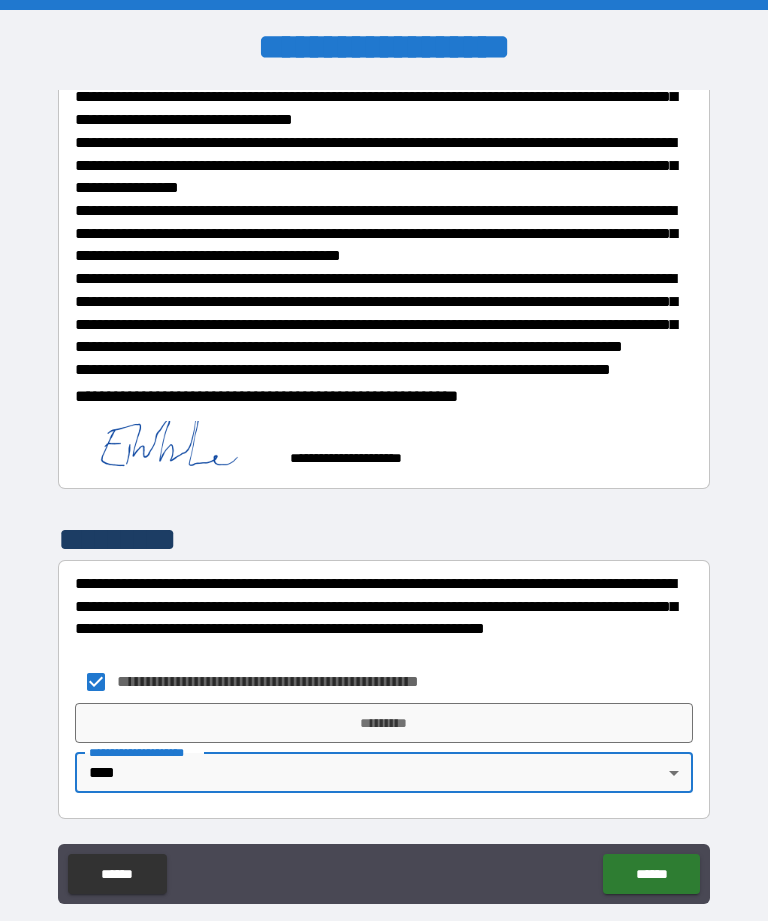 click on "*********" at bounding box center [384, 723] 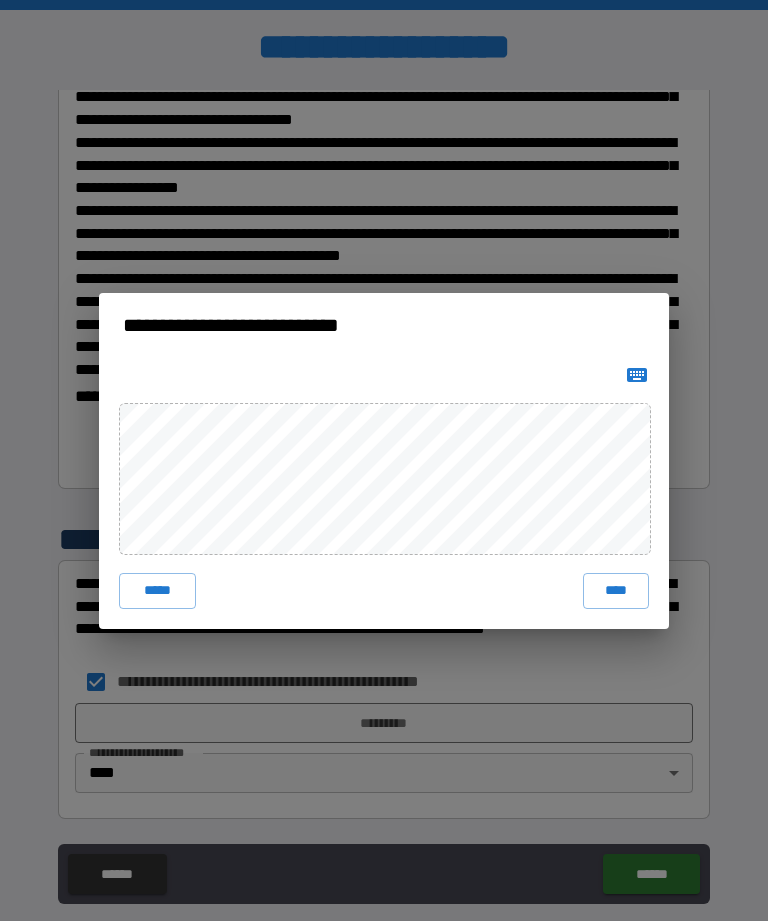 click on "****" at bounding box center [616, 591] 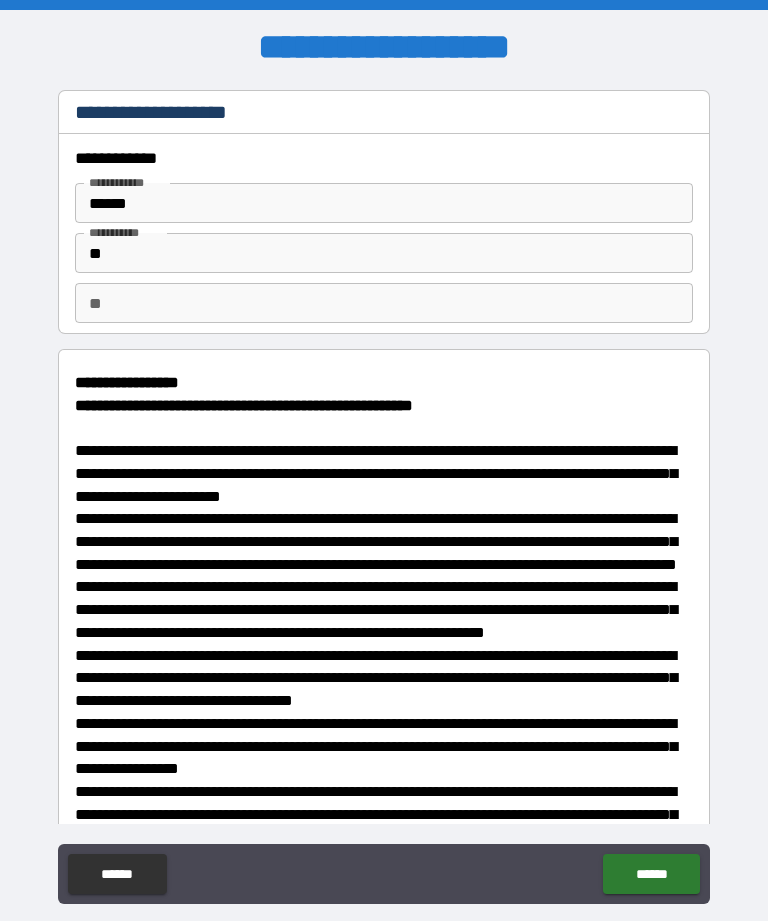 scroll, scrollTop: 0, scrollLeft: 0, axis: both 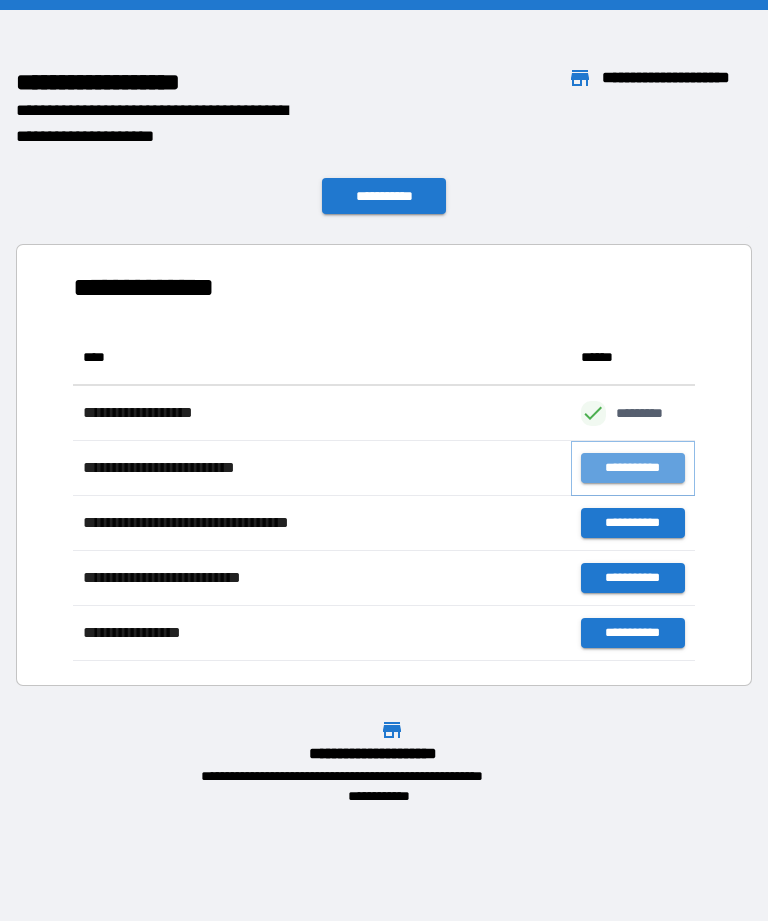 click on "**********" at bounding box center [633, 468] 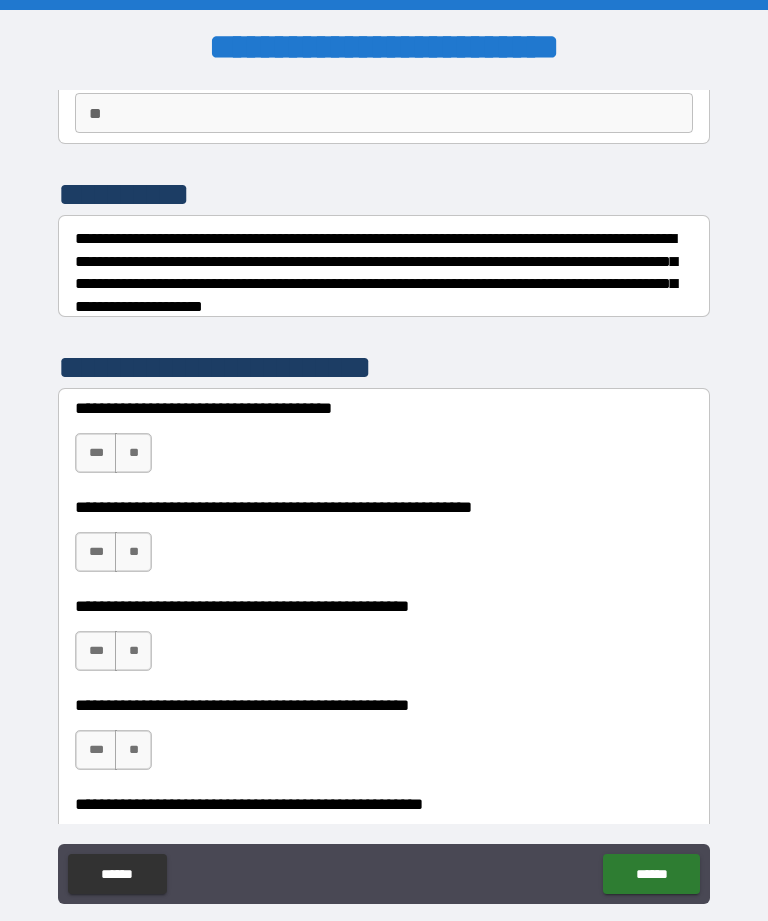 scroll, scrollTop: 189, scrollLeft: 0, axis: vertical 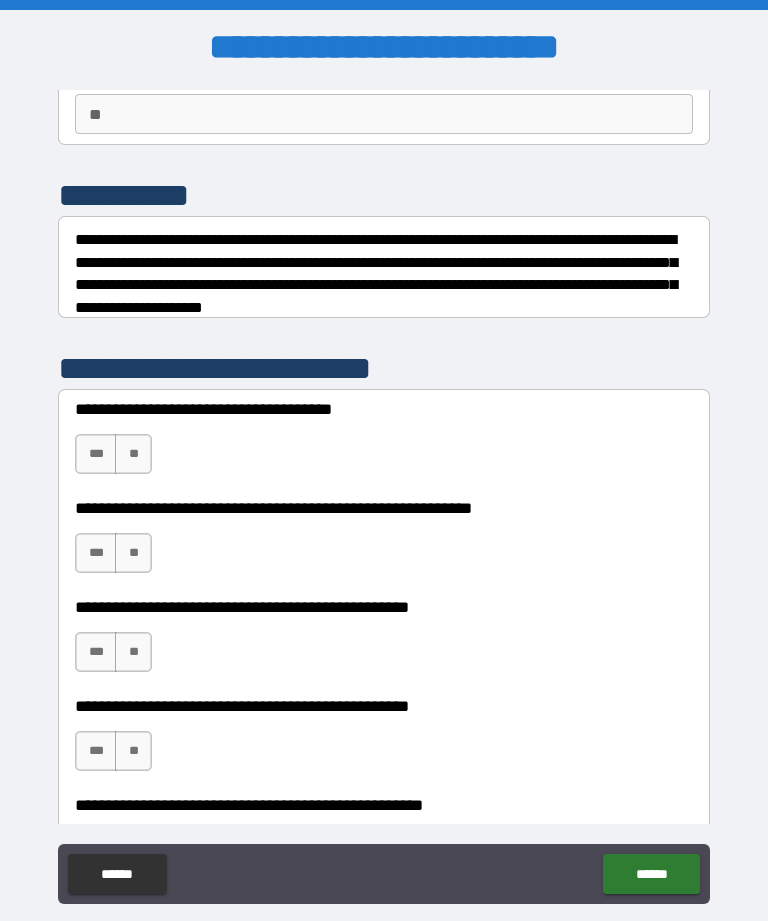 click on "**" at bounding box center (133, 454) 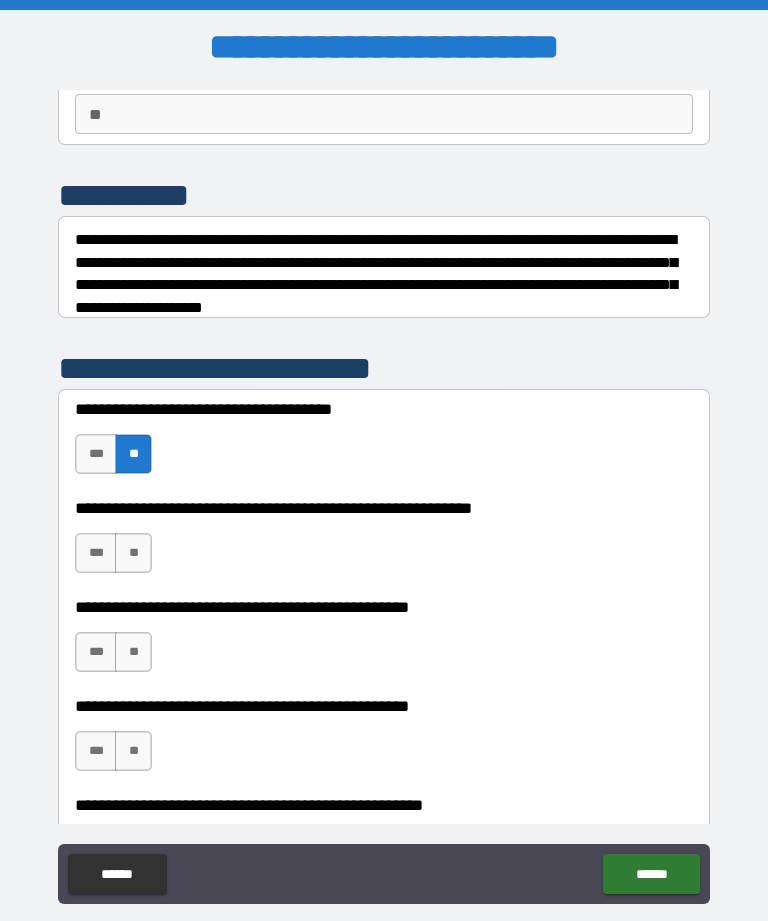 click on "**" at bounding box center [133, 553] 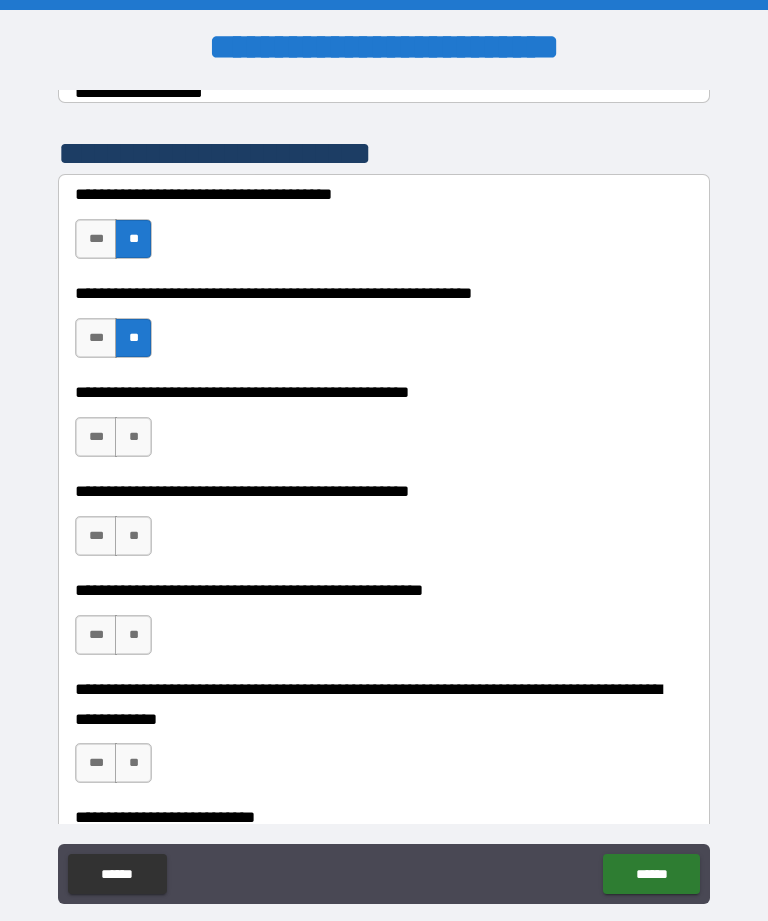scroll, scrollTop: 410, scrollLeft: 0, axis: vertical 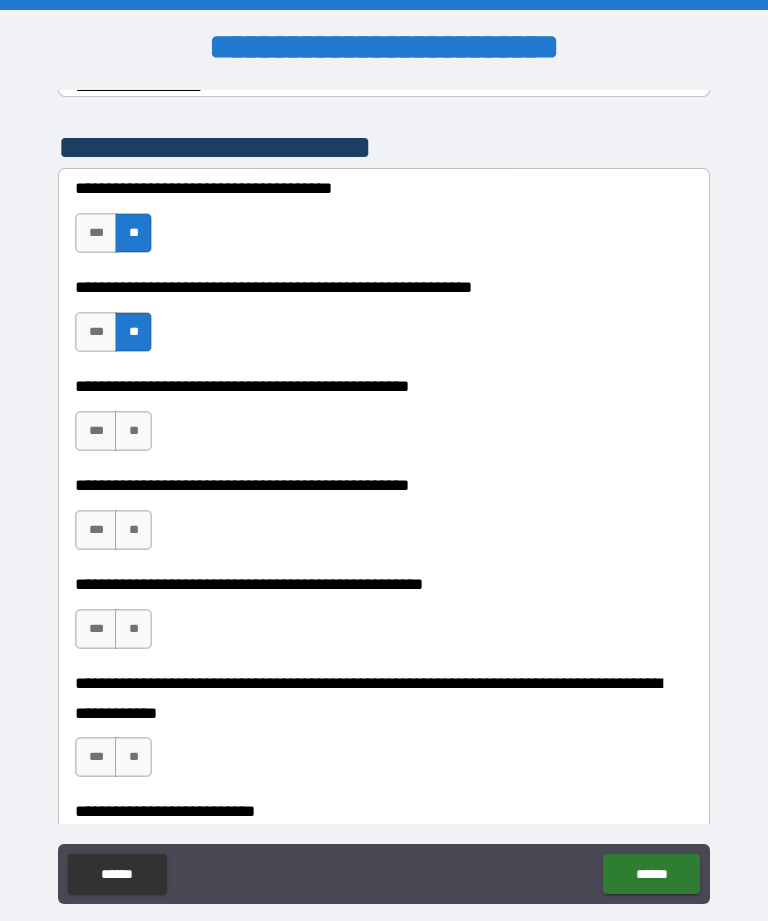 click on "**" at bounding box center [133, 431] 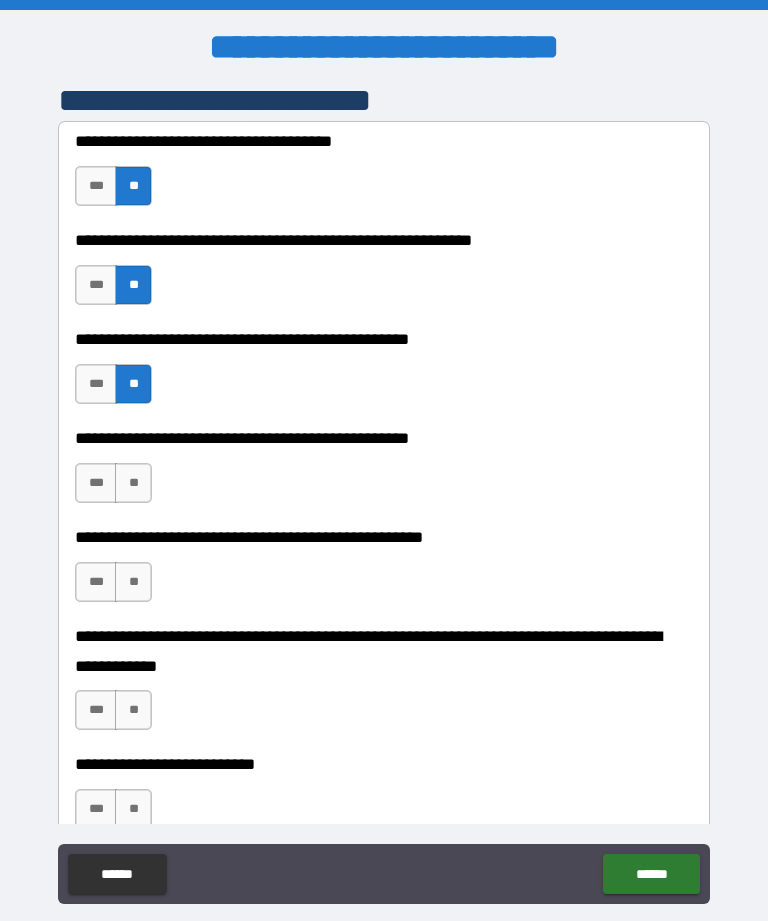 click on "**" at bounding box center (133, 483) 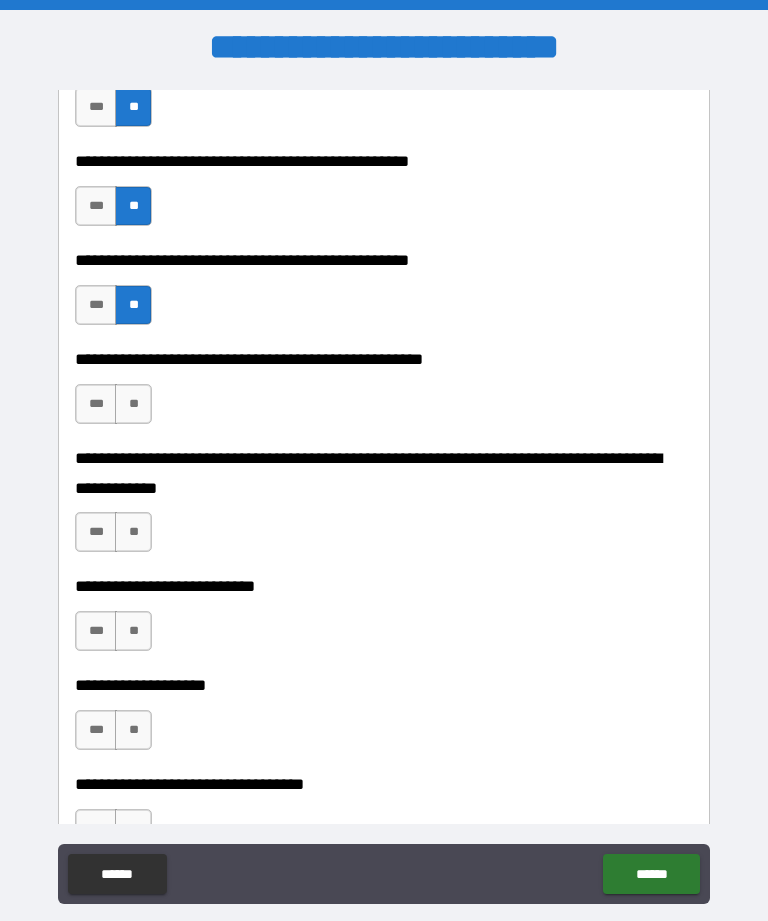 scroll, scrollTop: 639, scrollLeft: 0, axis: vertical 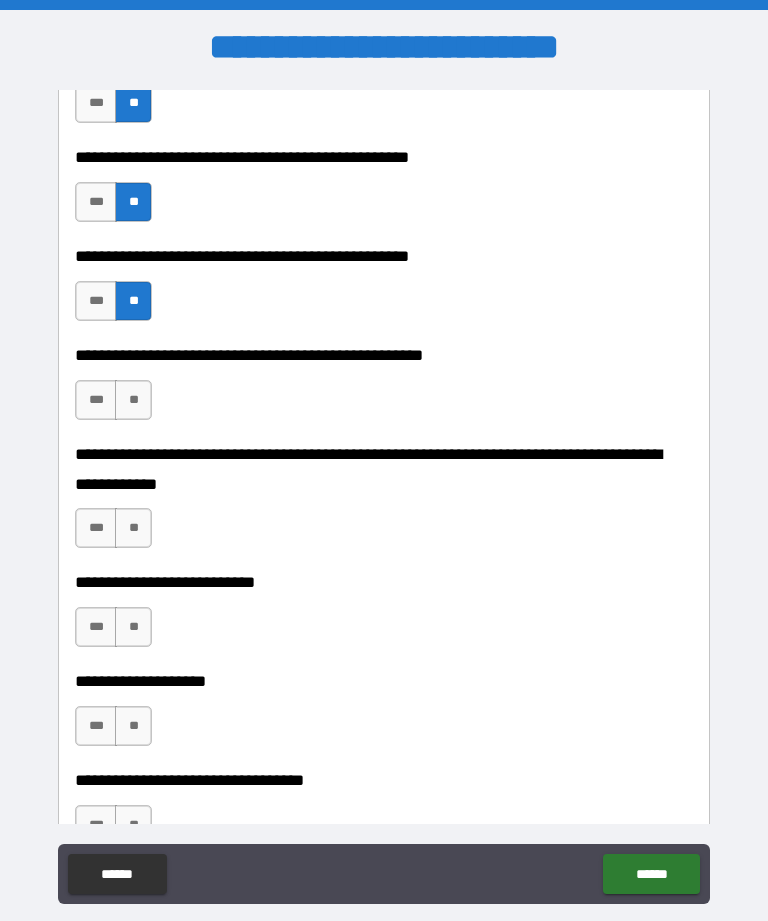 click on "**" at bounding box center [133, 400] 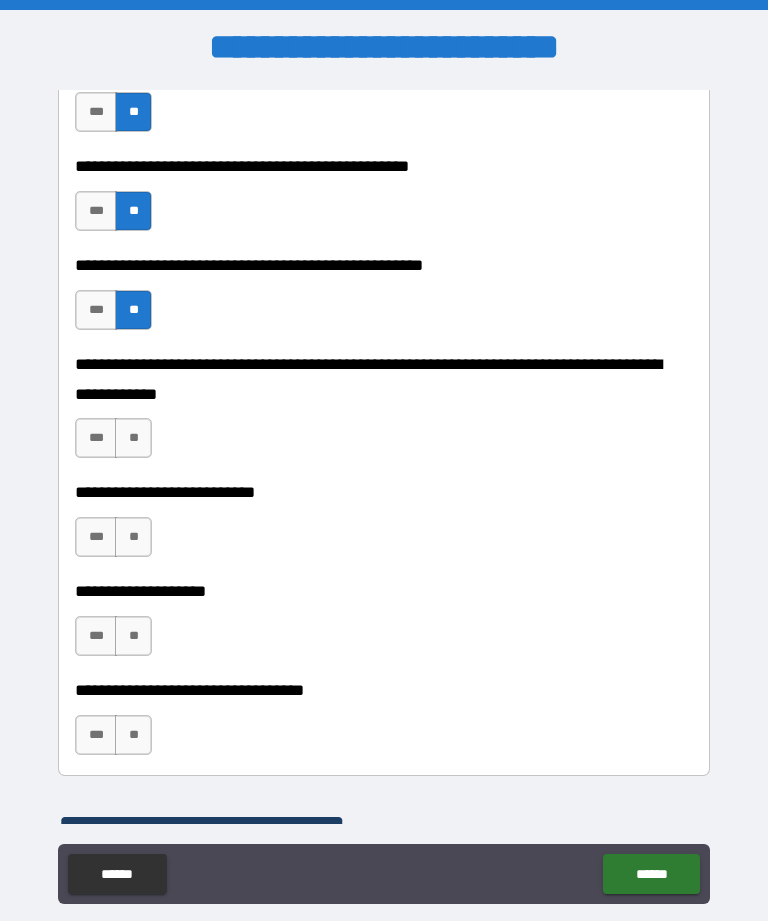 scroll, scrollTop: 732, scrollLeft: 0, axis: vertical 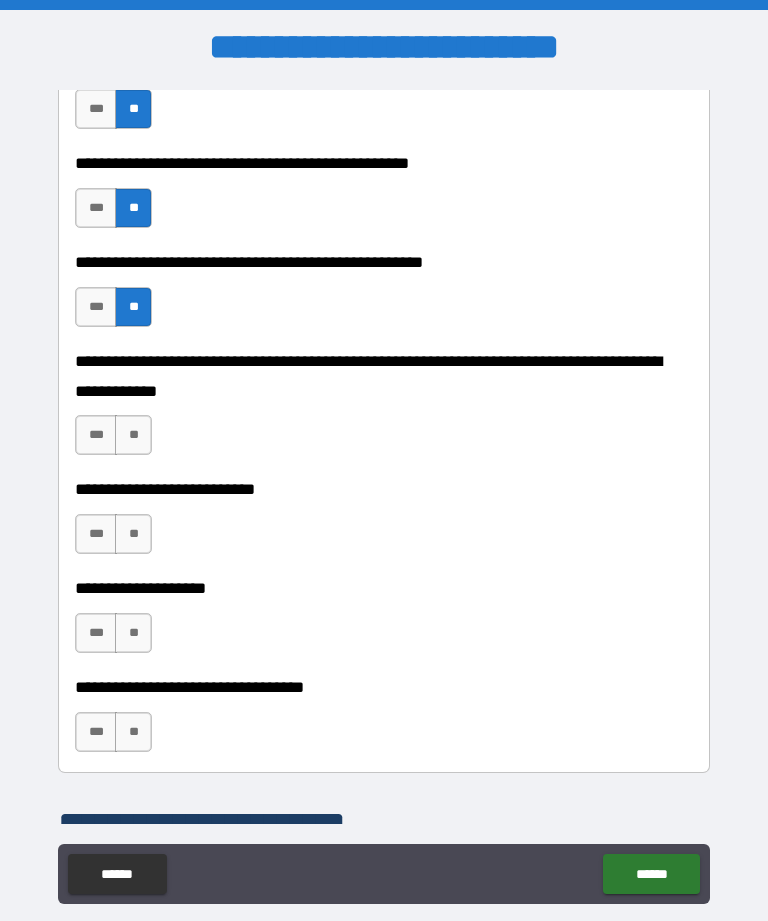 click on "**" at bounding box center (133, 435) 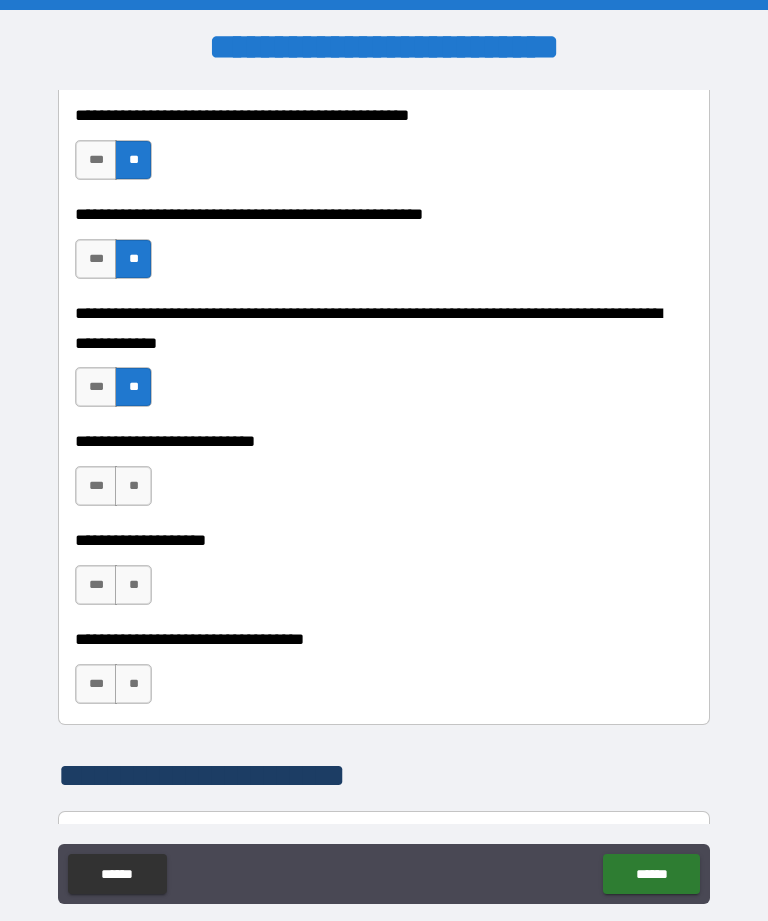 scroll, scrollTop: 787, scrollLeft: 0, axis: vertical 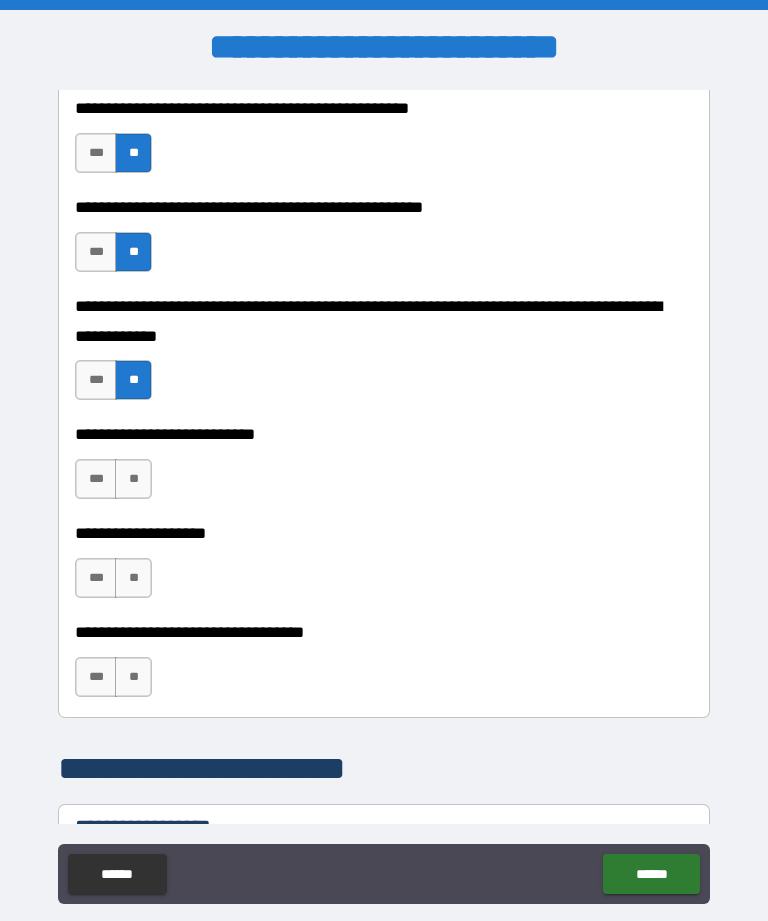 click on "**" at bounding box center [133, 479] 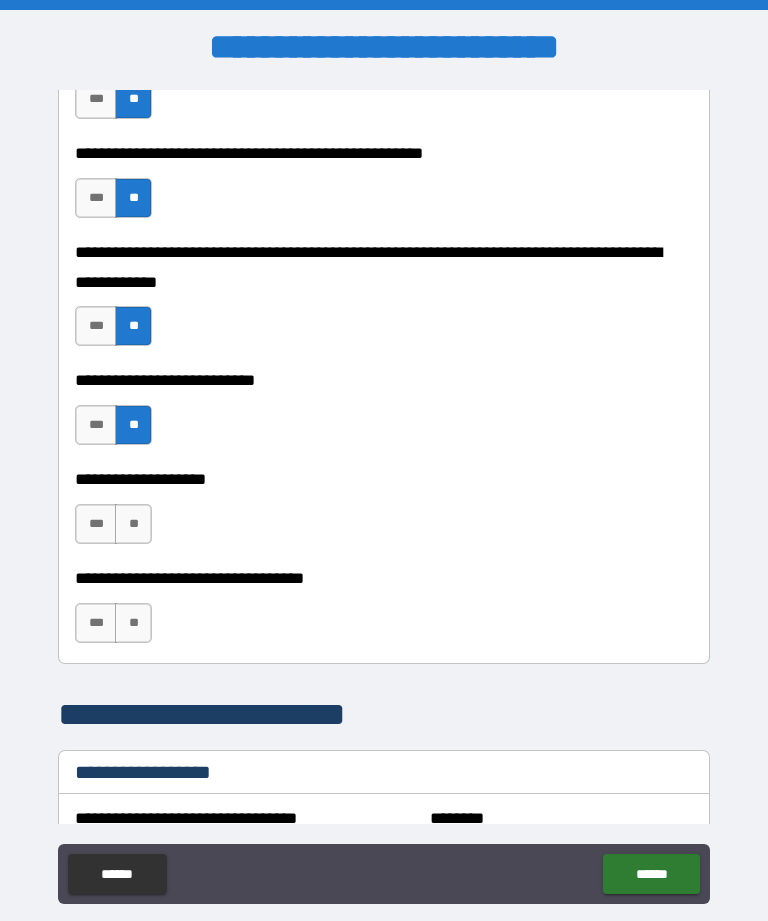 scroll, scrollTop: 852, scrollLeft: 0, axis: vertical 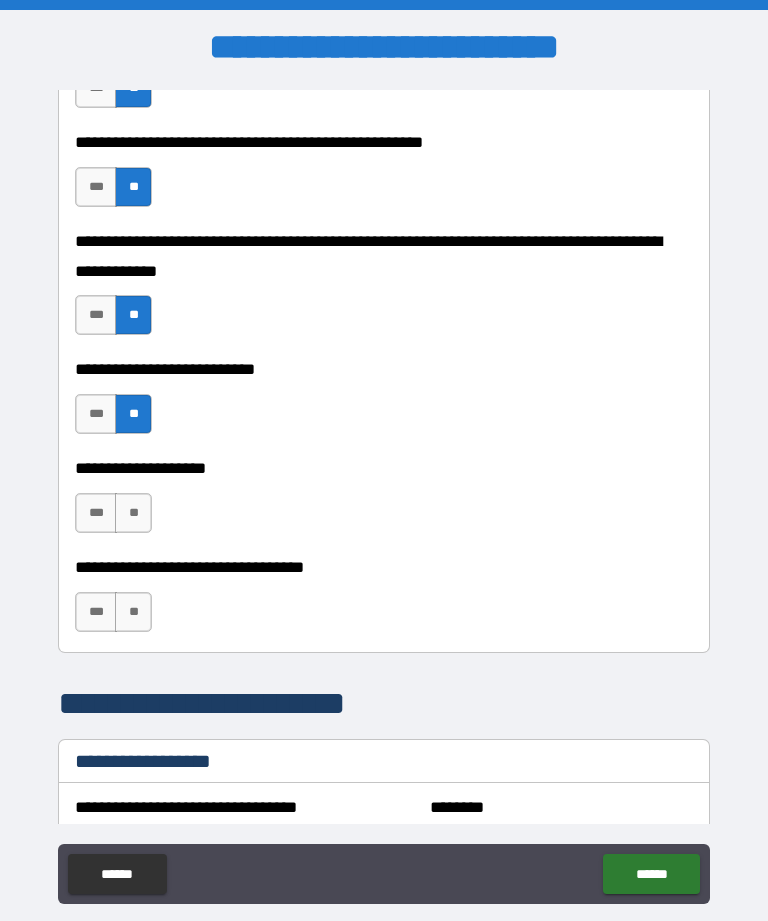 click on "**" at bounding box center (133, 513) 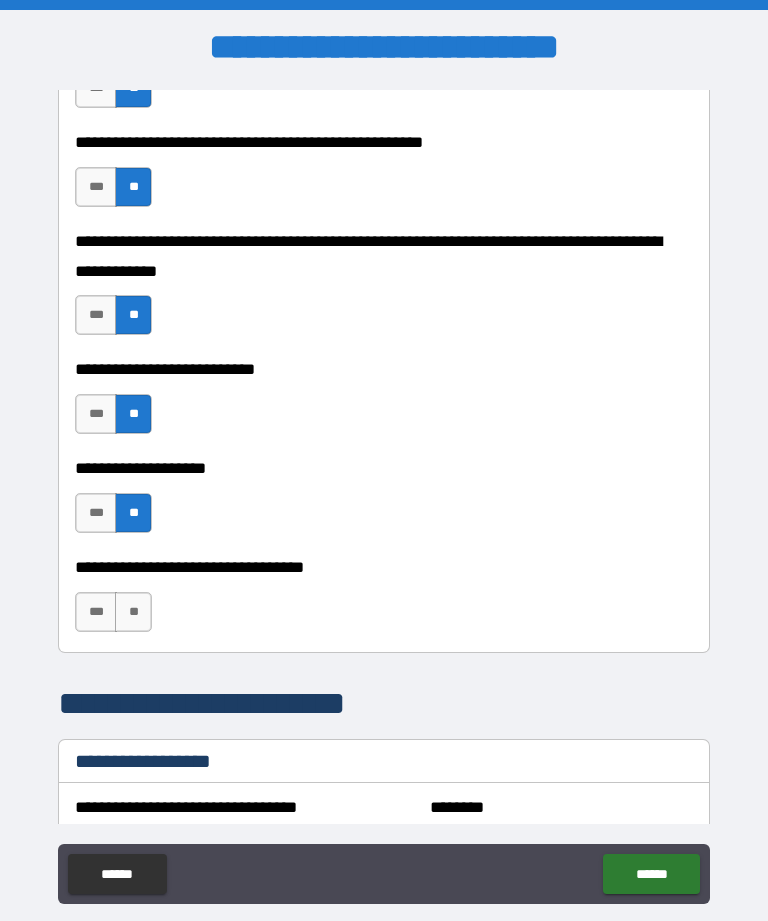 click on "**" at bounding box center (133, 612) 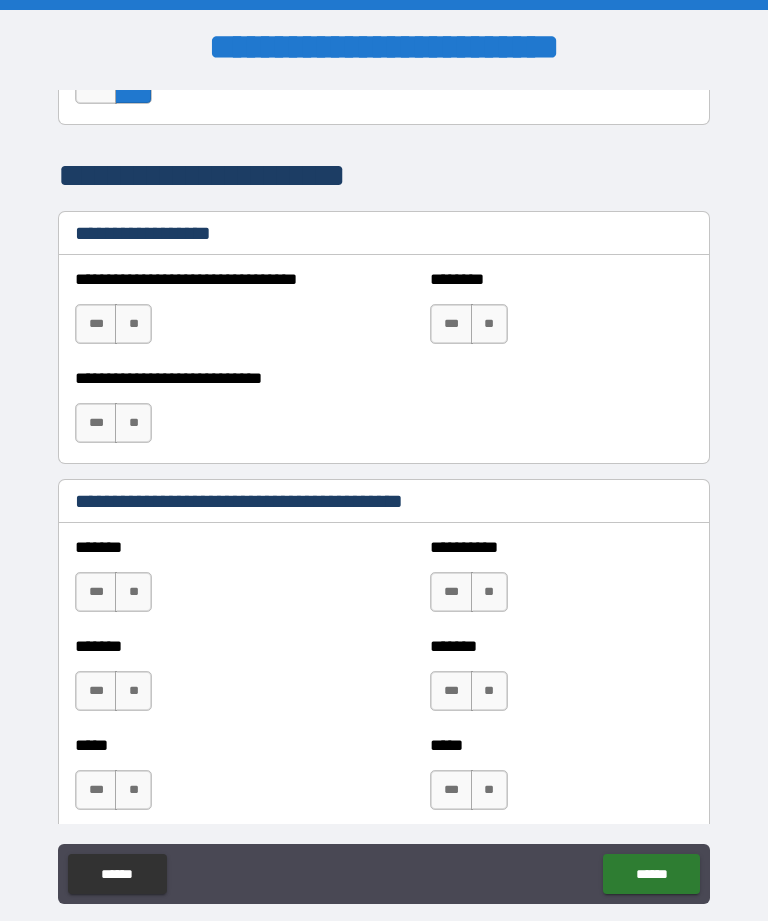 scroll, scrollTop: 1390, scrollLeft: 0, axis: vertical 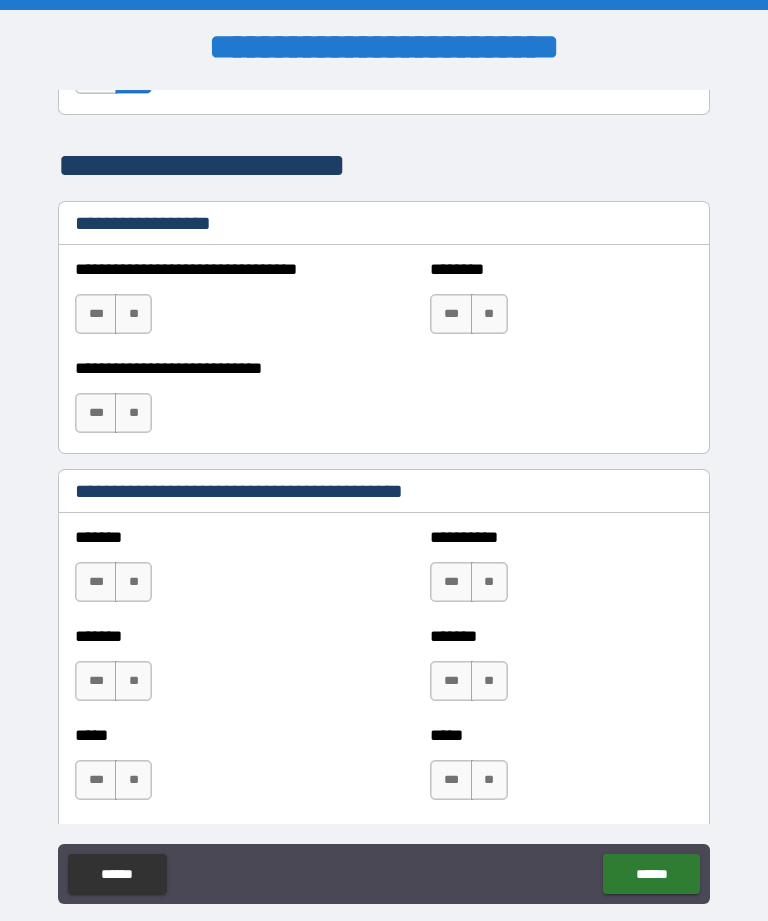 click on "**" at bounding box center [133, 314] 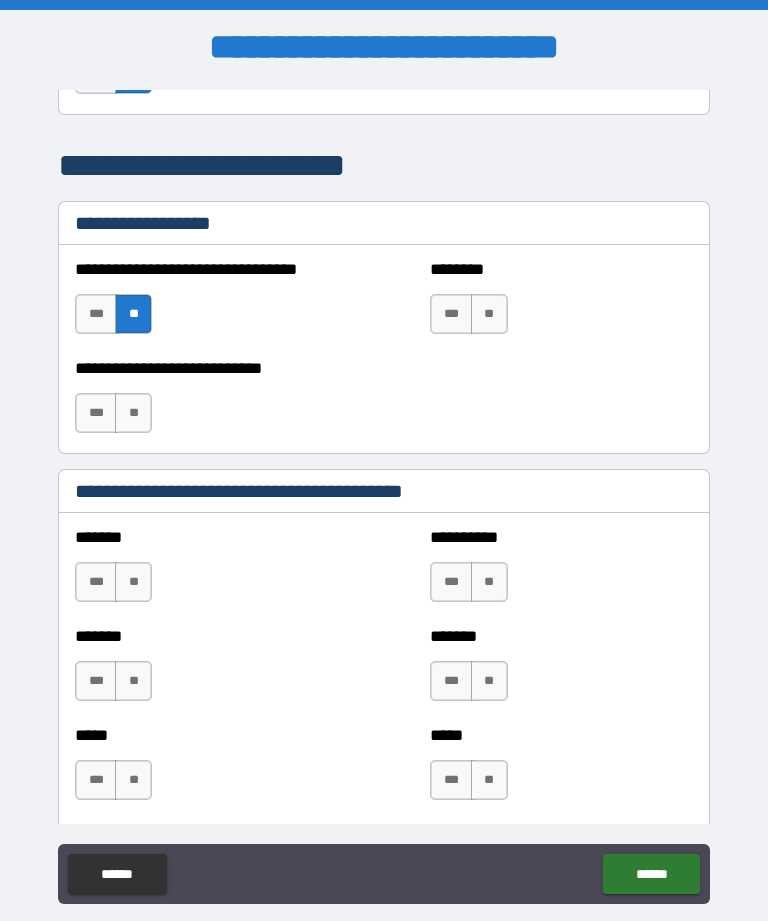 click on "**" at bounding box center [489, 314] 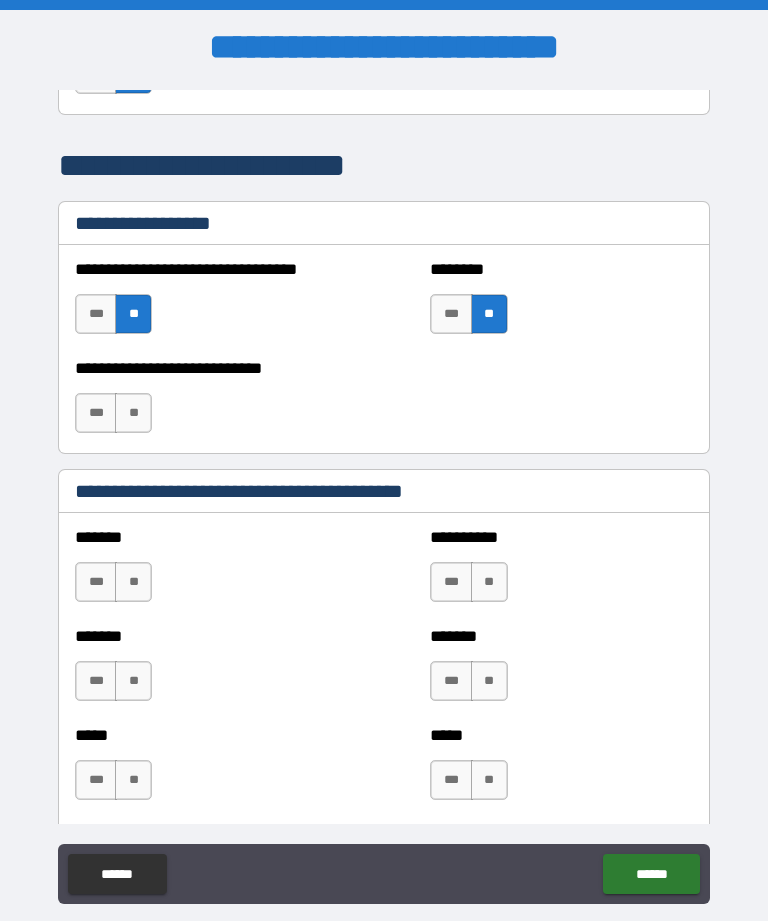 click on "**" at bounding box center (133, 413) 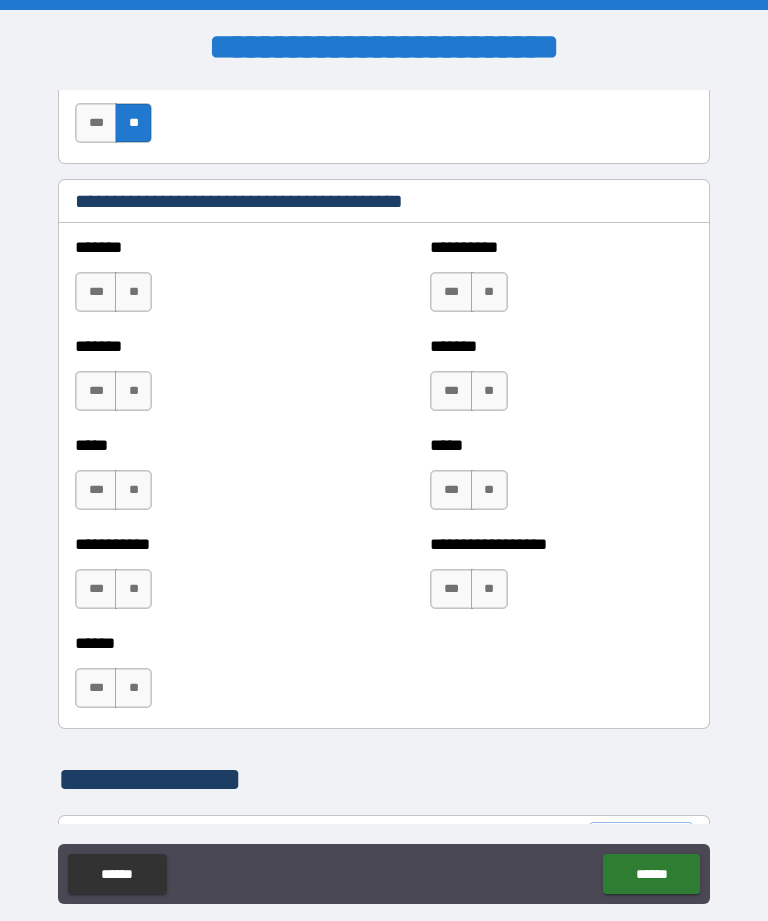 scroll, scrollTop: 1690, scrollLeft: 0, axis: vertical 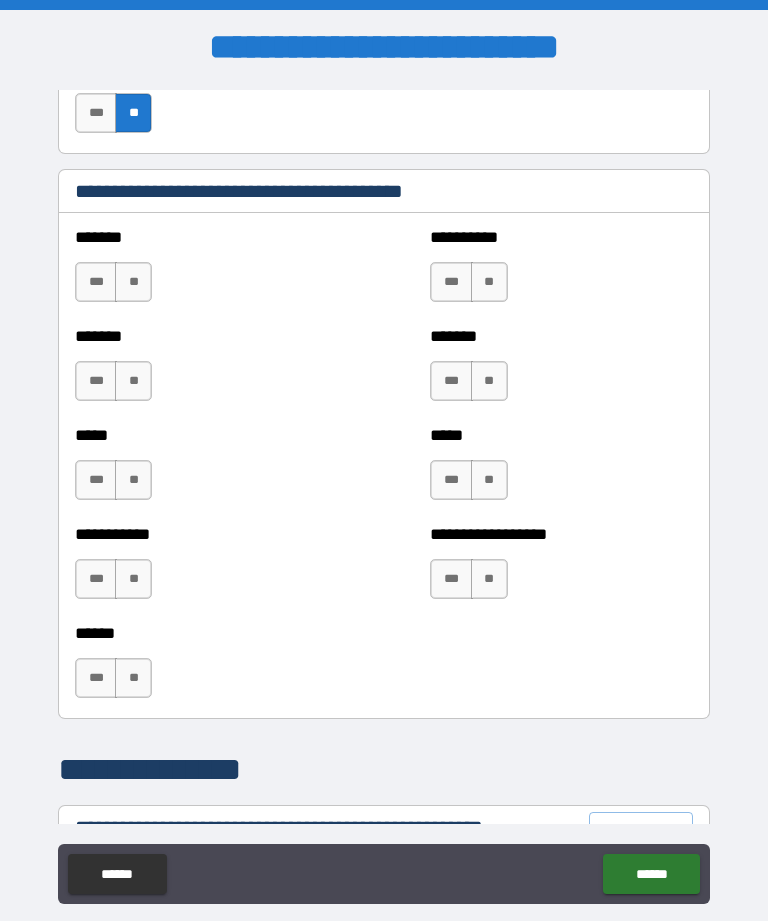 click on "**" at bounding box center [133, 282] 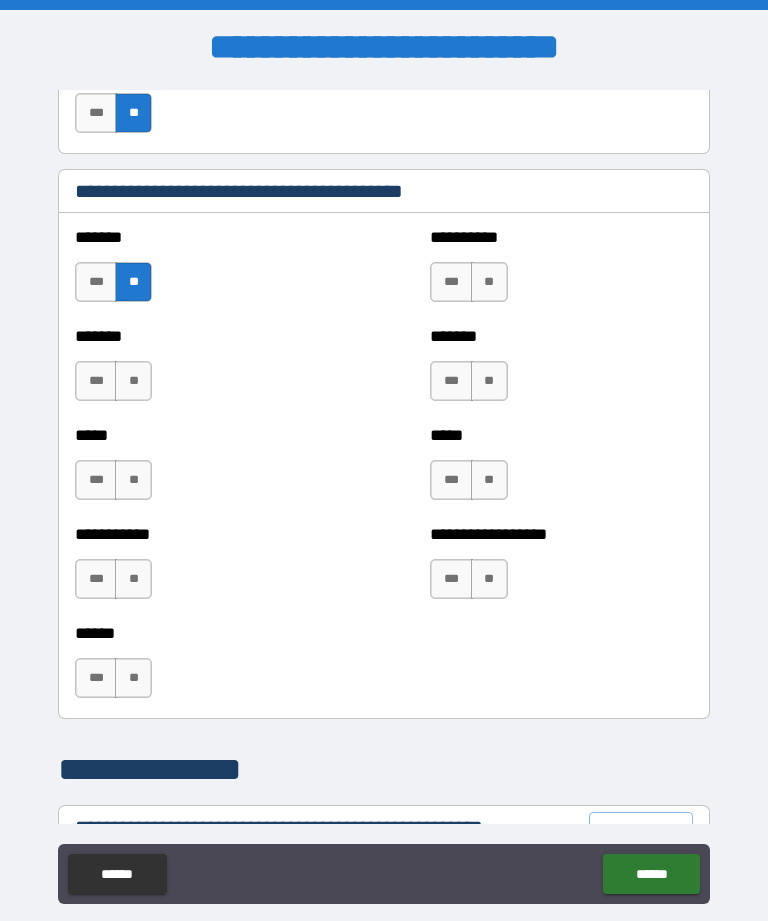 click on "**" at bounding box center (133, 381) 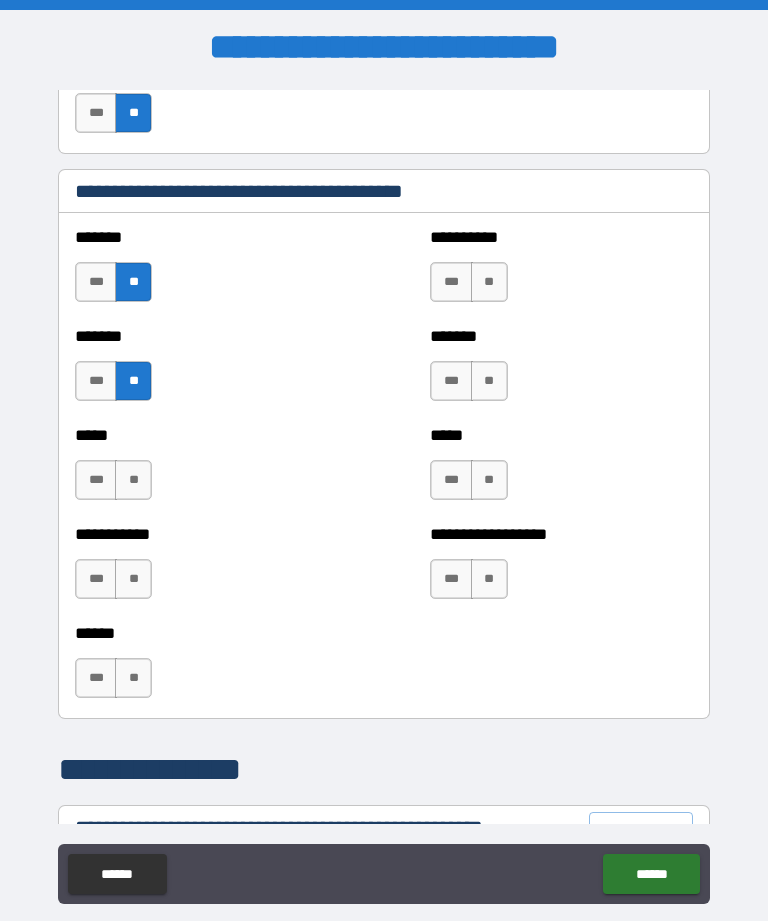 click on "**" at bounding box center (133, 480) 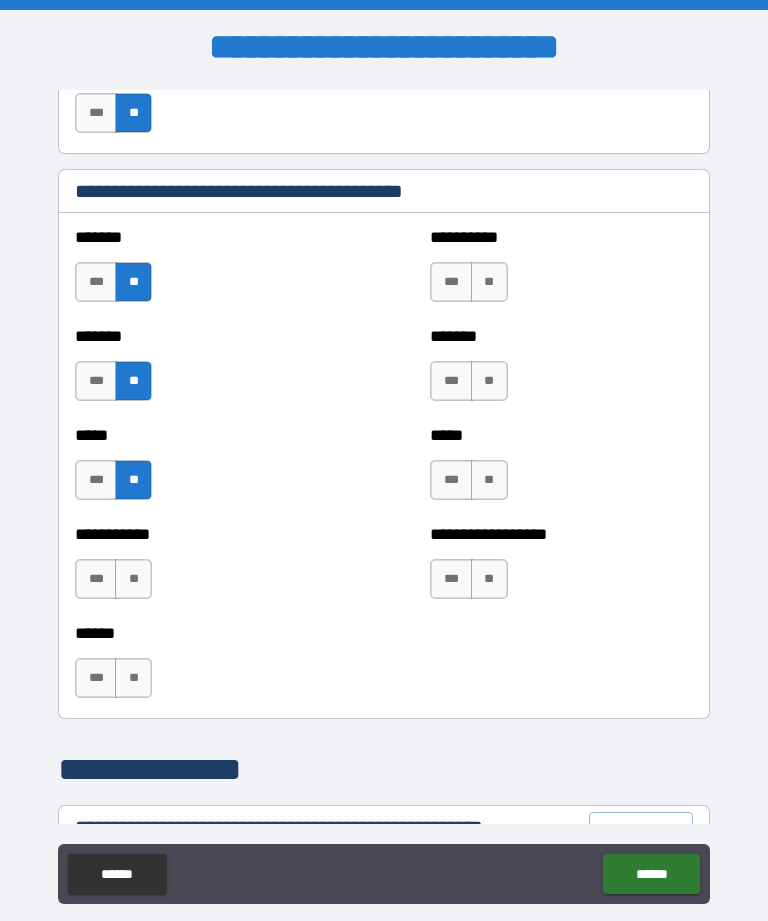 click on "**" at bounding box center [133, 579] 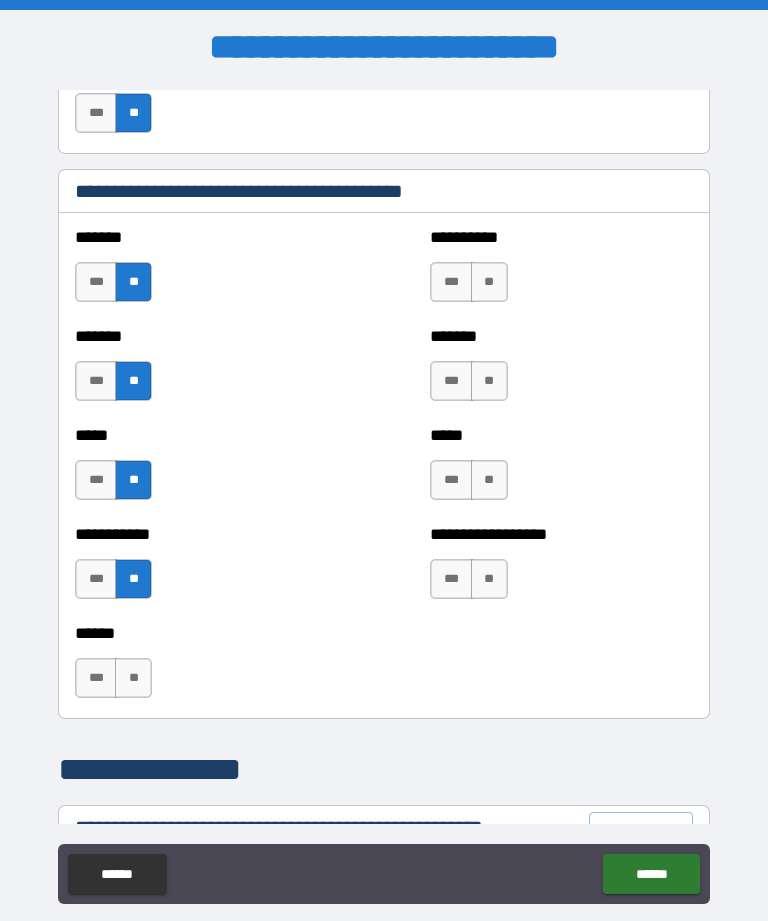 click on "**" at bounding box center (133, 678) 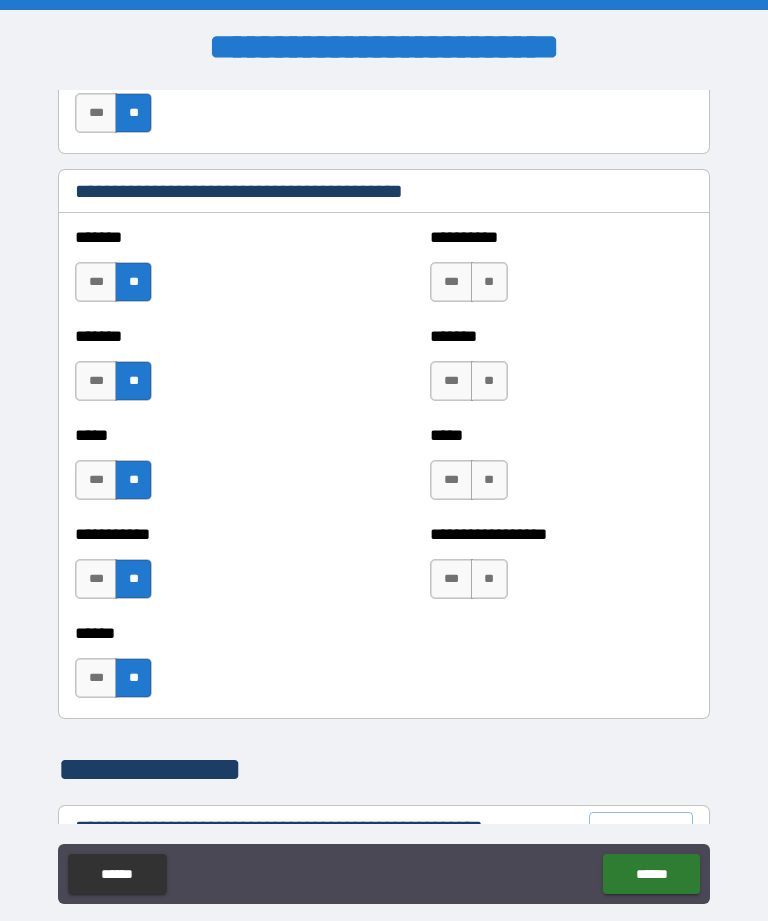 click on "**" at bounding box center (489, 579) 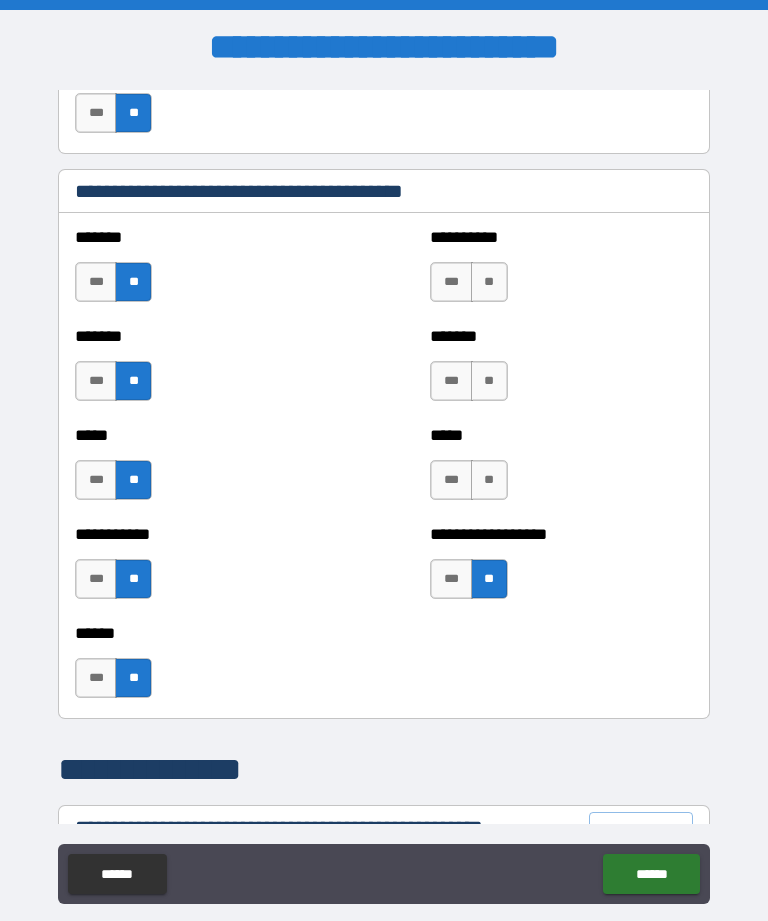 click on "**" at bounding box center (489, 480) 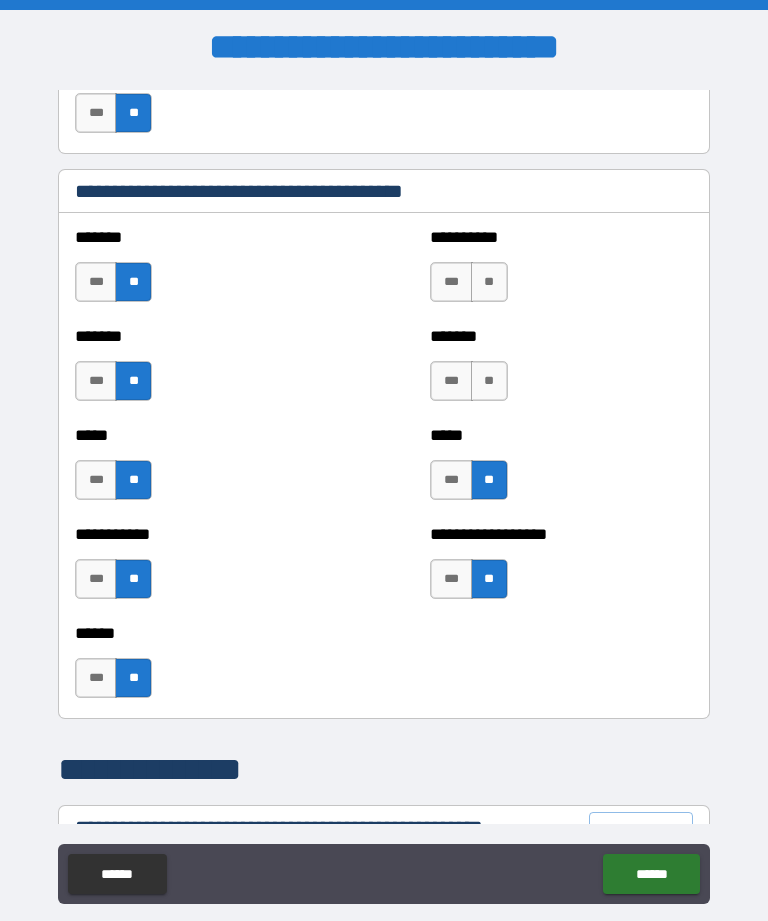 click on "**" at bounding box center (489, 381) 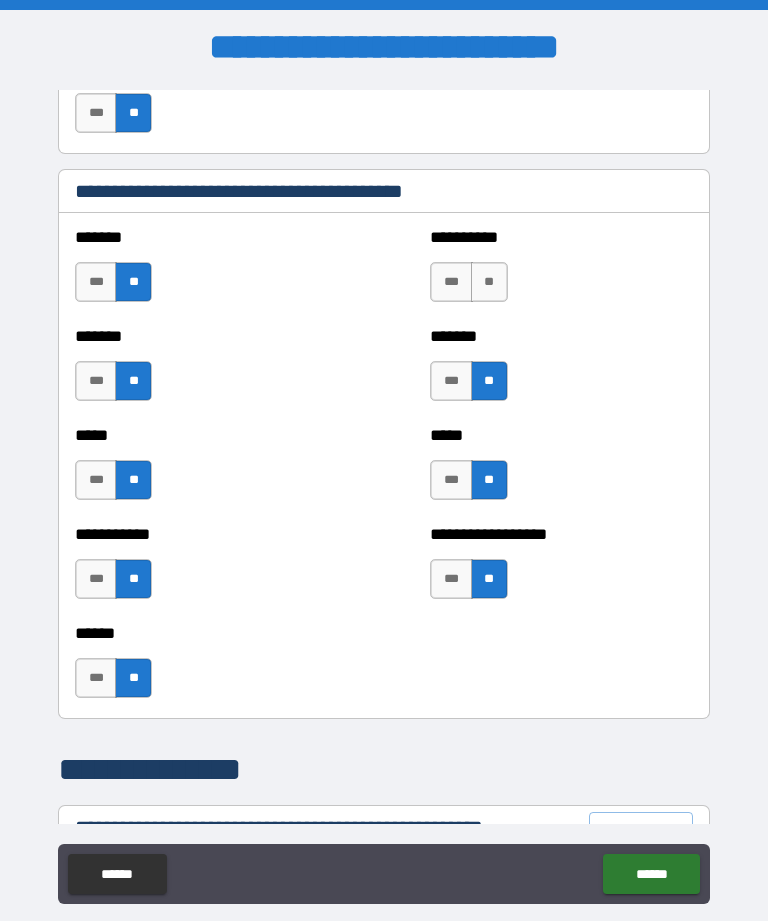 click on "**" at bounding box center [489, 282] 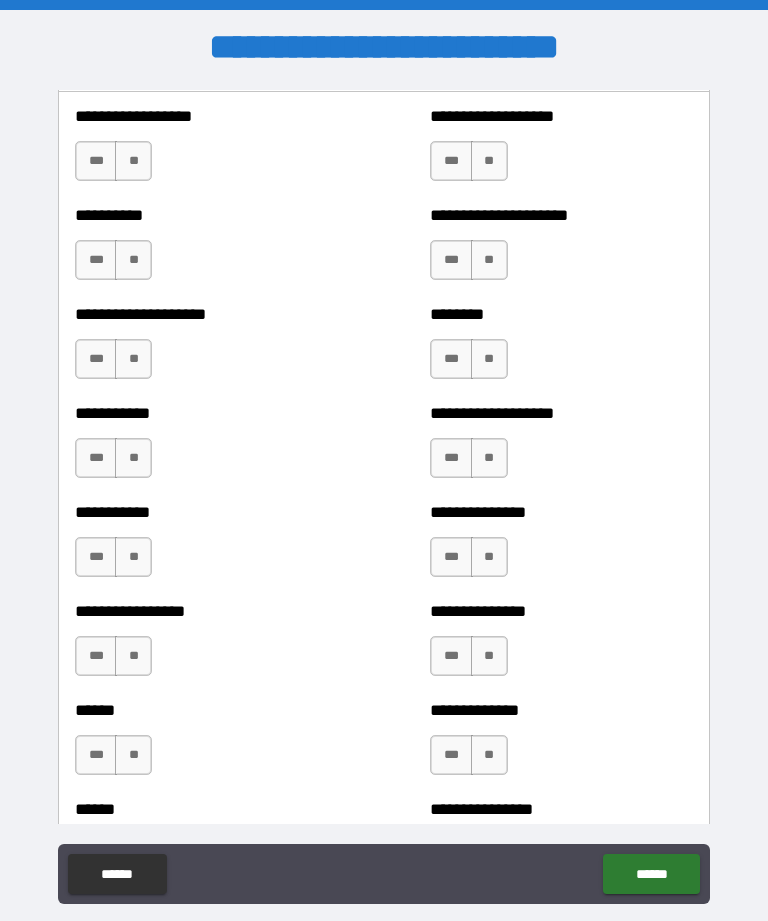 scroll, scrollTop: 2460, scrollLeft: 0, axis: vertical 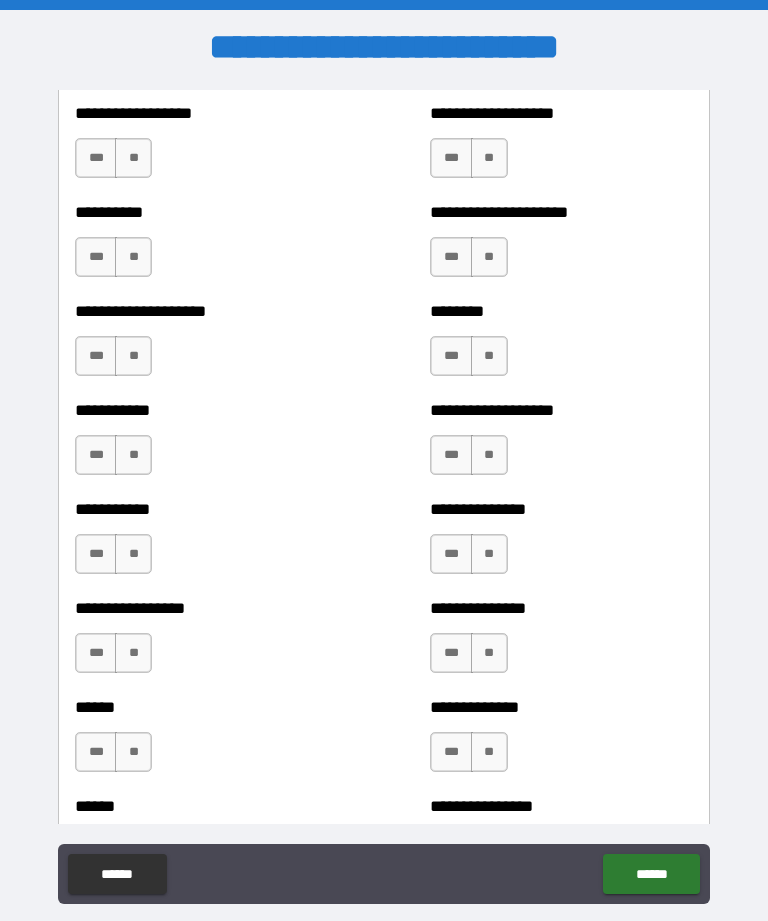 click on "**" at bounding box center [133, 158] 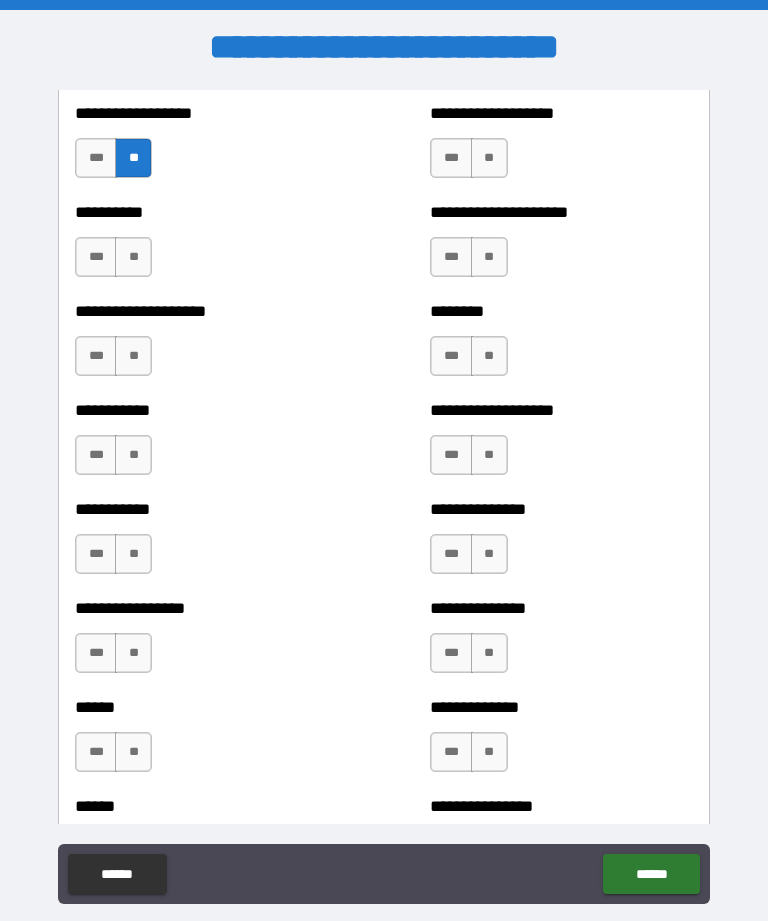 click on "**" at bounding box center [133, 257] 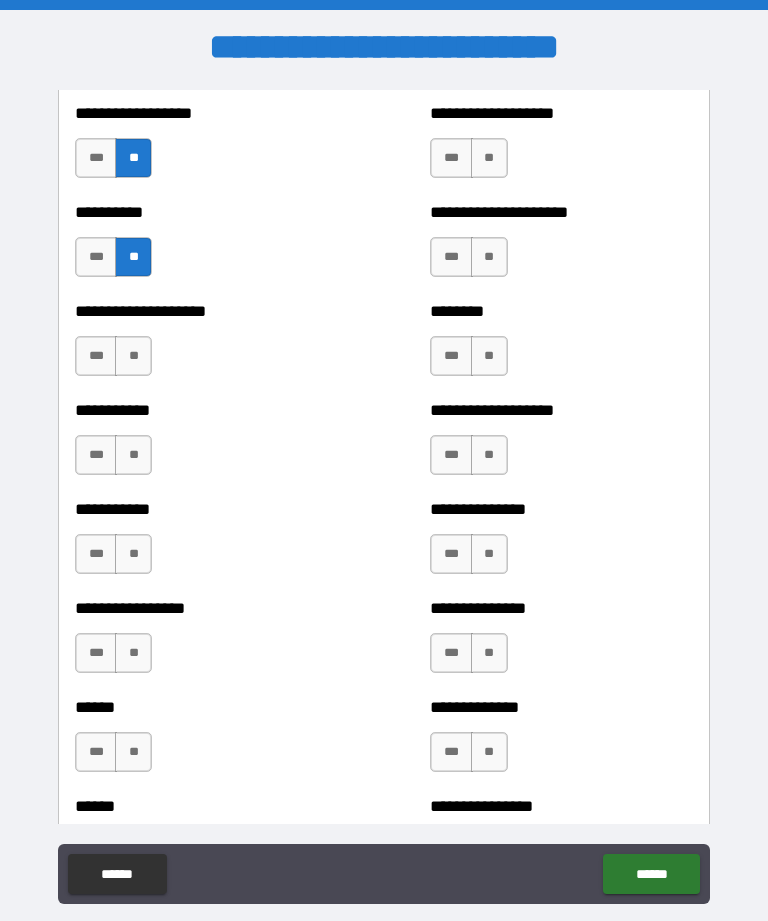 click on "**" at bounding box center (133, 356) 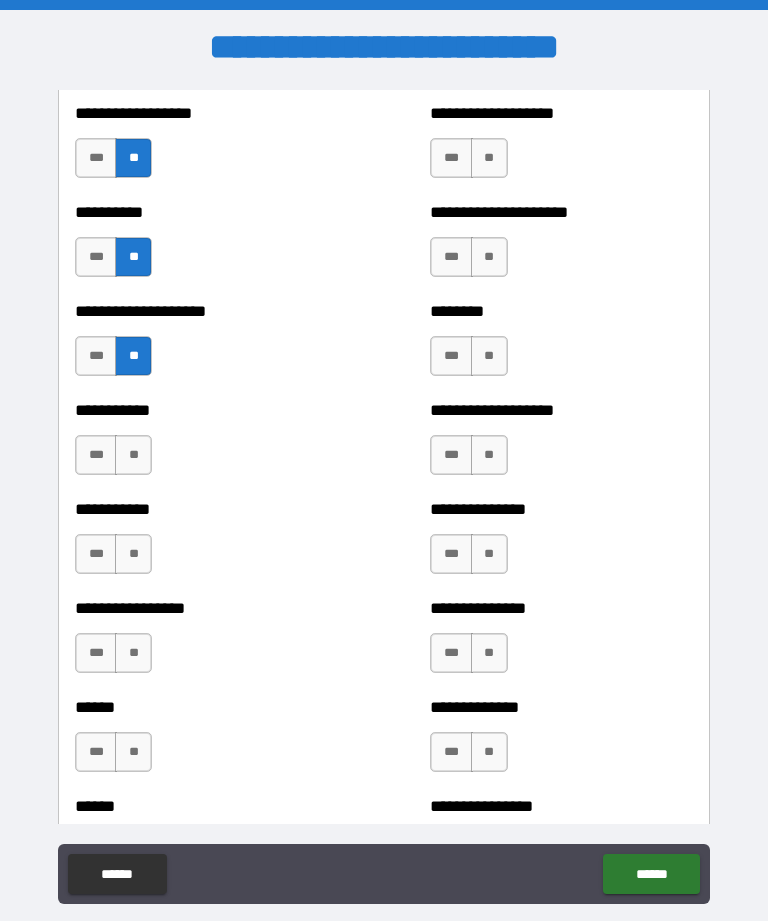 click on "**" at bounding box center [133, 455] 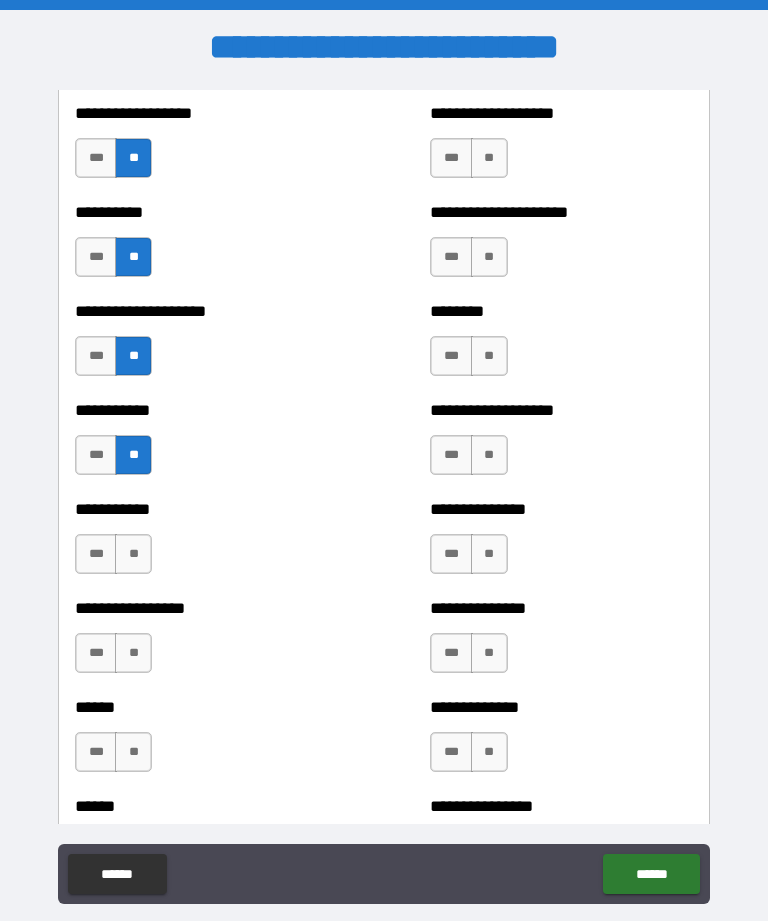 click on "**" at bounding box center [133, 554] 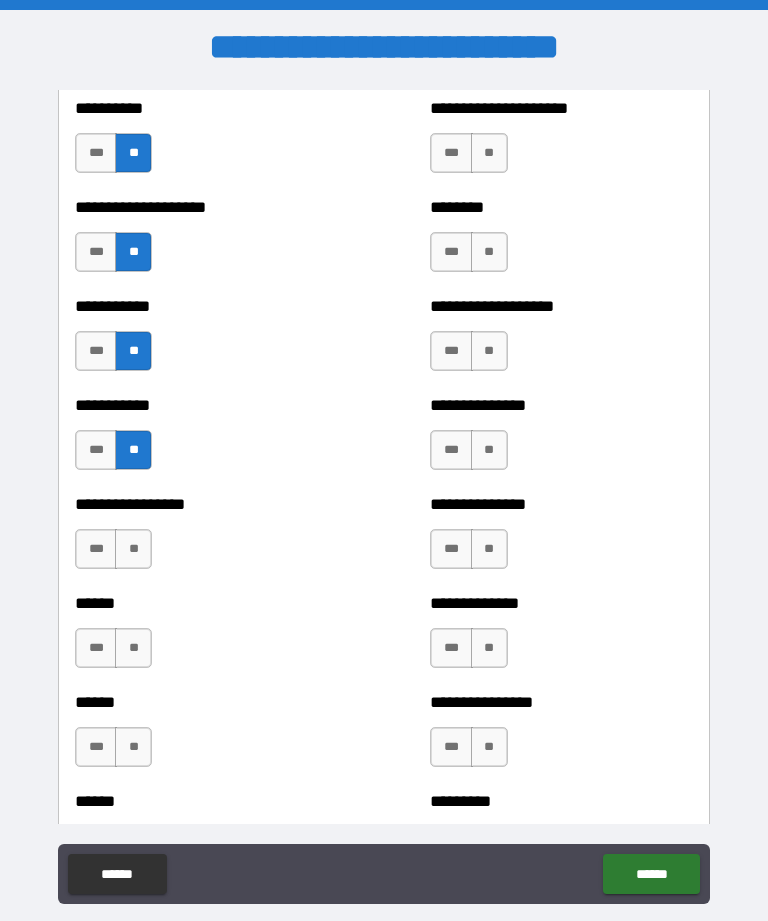 scroll, scrollTop: 2596, scrollLeft: 0, axis: vertical 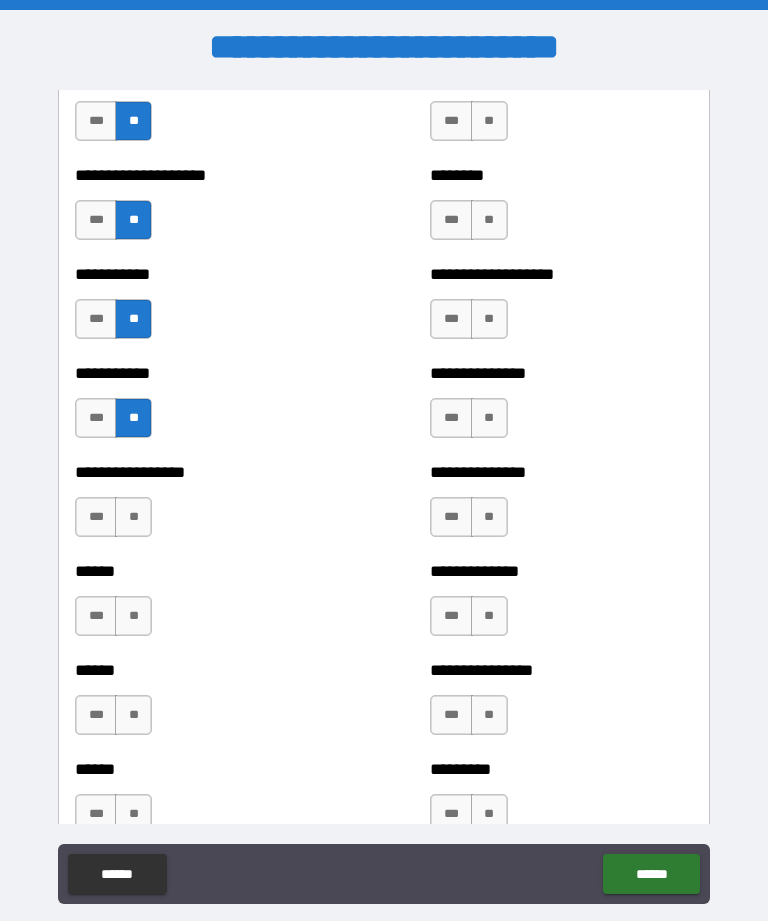 click on "**********" at bounding box center [206, 507] 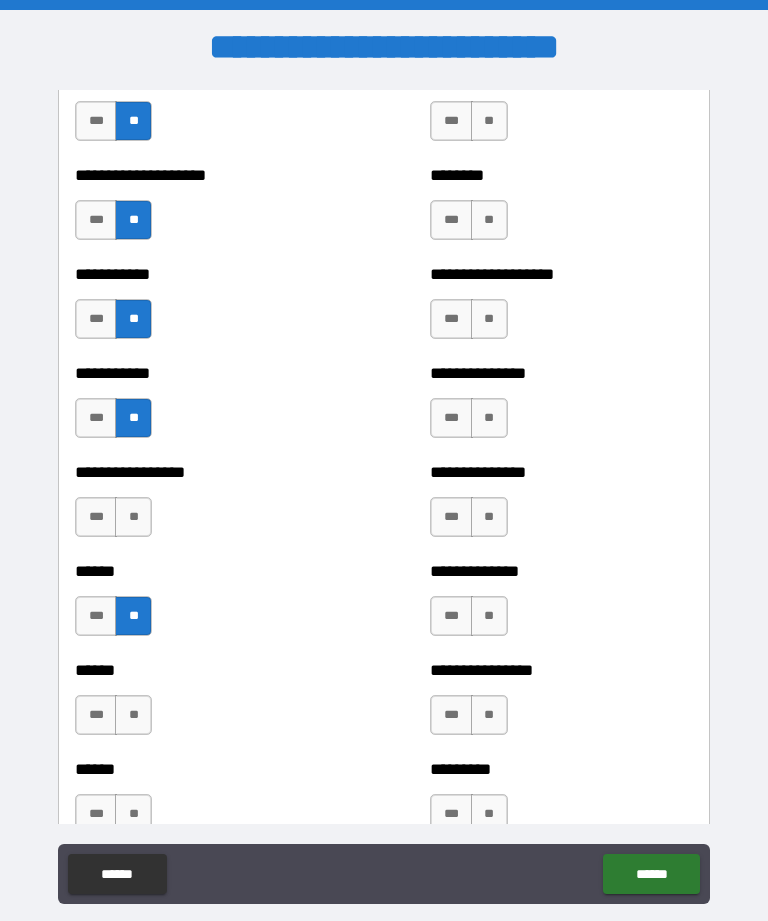 click on "**" at bounding box center (133, 517) 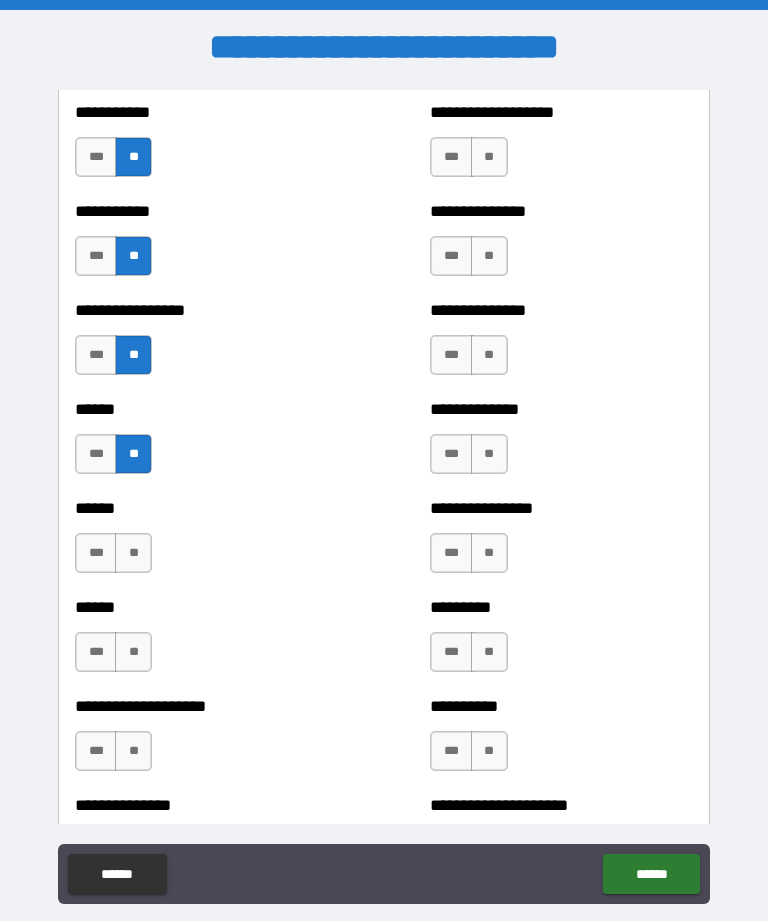 scroll, scrollTop: 2760, scrollLeft: 0, axis: vertical 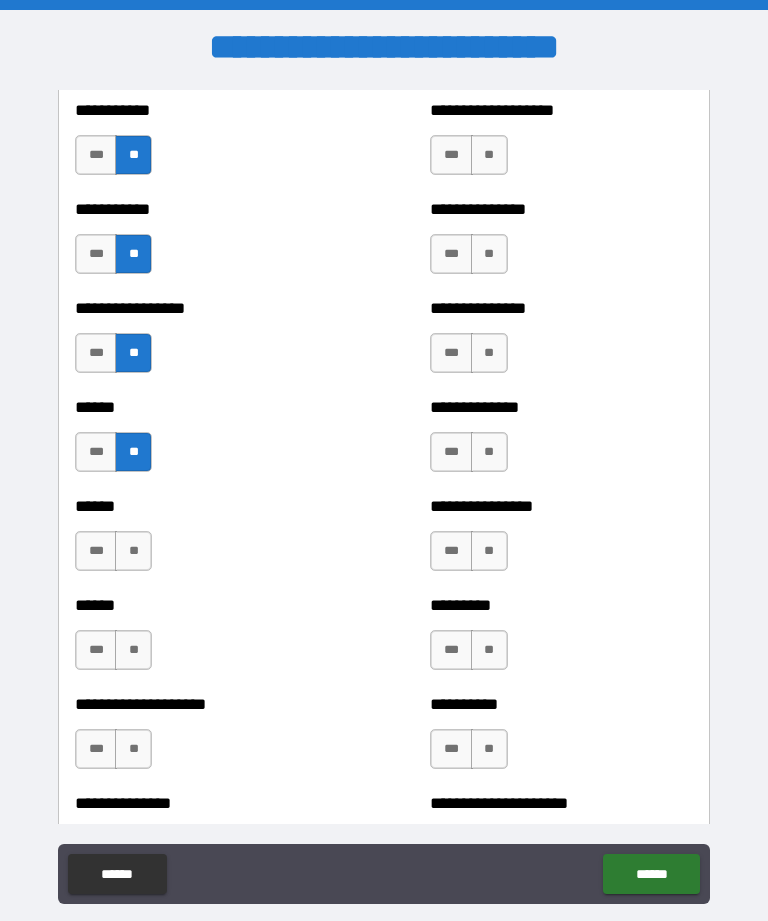 click on "**" at bounding box center [133, 551] 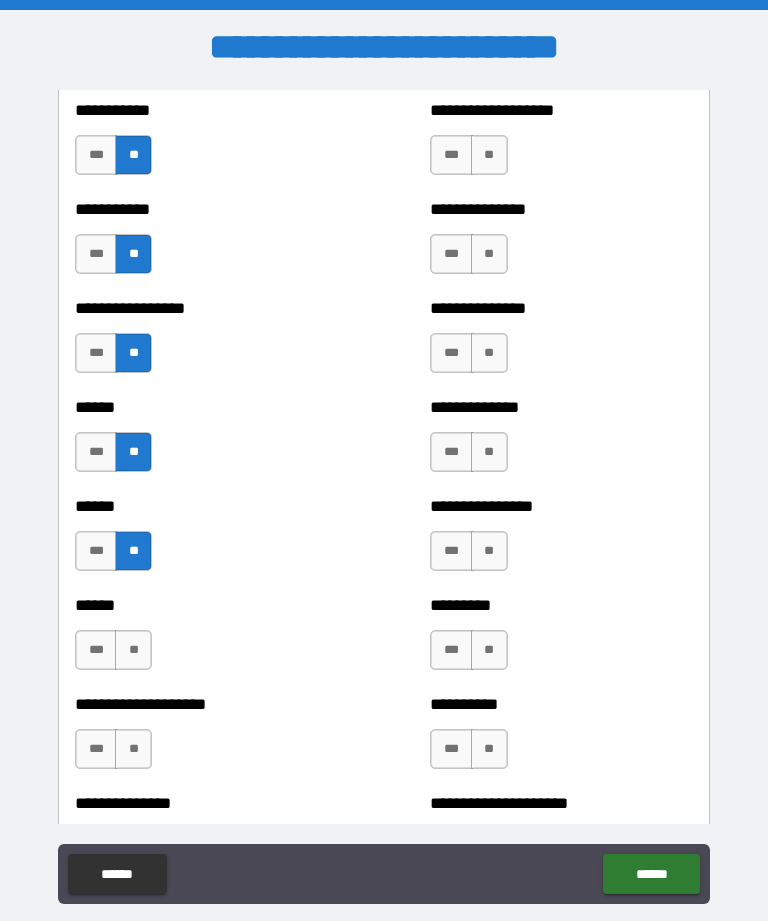 click on "**" at bounding box center [133, 650] 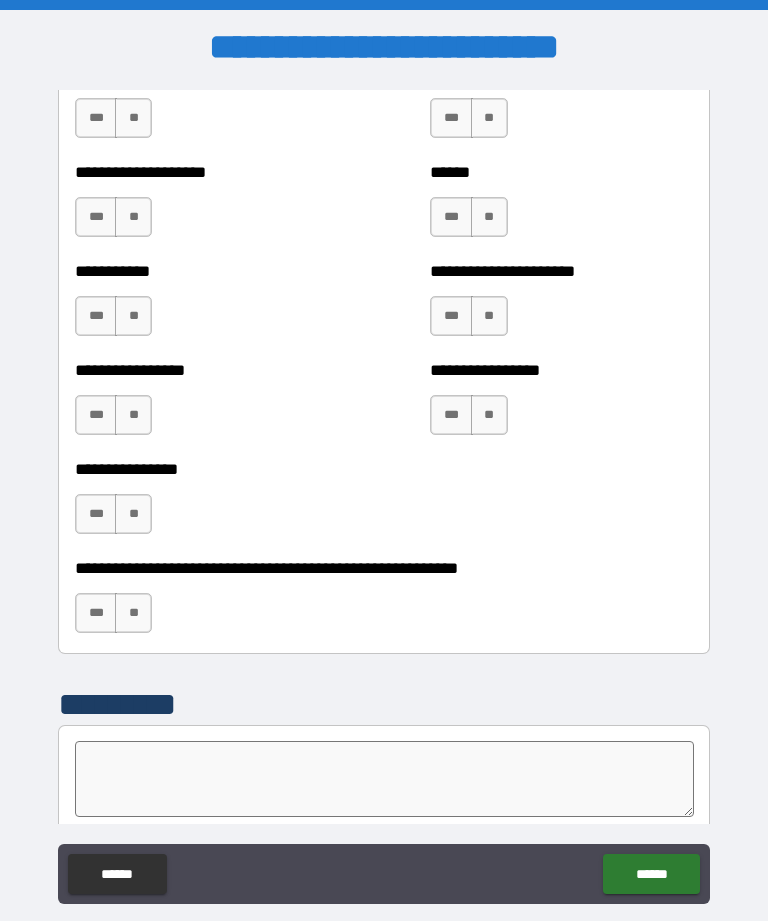 scroll, scrollTop: 5881, scrollLeft: 0, axis: vertical 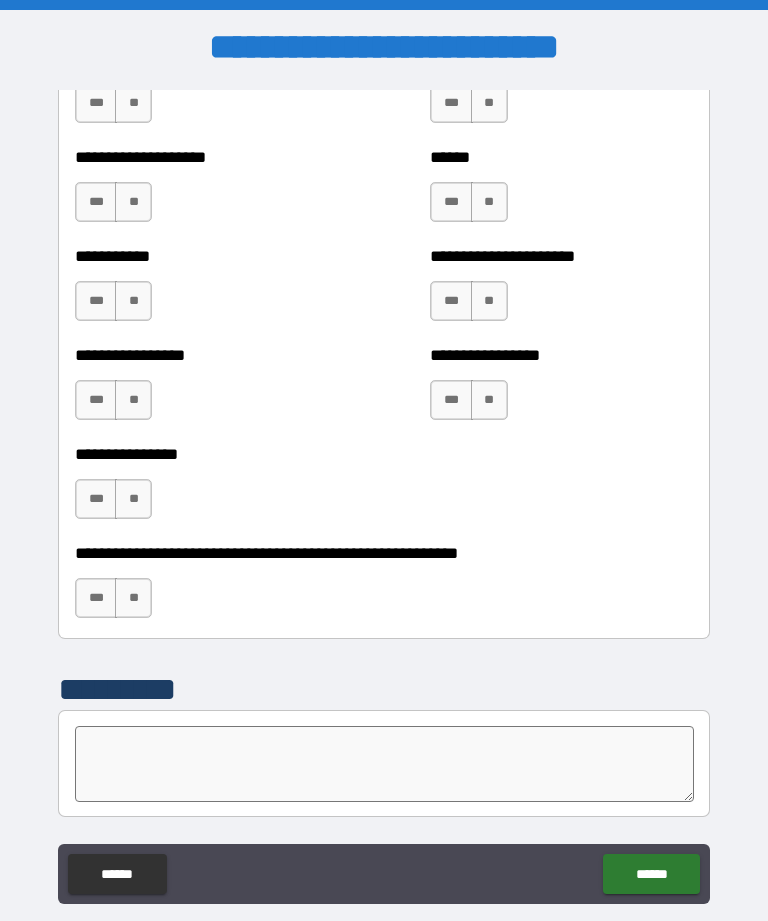 click on "**" at bounding box center (133, 598) 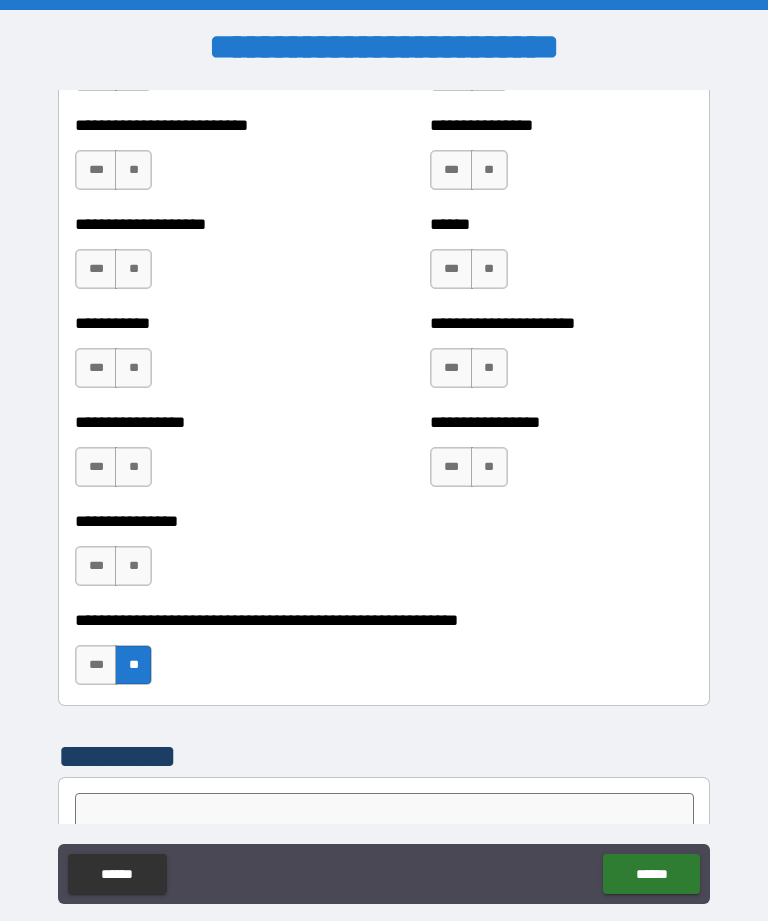 scroll, scrollTop: 5762, scrollLeft: 0, axis: vertical 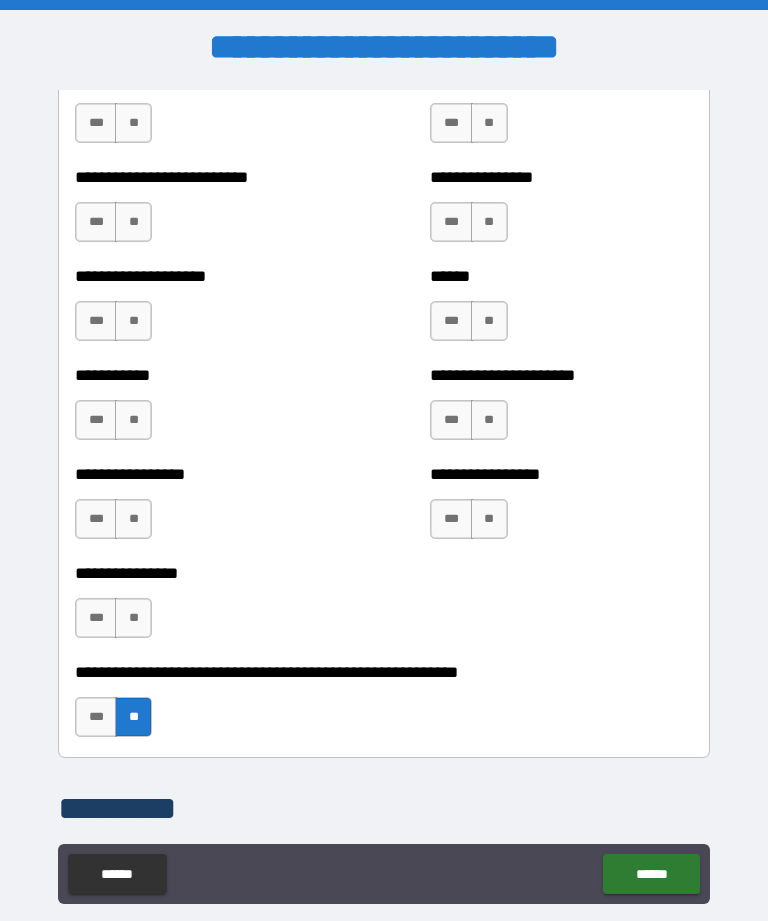 click on "**" at bounding box center [133, 618] 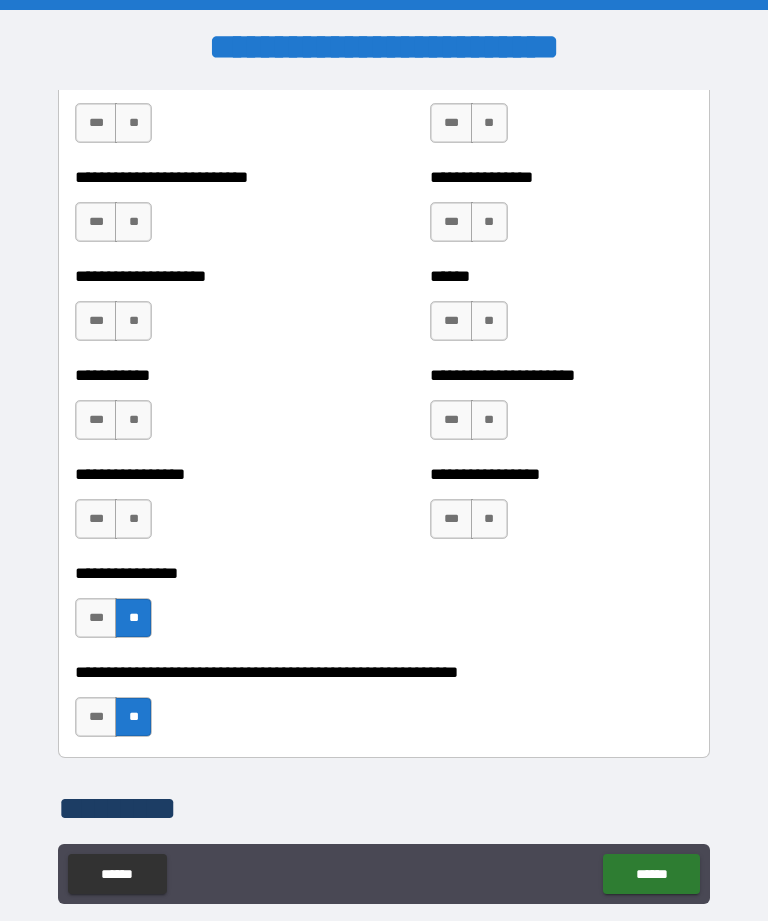 click on "**" at bounding box center [489, 519] 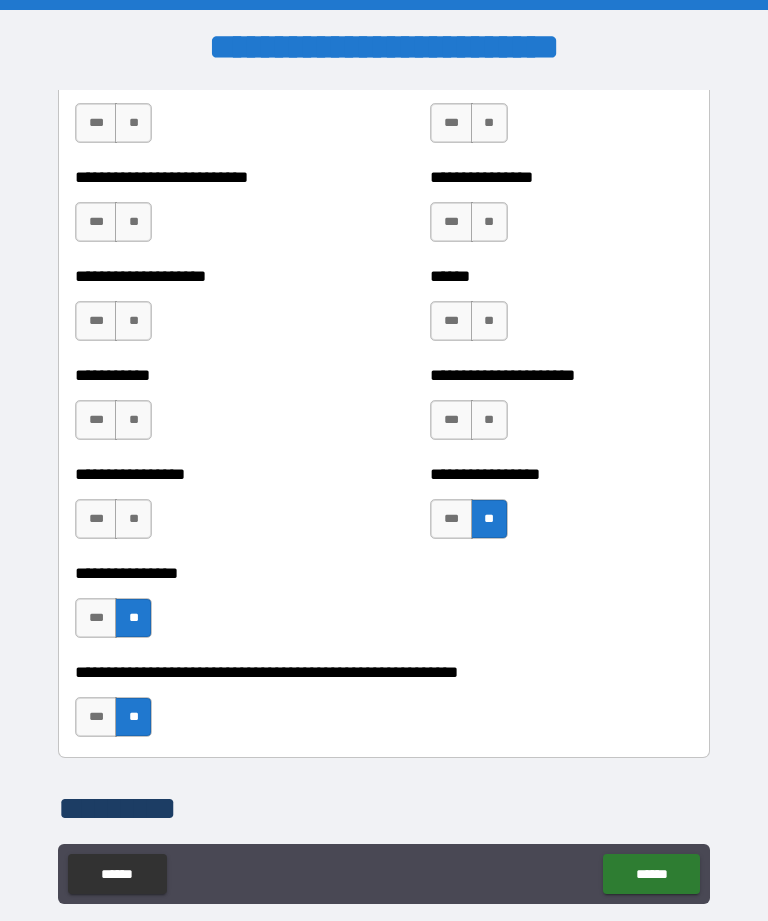 click on "**" at bounding box center (133, 519) 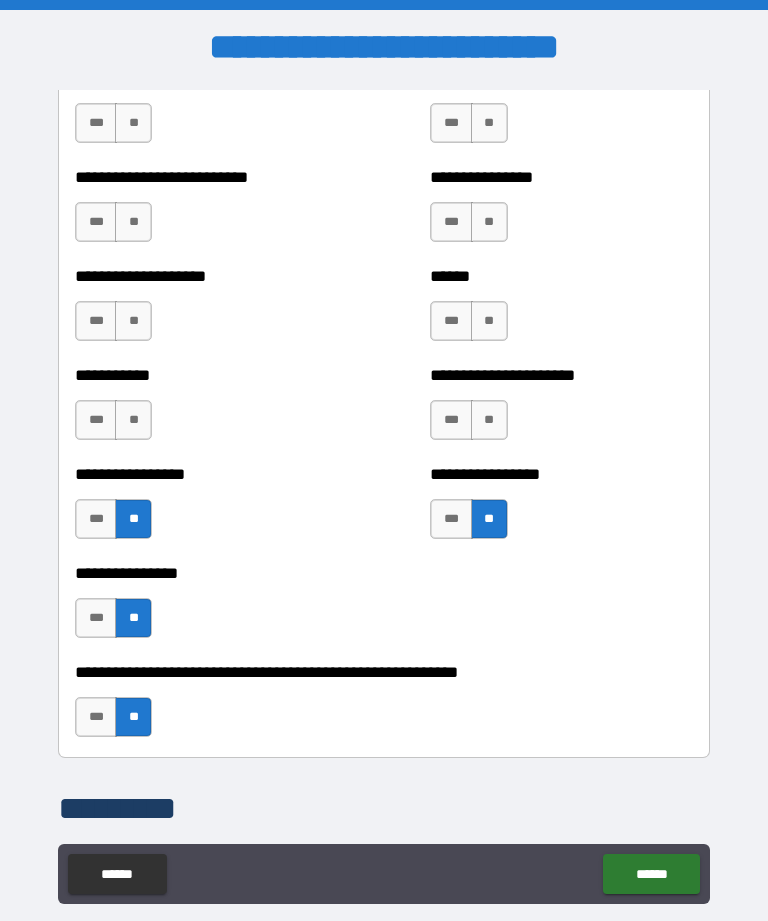 click on "**" at bounding box center (489, 420) 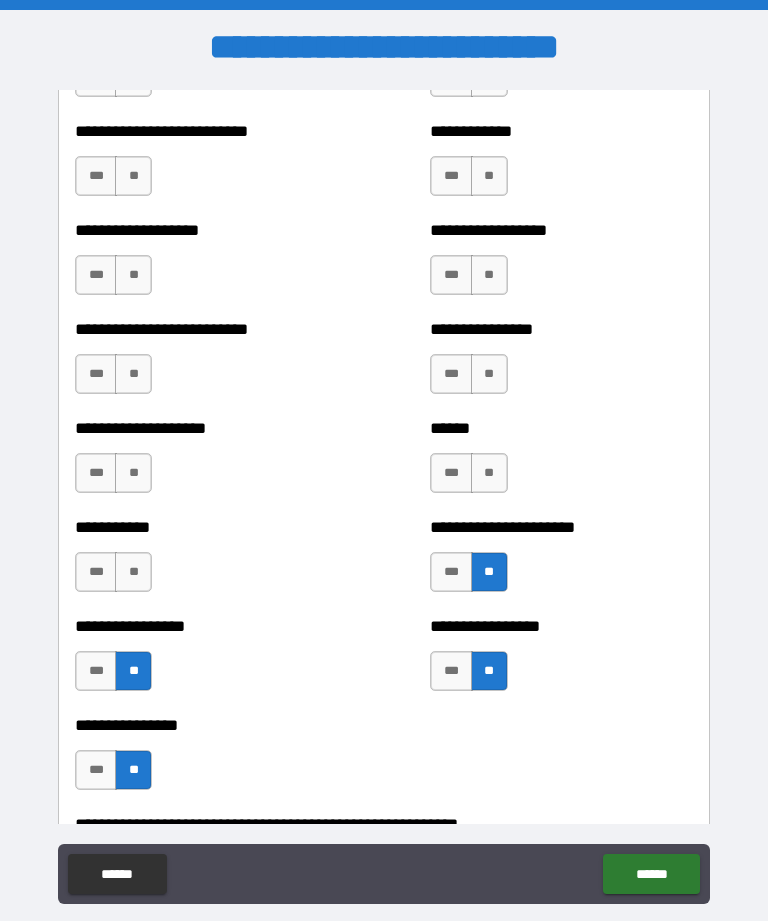 scroll, scrollTop: 5609, scrollLeft: 0, axis: vertical 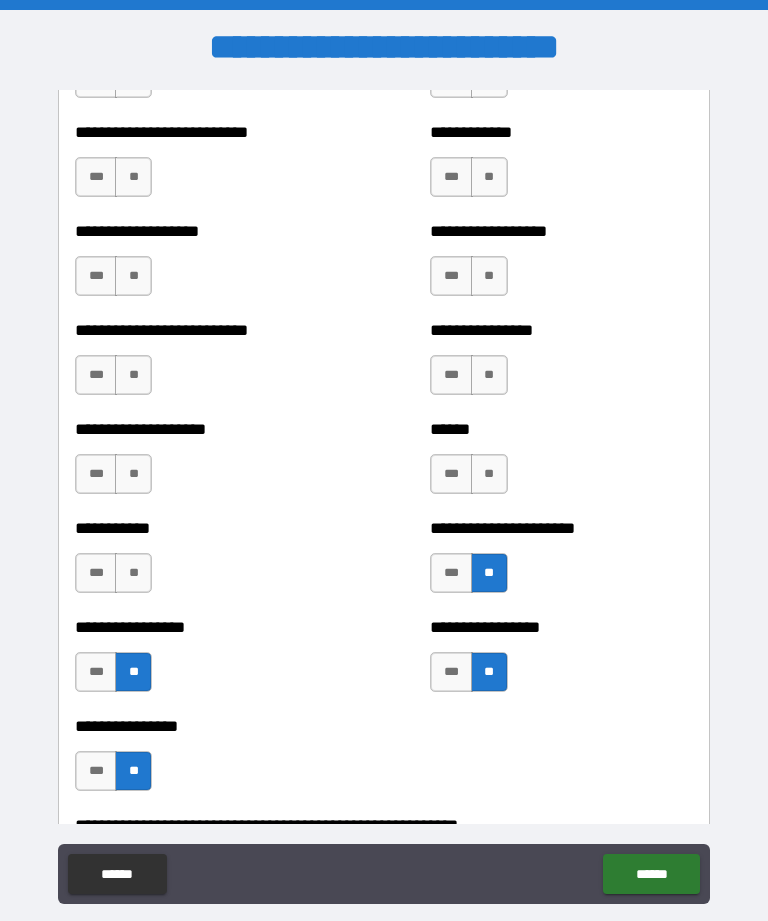 click on "**" at bounding box center (133, 573) 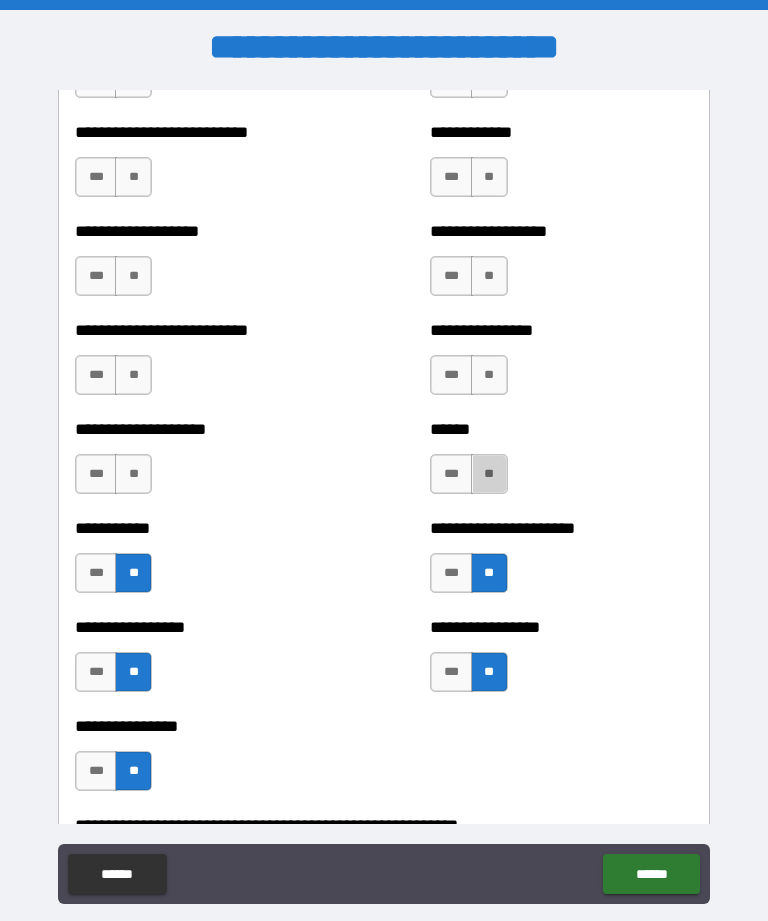 click on "**" at bounding box center (489, 474) 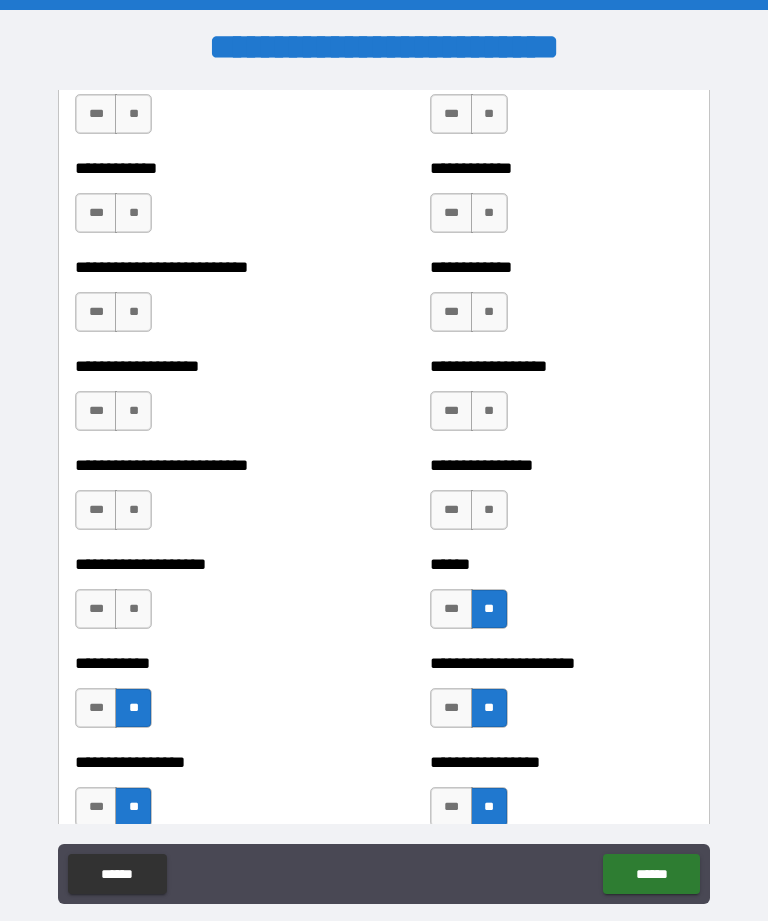 scroll, scrollTop: 5473, scrollLeft: 0, axis: vertical 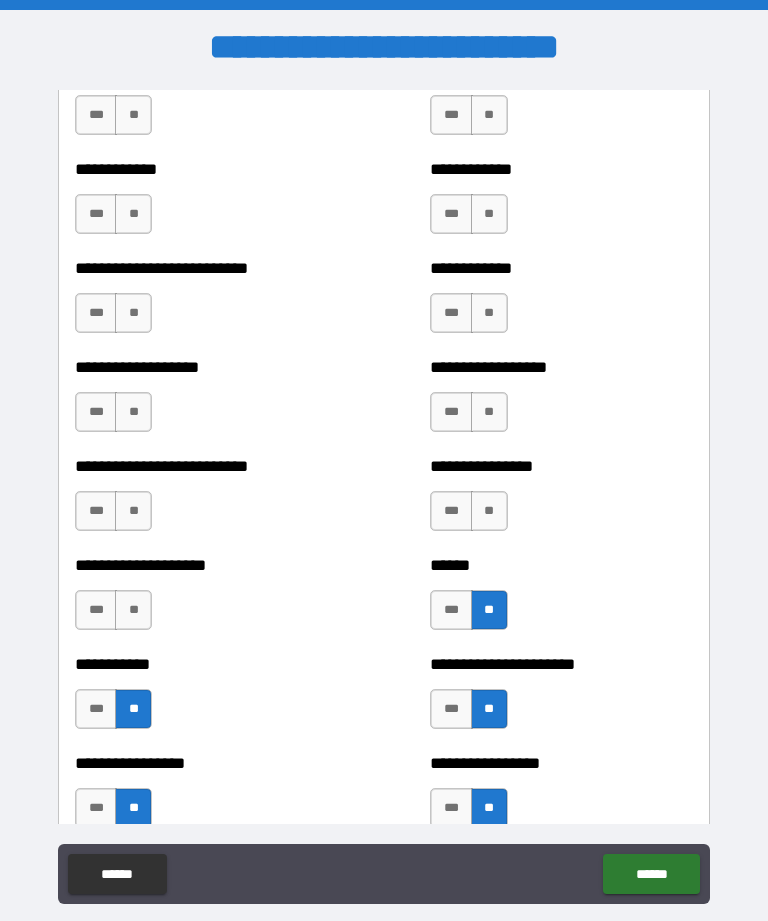 click on "**" at bounding box center (133, 610) 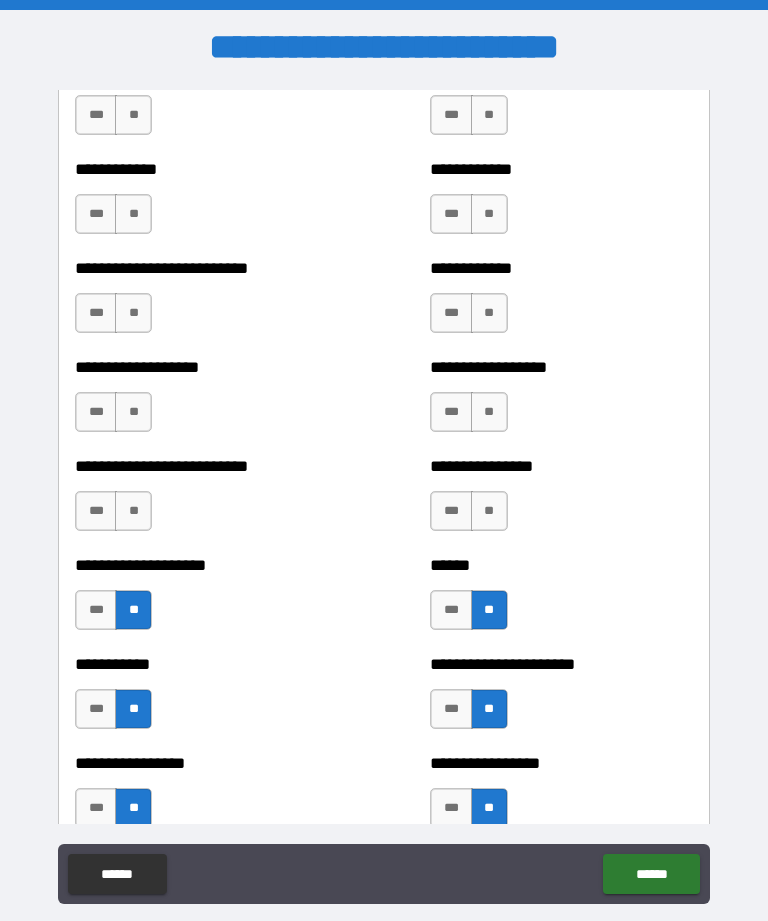 click on "**" at bounding box center (489, 511) 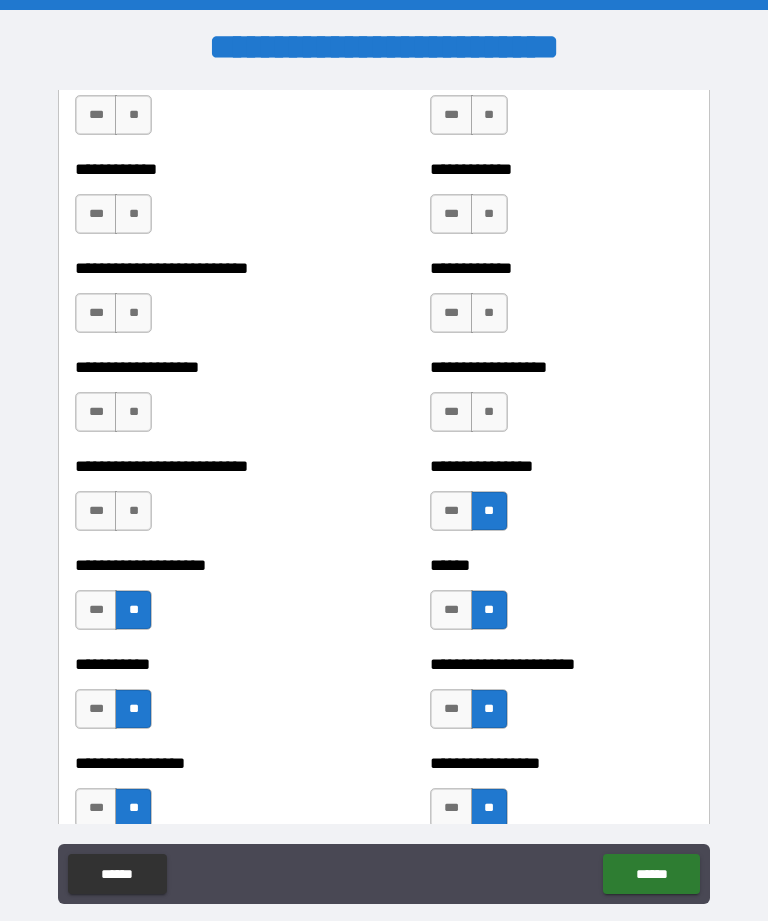 click on "**" at bounding box center (133, 511) 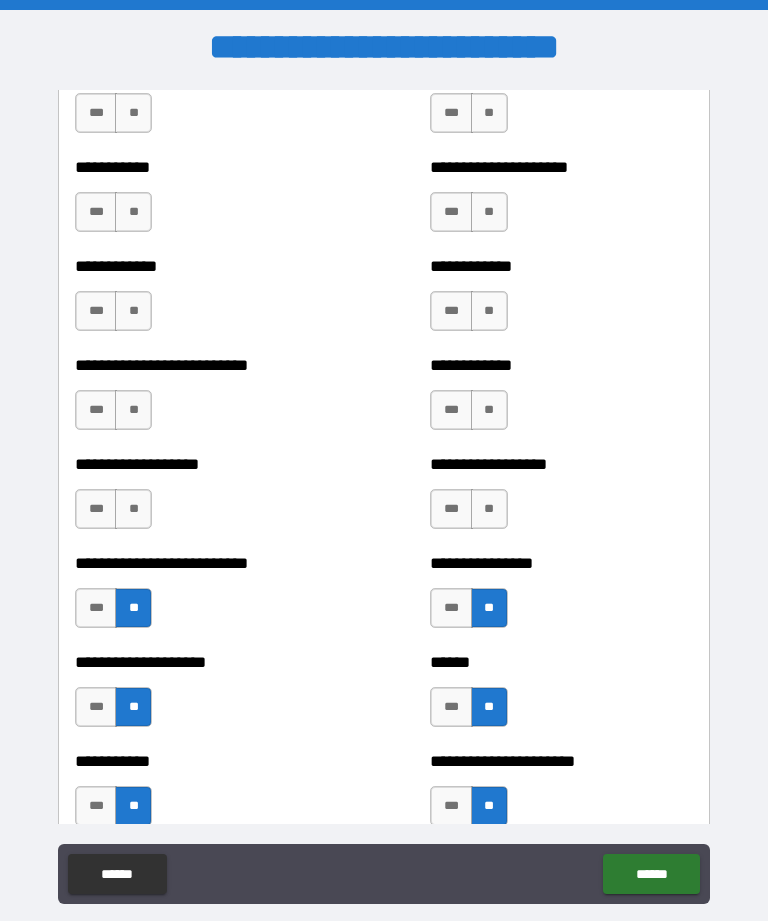scroll, scrollTop: 5368, scrollLeft: 0, axis: vertical 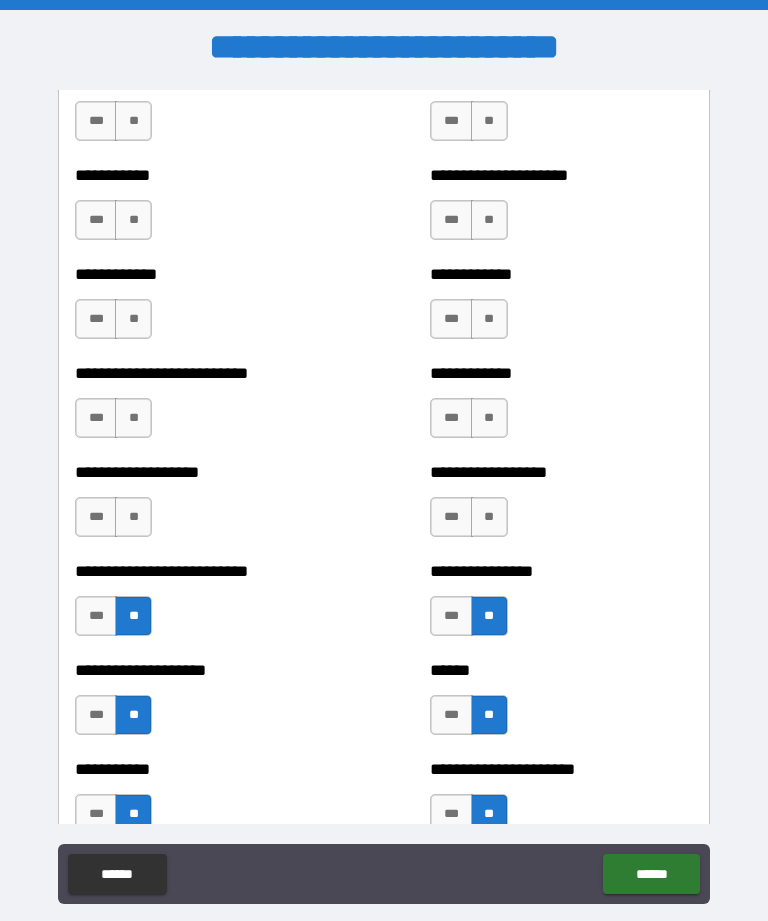 click on "**" at bounding box center [133, 517] 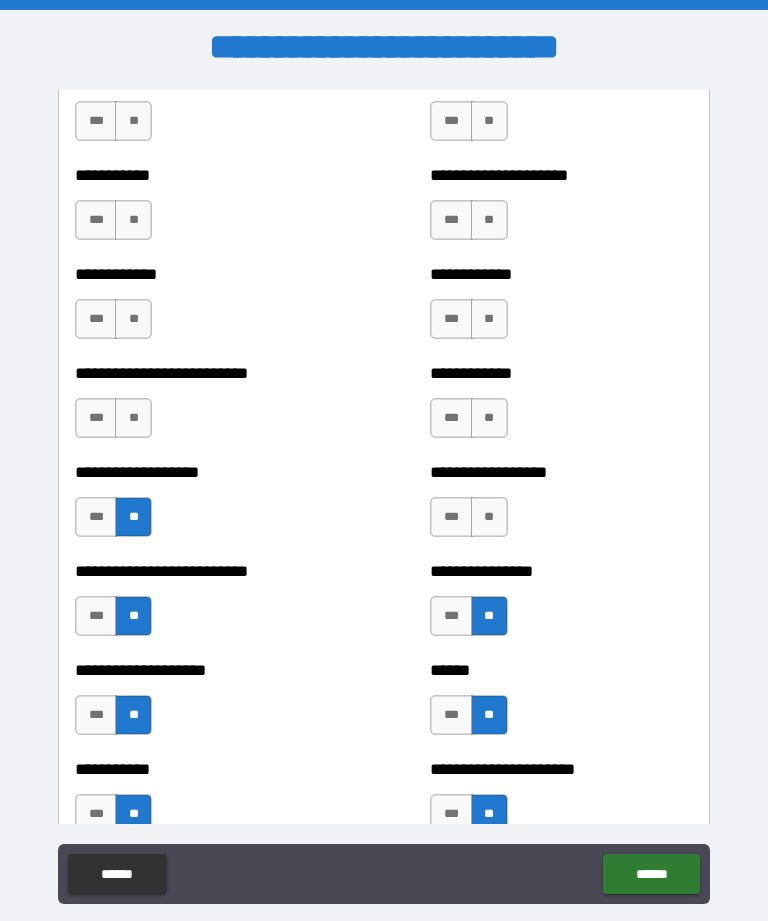 click on "**" at bounding box center (489, 517) 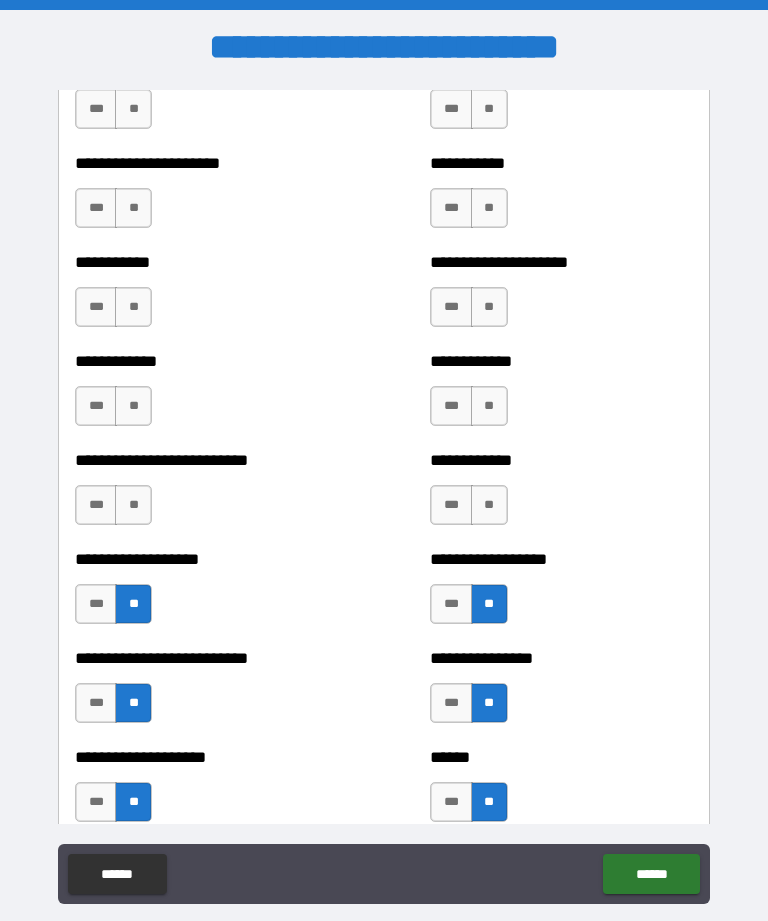 scroll, scrollTop: 5273, scrollLeft: 0, axis: vertical 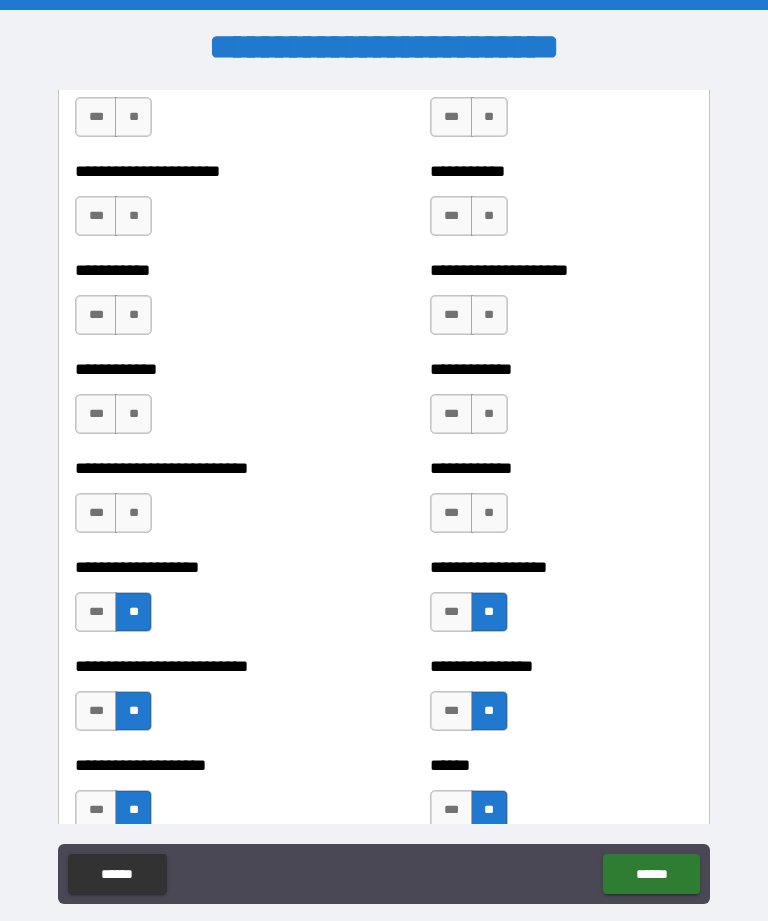 click on "**" at bounding box center (133, 513) 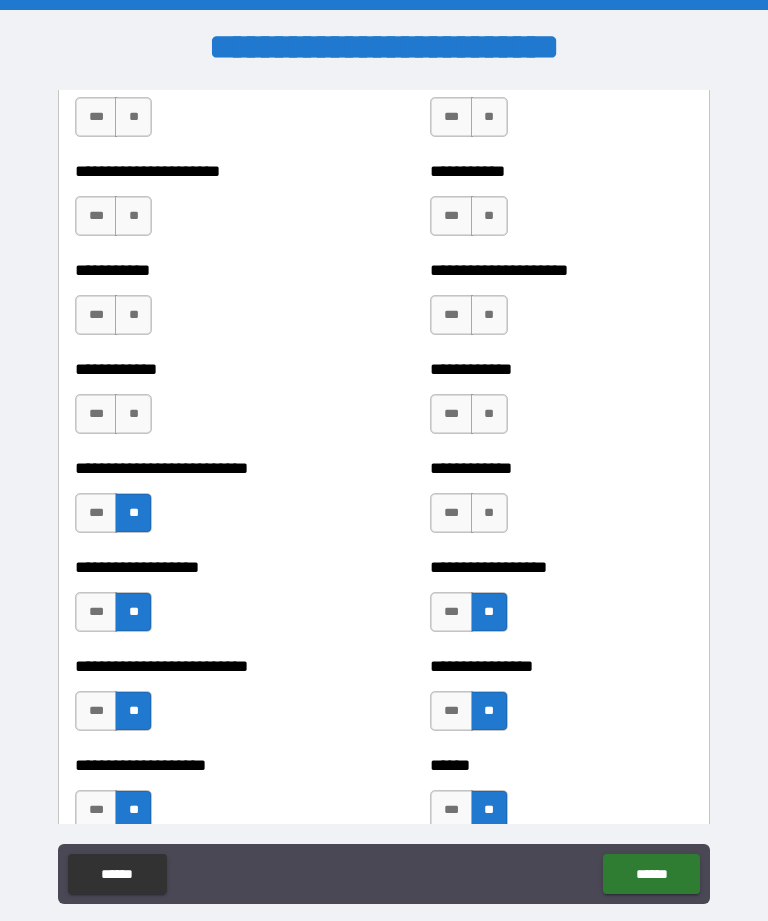 click on "**" at bounding box center (489, 513) 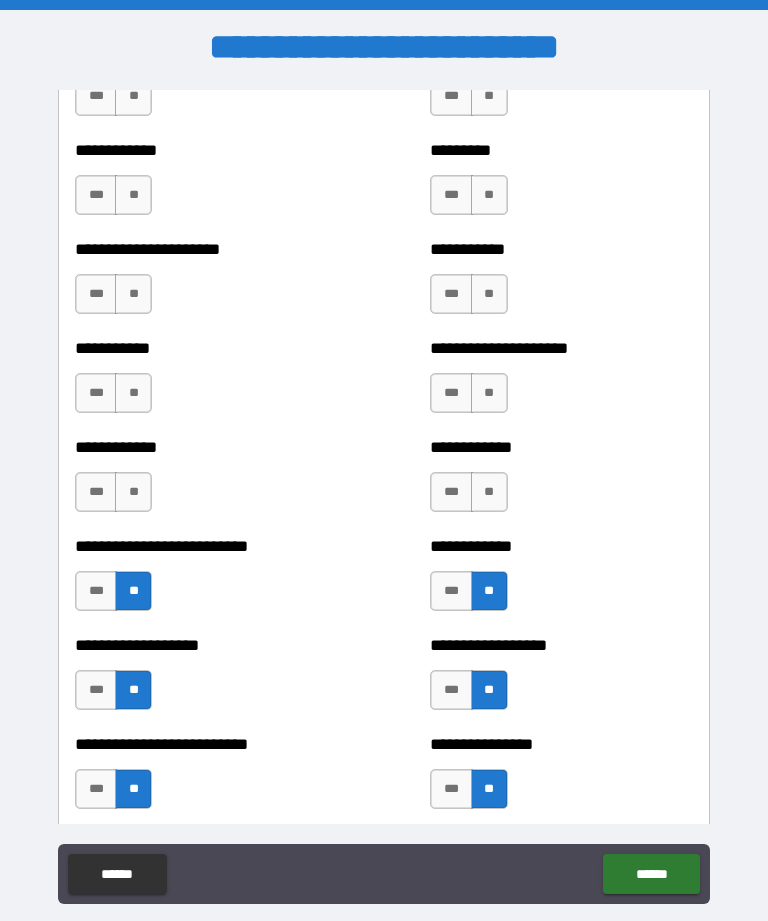 scroll, scrollTop: 5149, scrollLeft: 0, axis: vertical 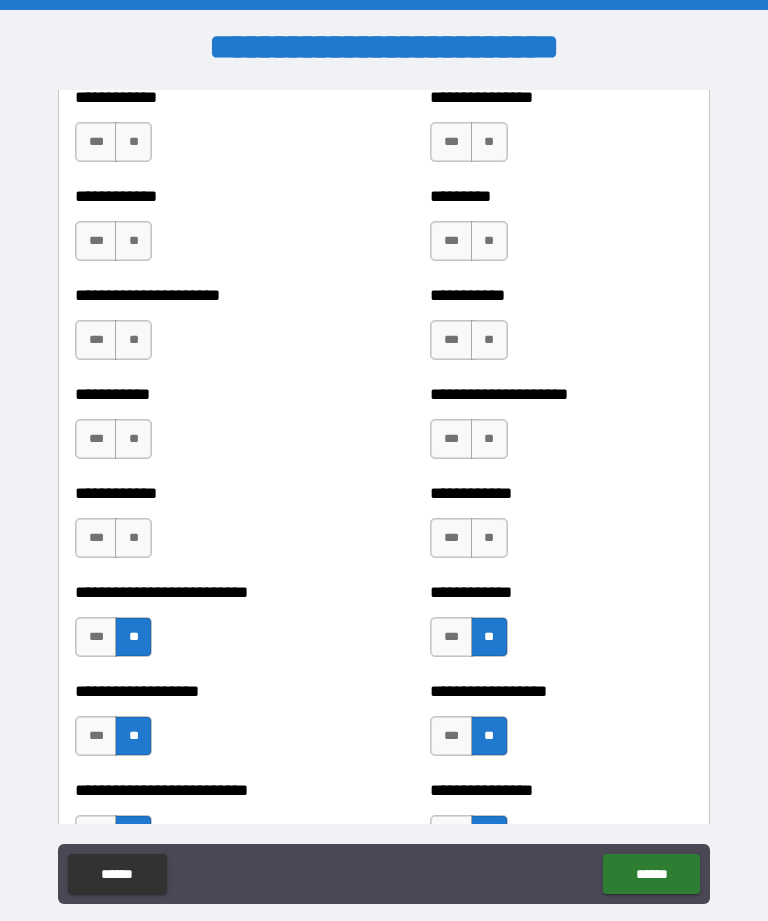 click on "**" at bounding box center (133, 538) 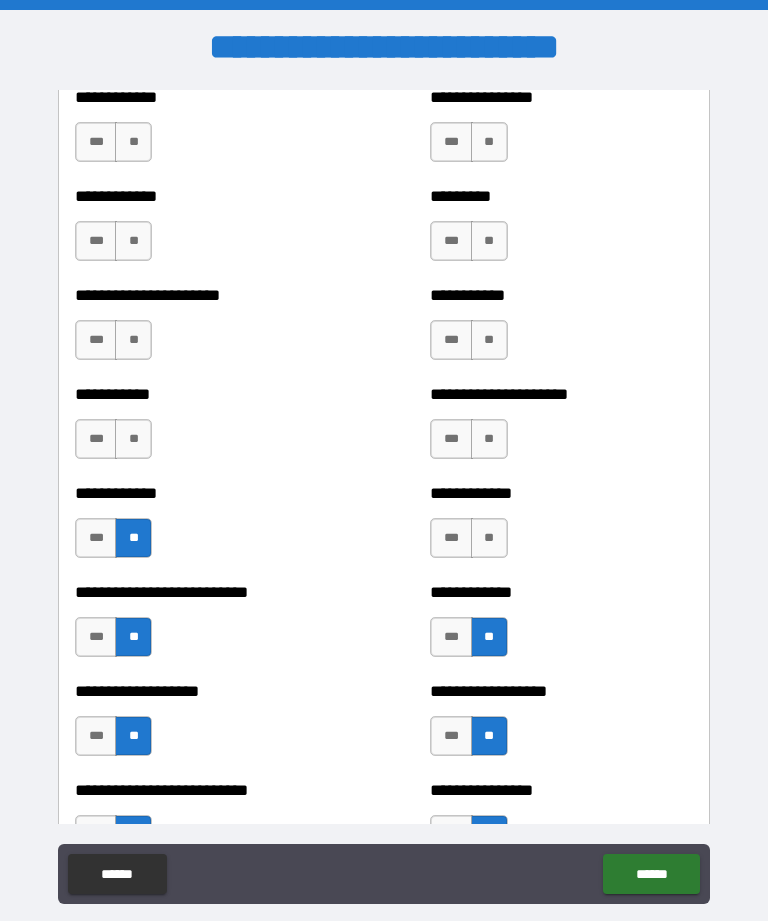click on "**" at bounding box center [489, 538] 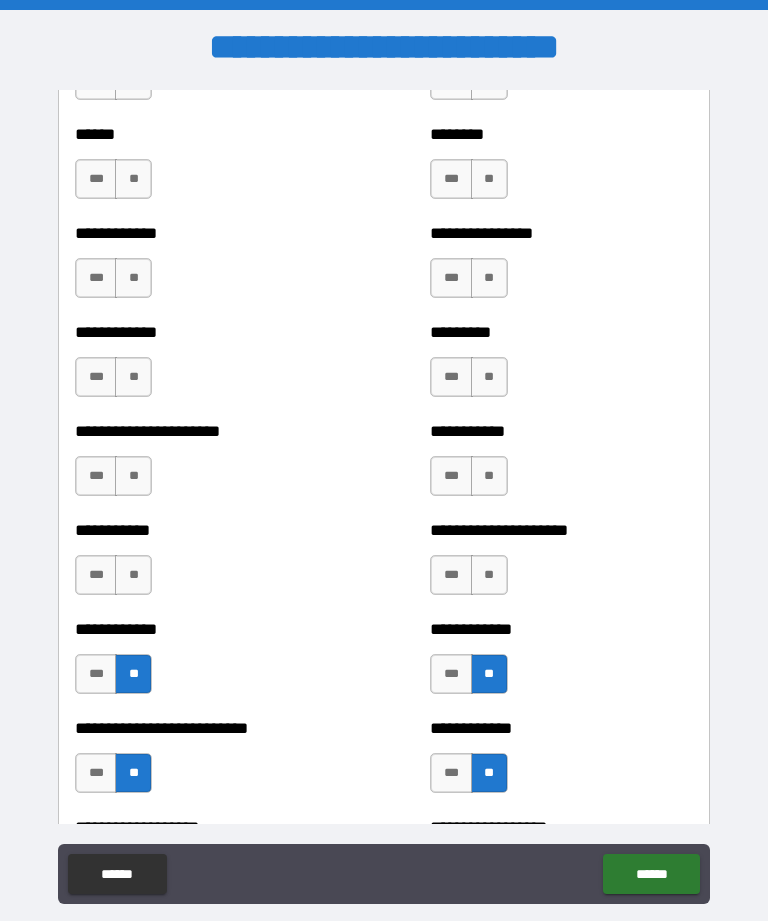 scroll, scrollTop: 5014, scrollLeft: 0, axis: vertical 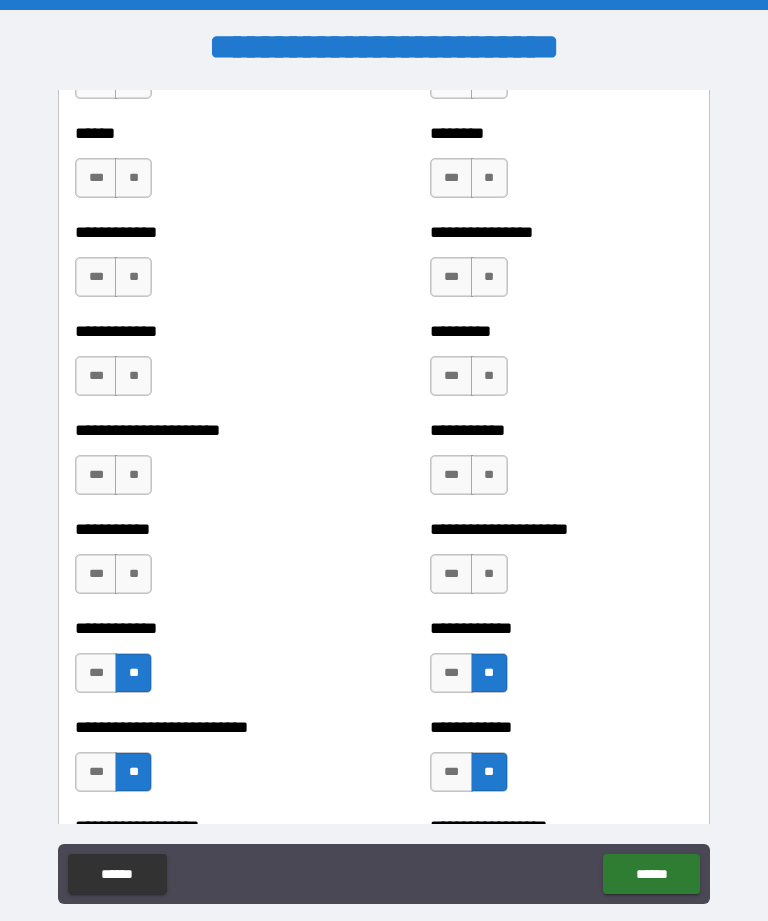 click on "**" at bounding box center (133, 574) 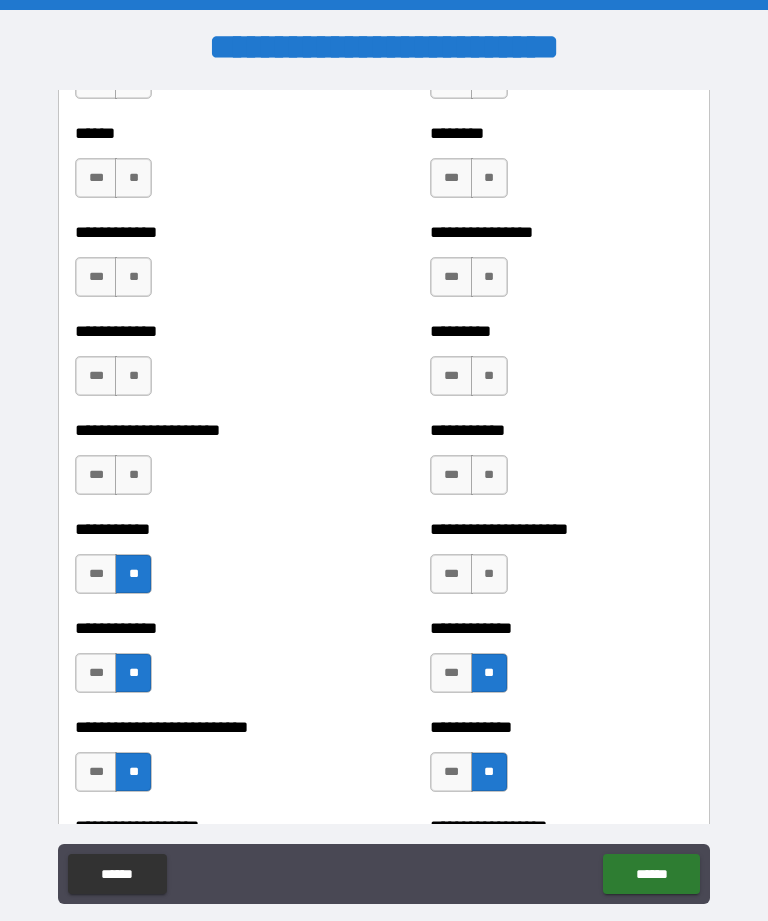 click on "**" at bounding box center (489, 574) 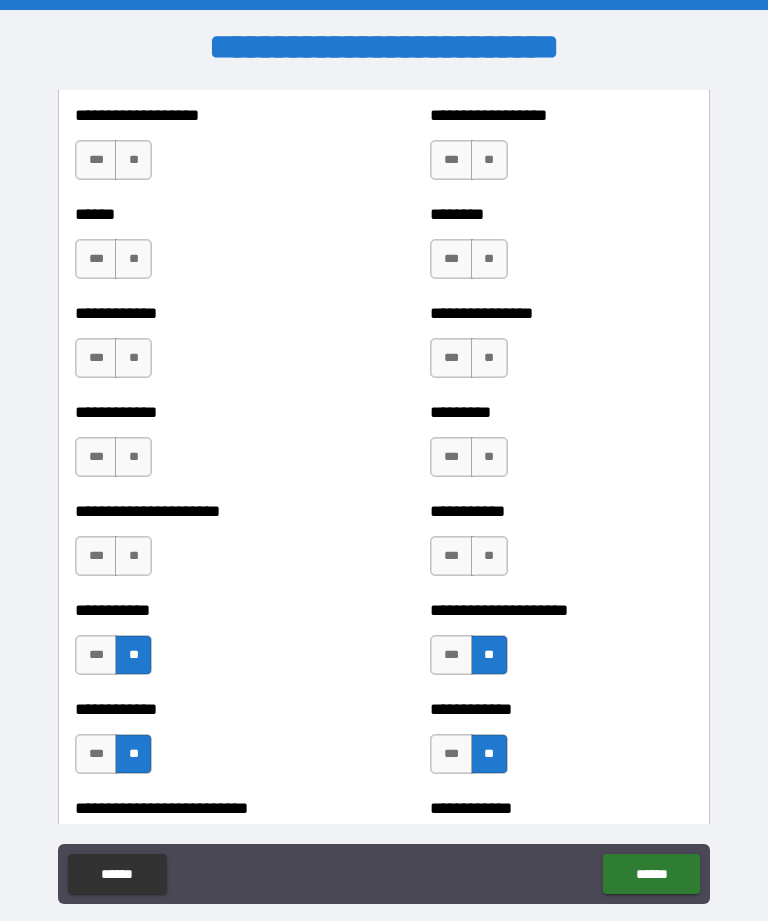 scroll, scrollTop: 4931, scrollLeft: 0, axis: vertical 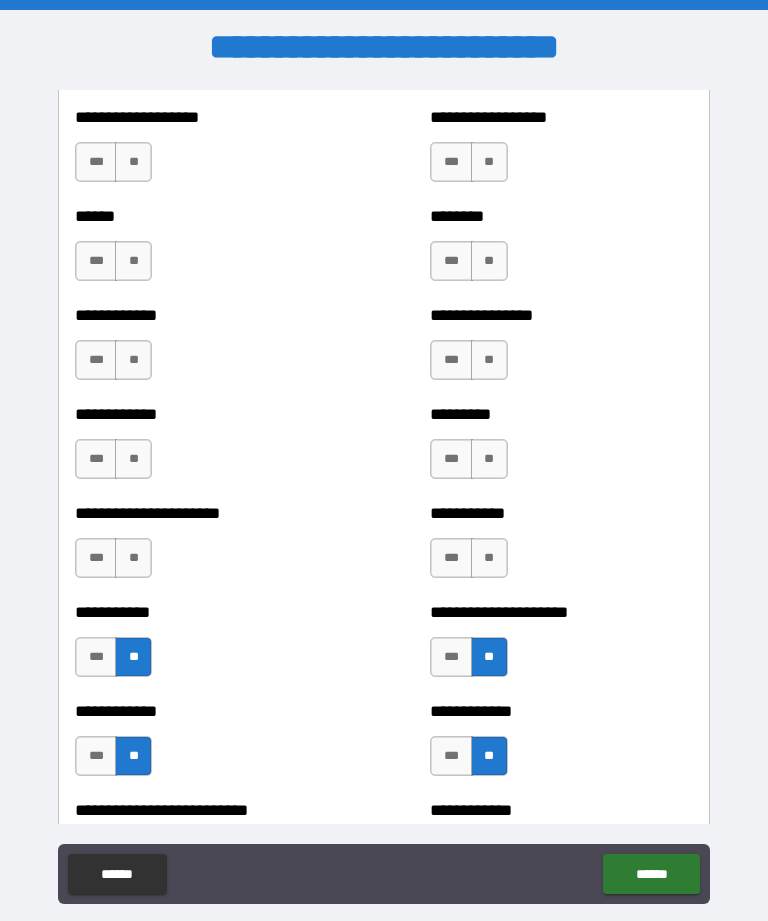 click on "**" at bounding box center [133, 558] 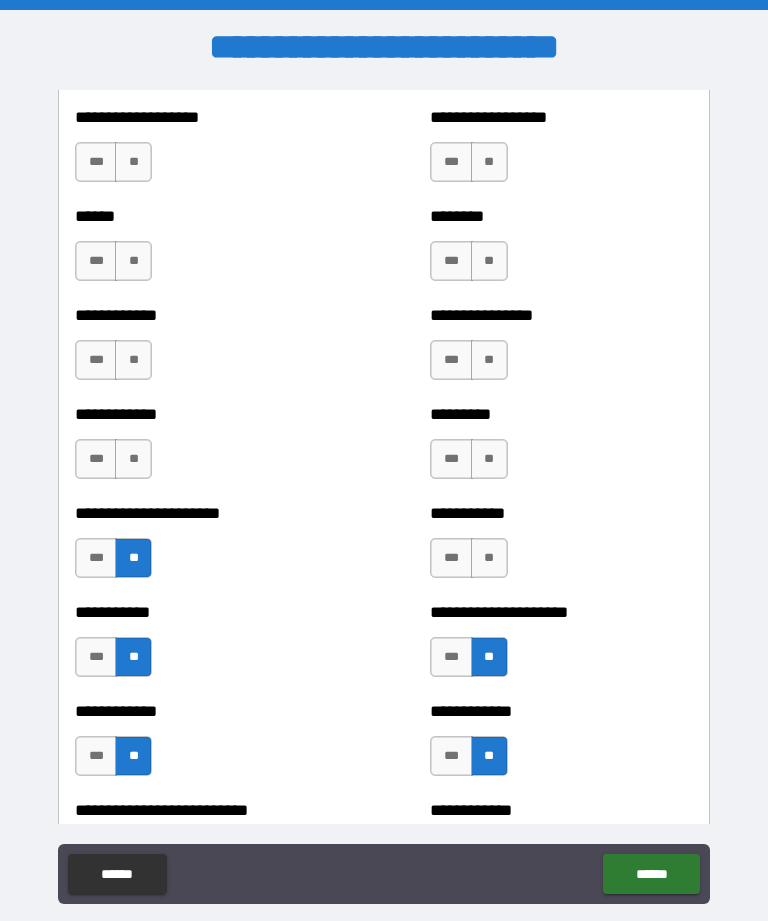 click on "**" at bounding box center [489, 558] 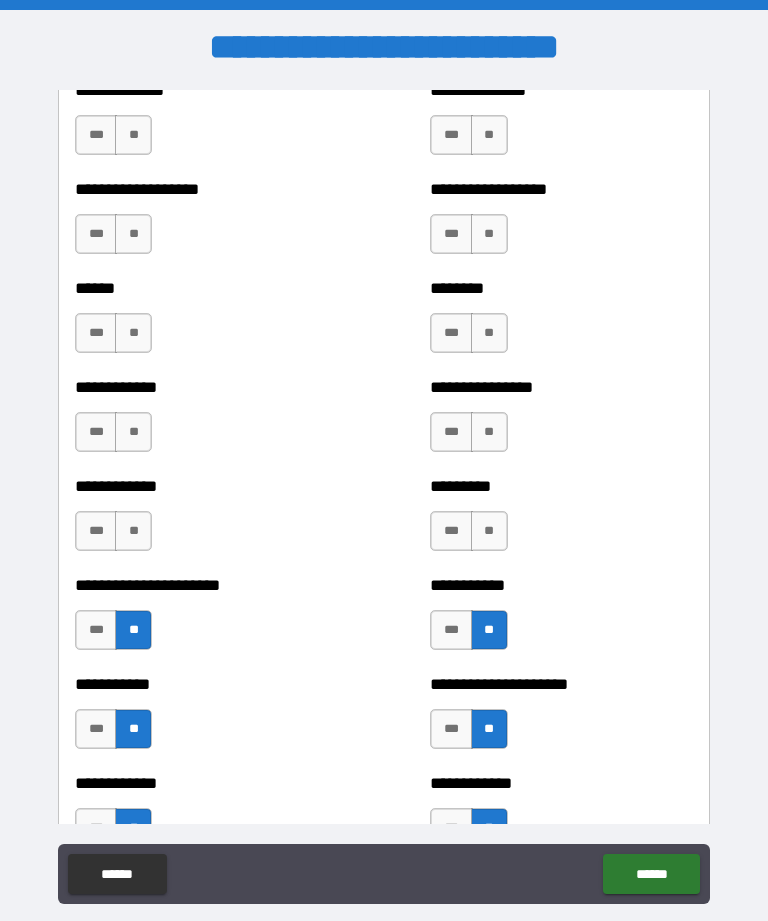 scroll, scrollTop: 4839, scrollLeft: 0, axis: vertical 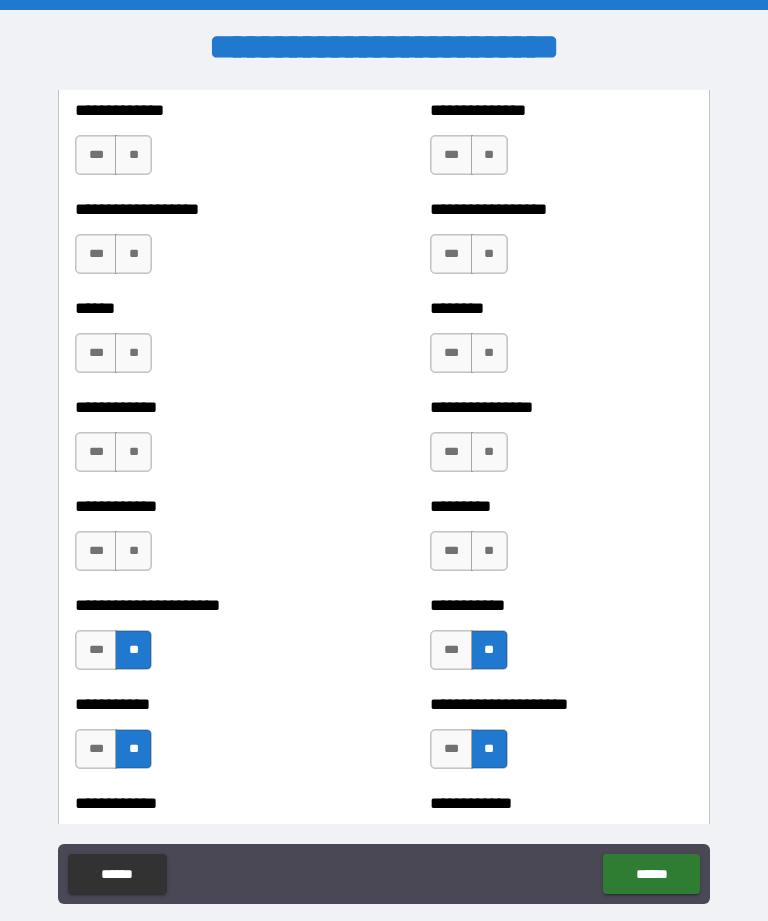 click on "**" at bounding box center (133, 551) 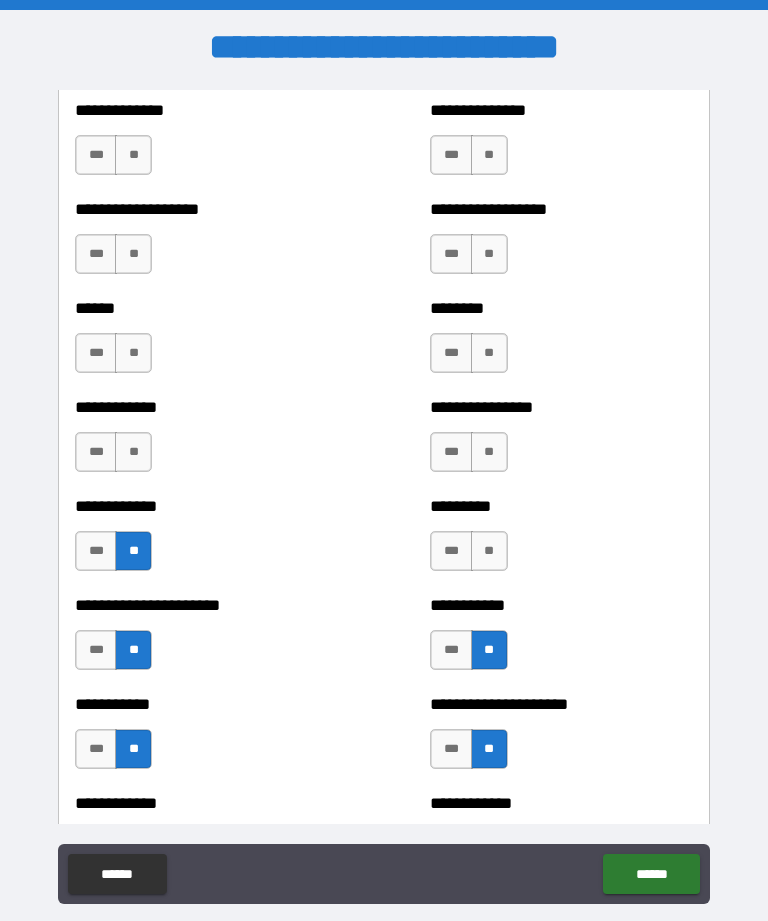 click on "**" at bounding box center (489, 551) 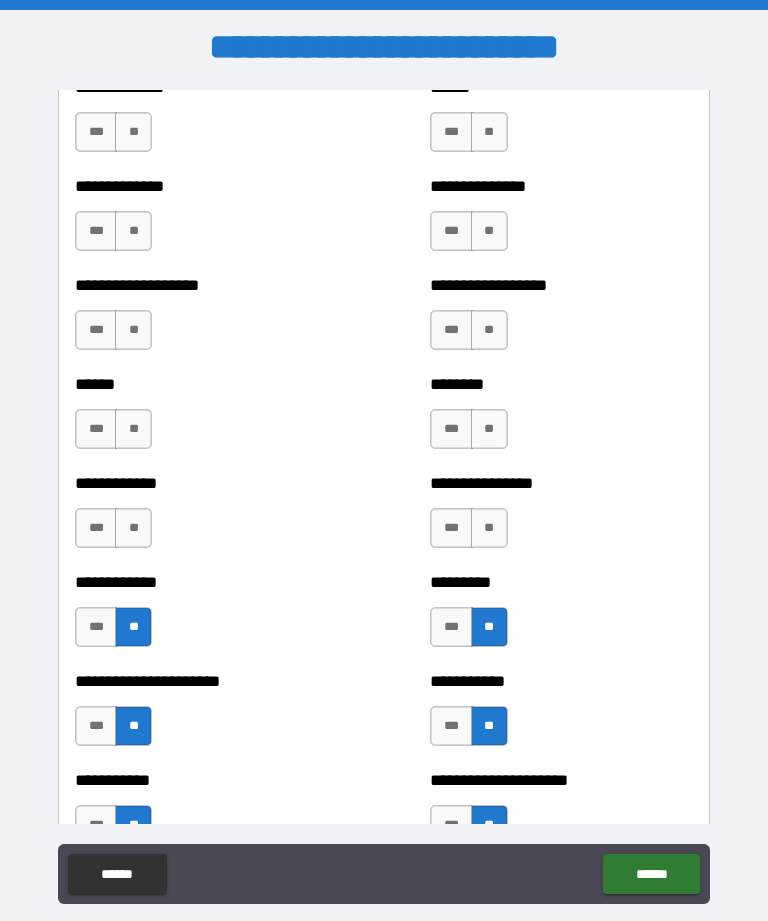 scroll, scrollTop: 4761, scrollLeft: 0, axis: vertical 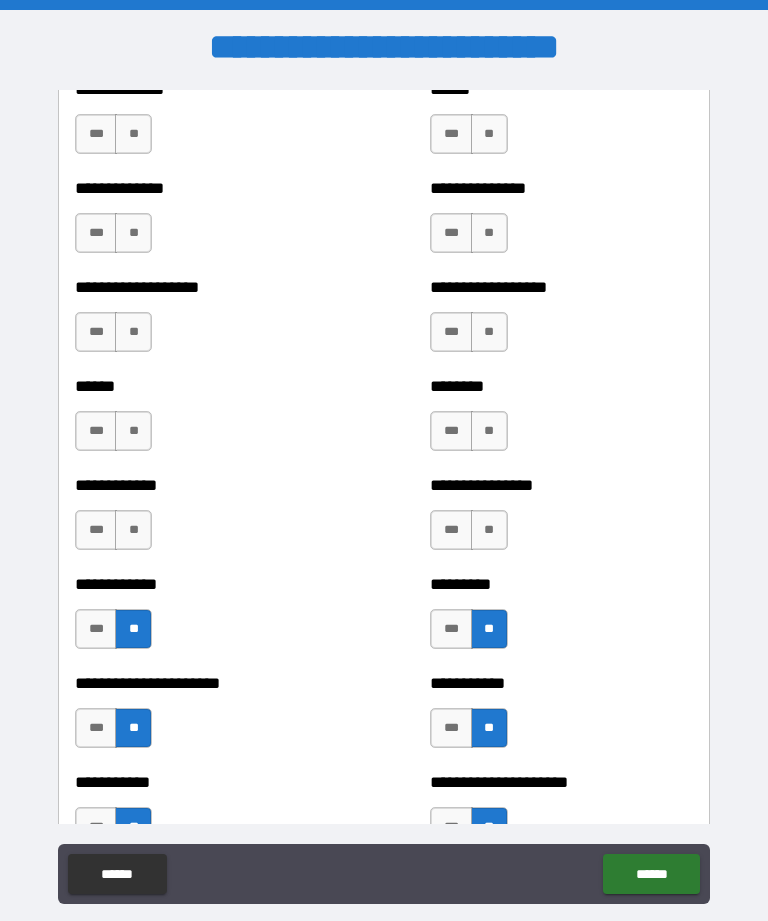 click on "**" at bounding box center (133, 530) 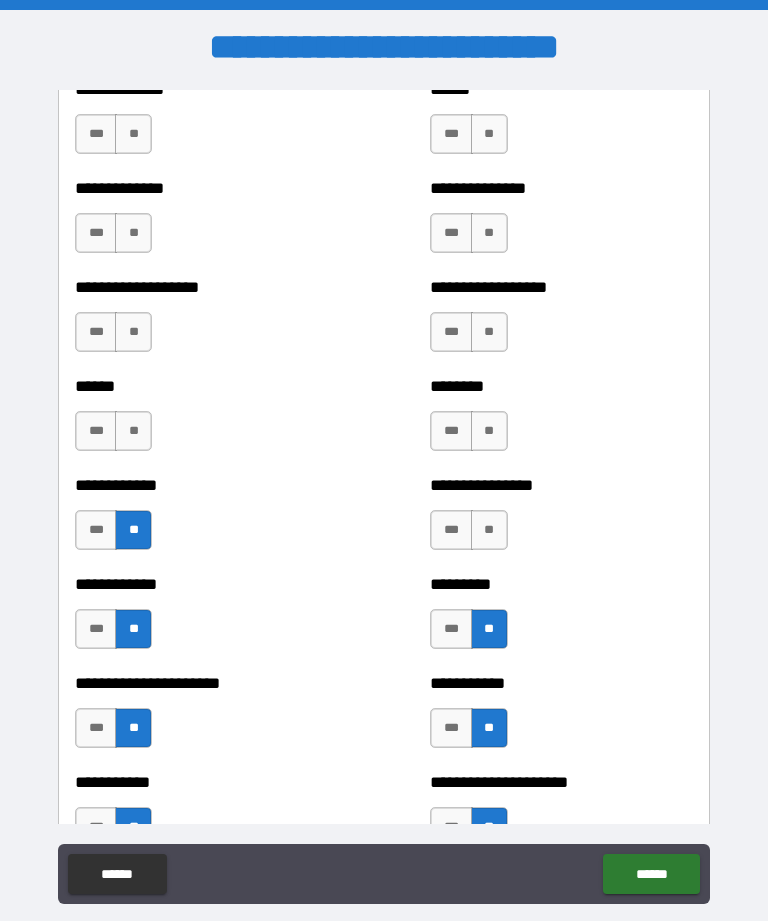 click on "**" at bounding box center [489, 530] 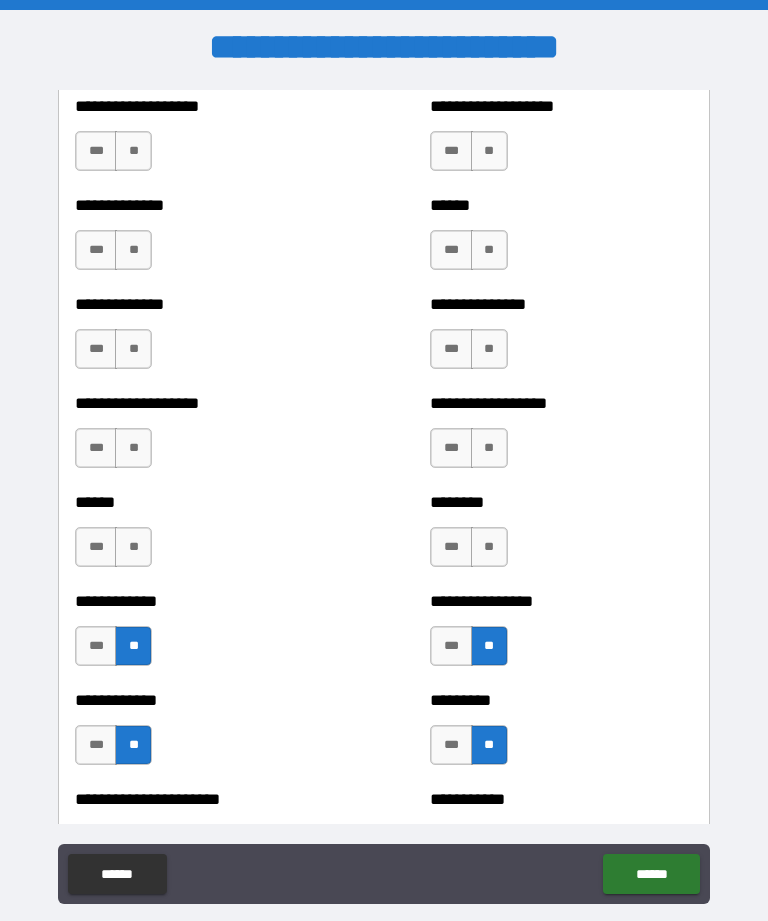 scroll, scrollTop: 4638, scrollLeft: 0, axis: vertical 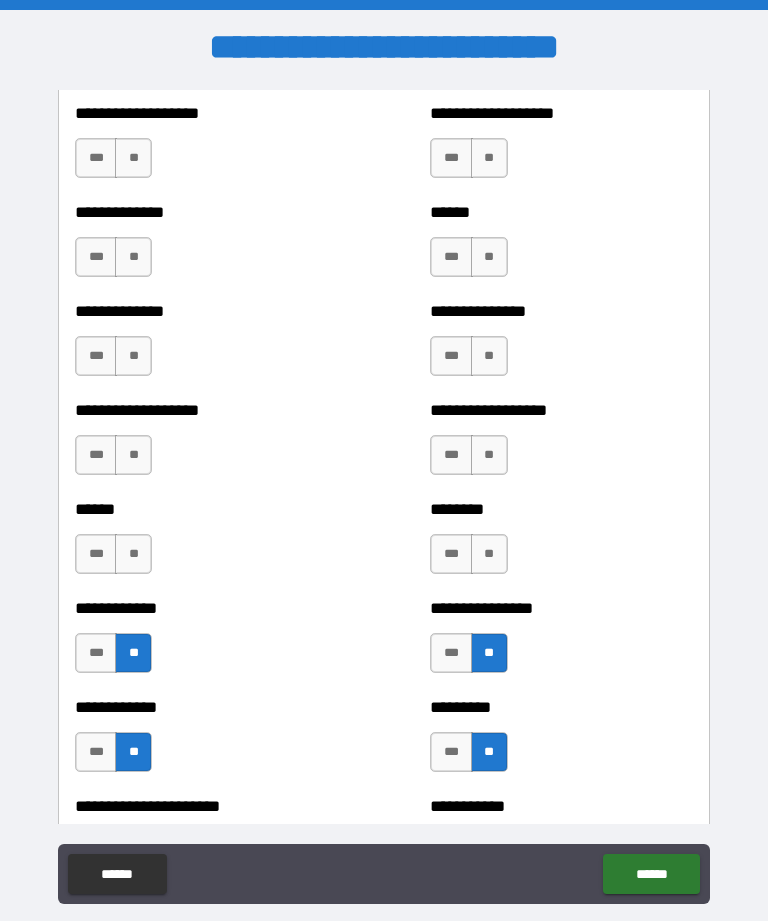 click on "**" at bounding box center (133, 554) 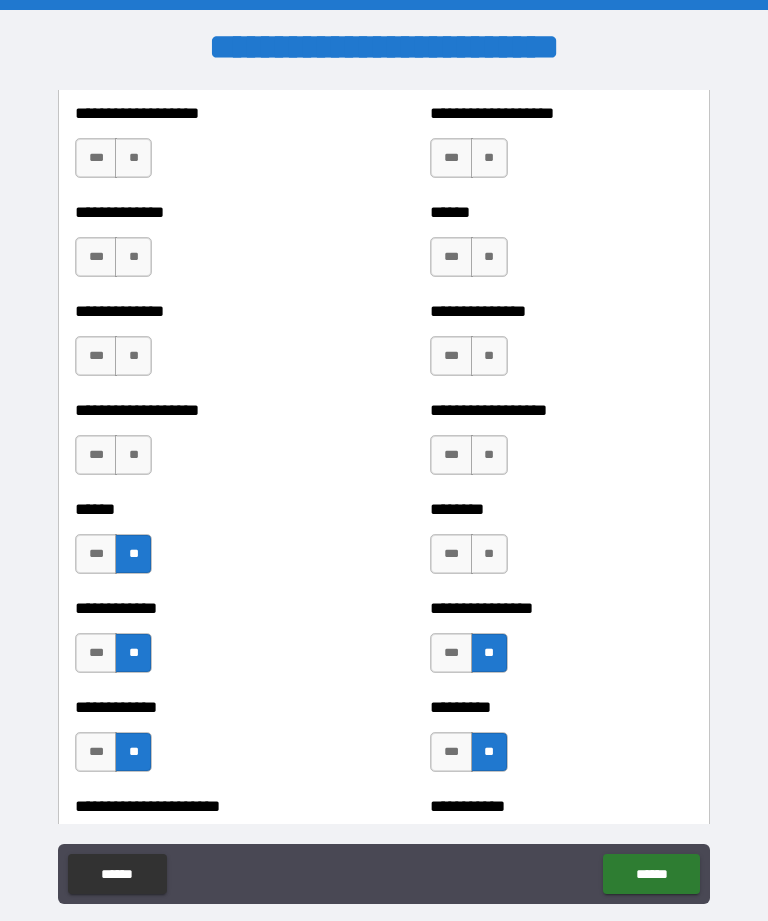 click on "**" at bounding box center (489, 554) 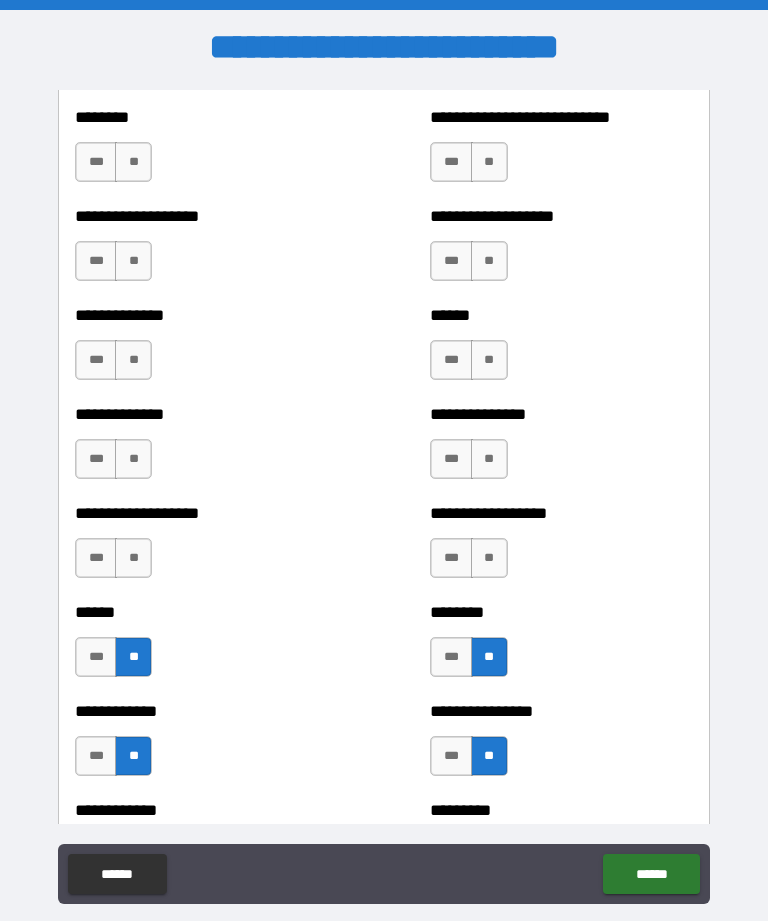 scroll, scrollTop: 4532, scrollLeft: 0, axis: vertical 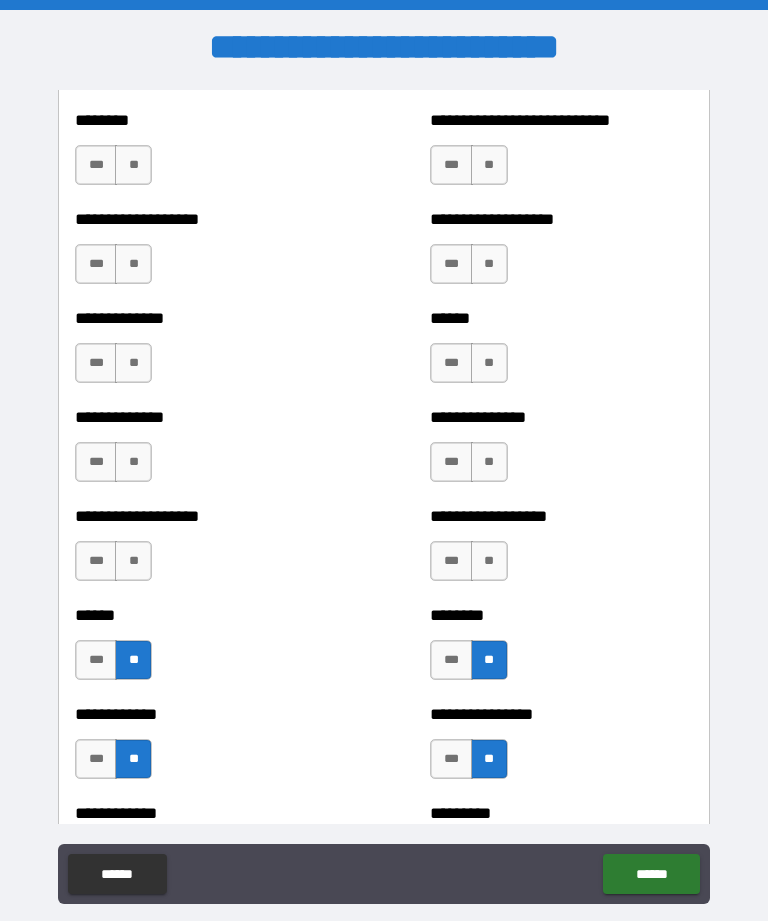 click on "**" at bounding box center [133, 561] 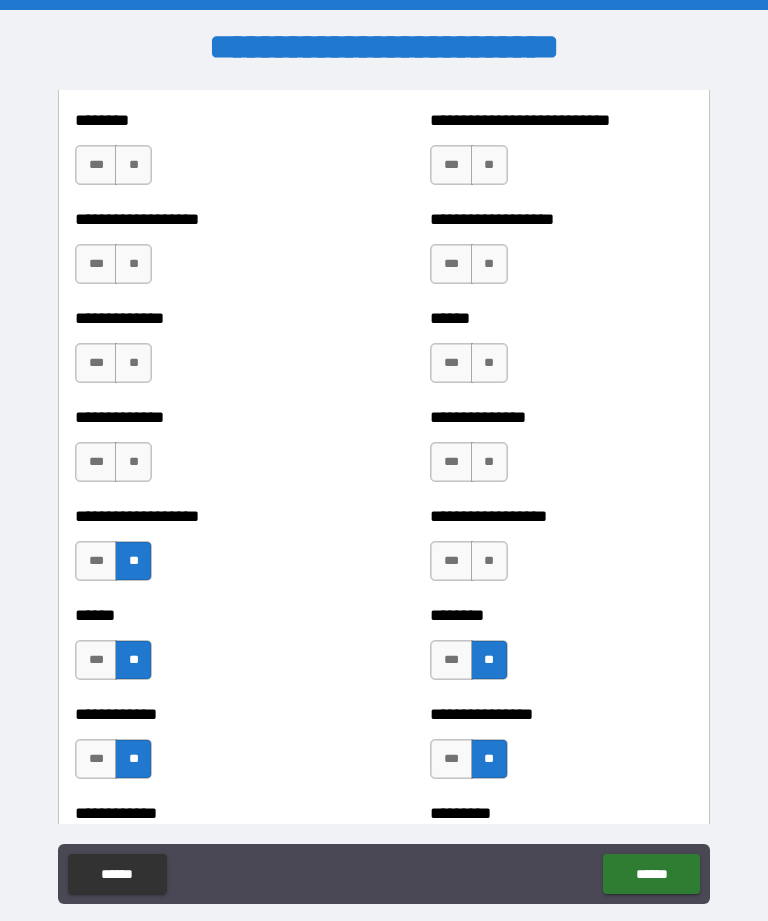 click on "**" at bounding box center (489, 561) 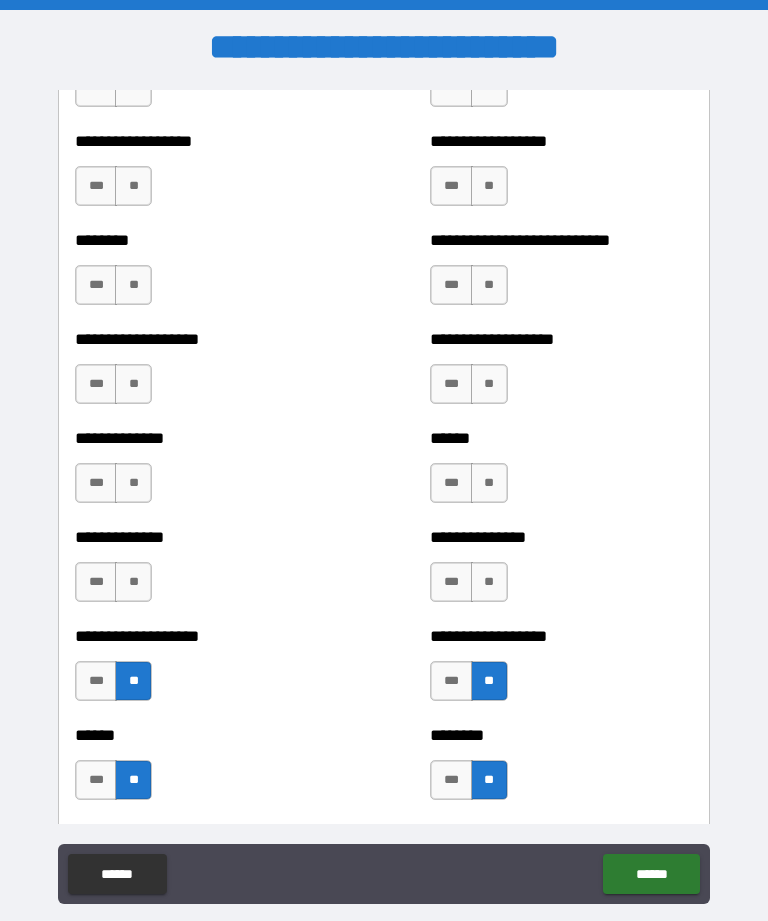 scroll, scrollTop: 4409, scrollLeft: 0, axis: vertical 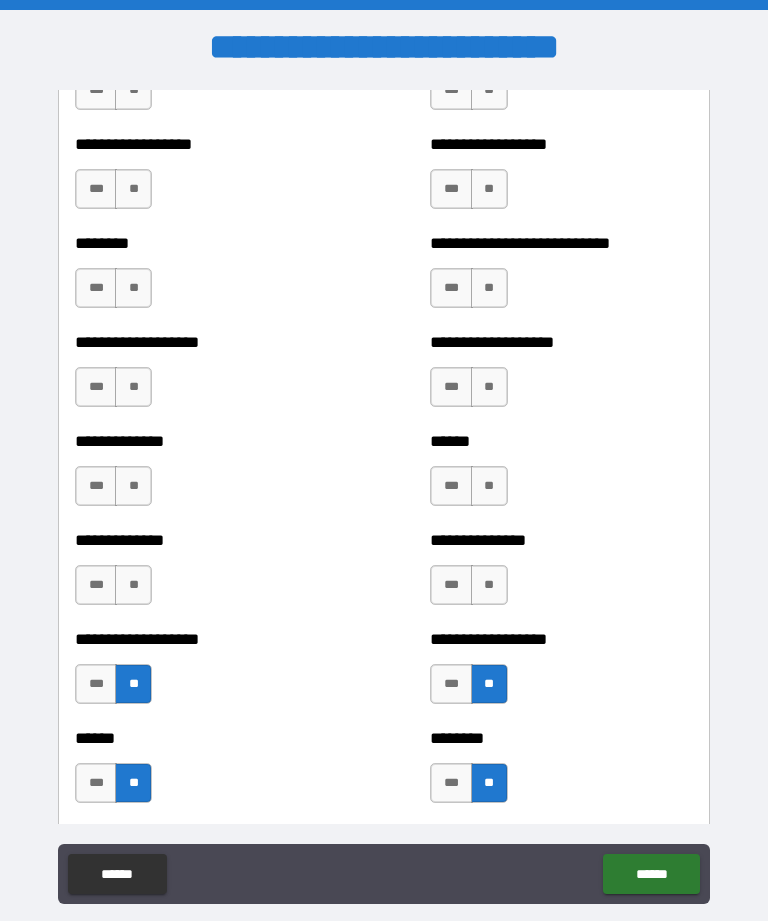 click on "**" at bounding box center [133, 585] 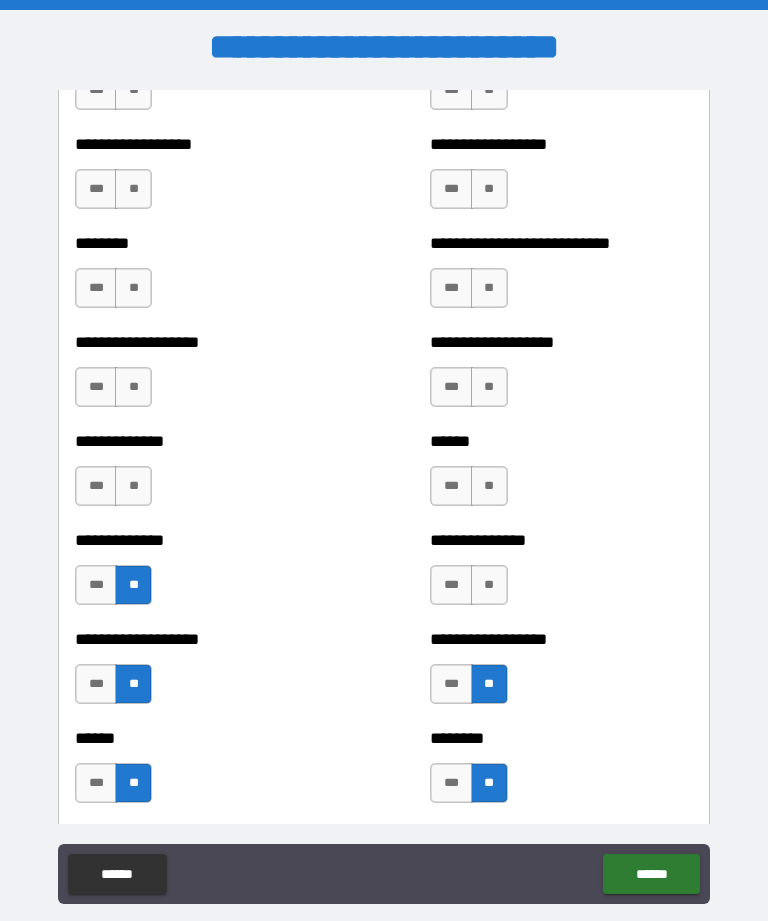click on "**" at bounding box center [489, 585] 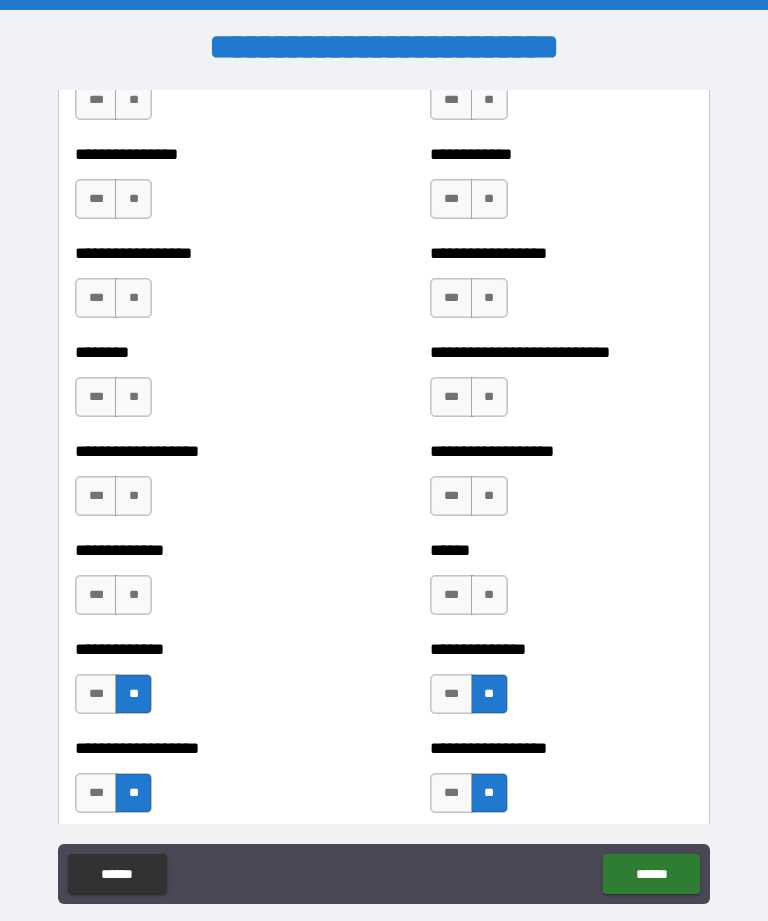 scroll, scrollTop: 4276, scrollLeft: 0, axis: vertical 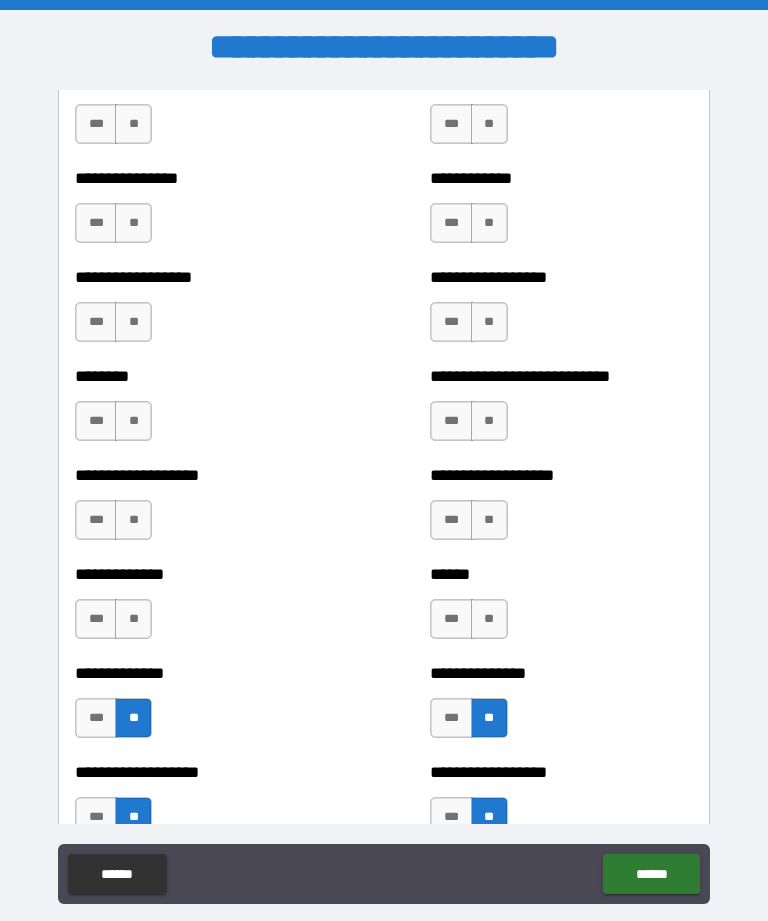 click on "**" at bounding box center (133, 619) 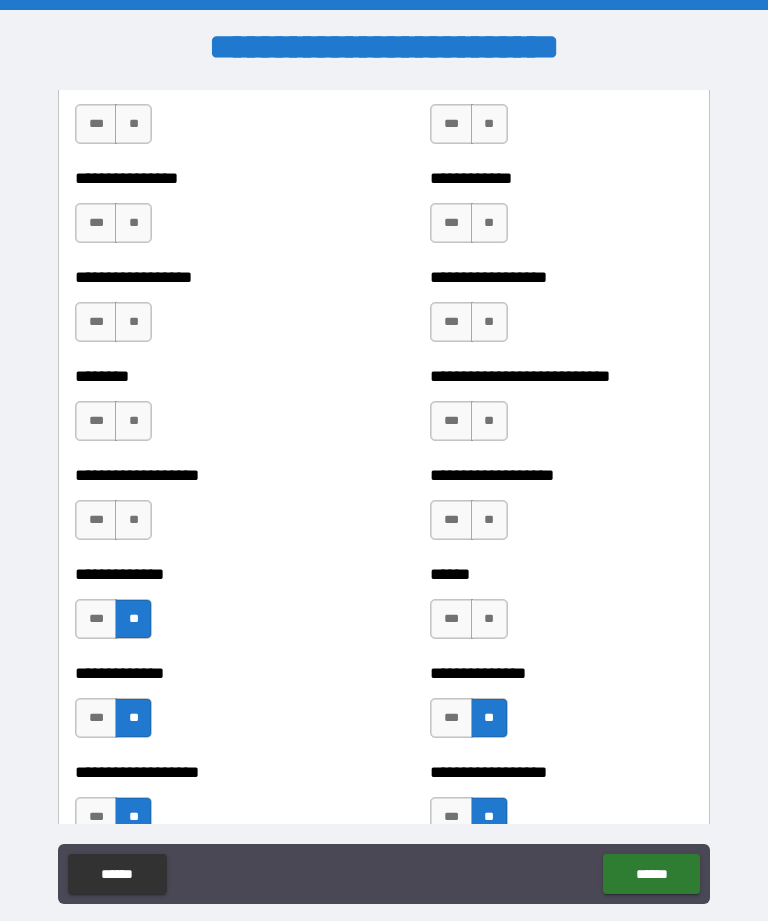 click on "**" at bounding box center [489, 619] 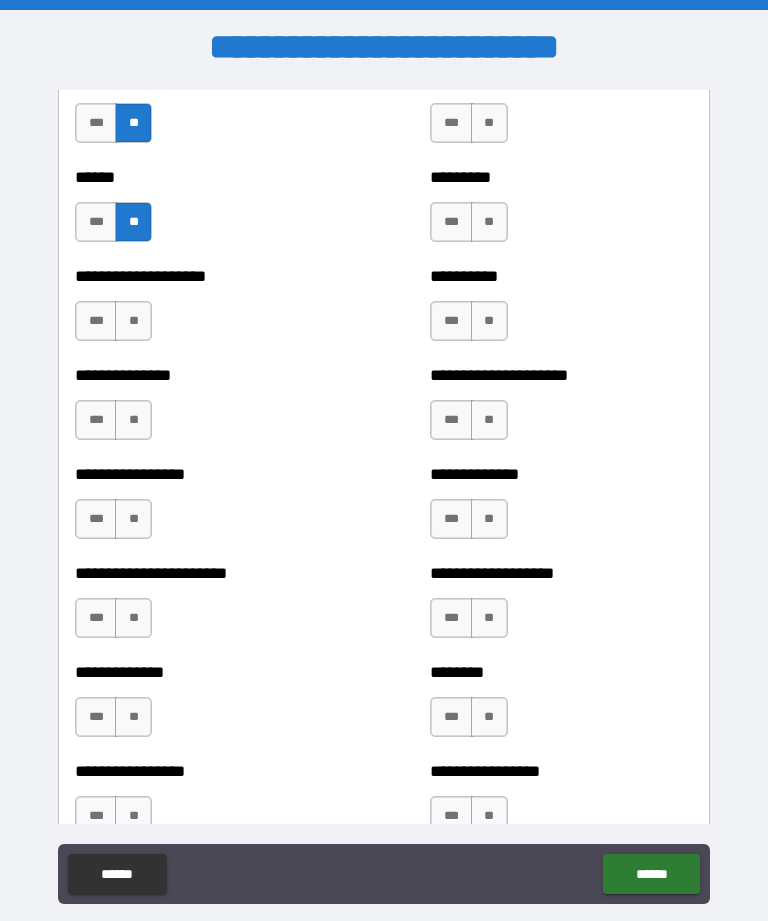 scroll, scrollTop: 3181, scrollLeft: 0, axis: vertical 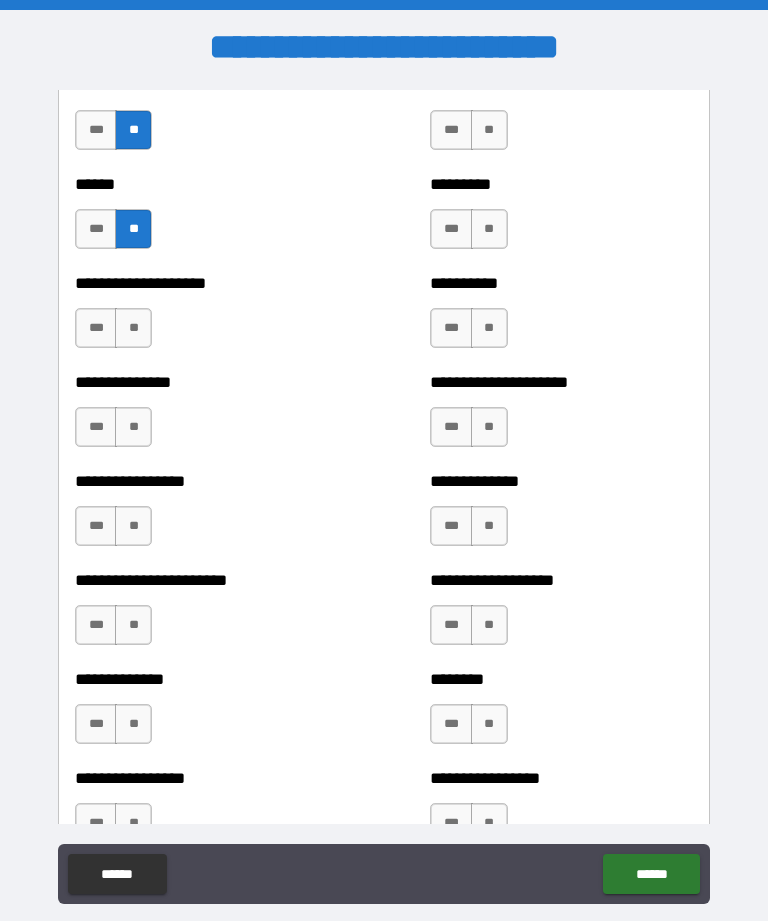 click on "**" at bounding box center [133, 328] 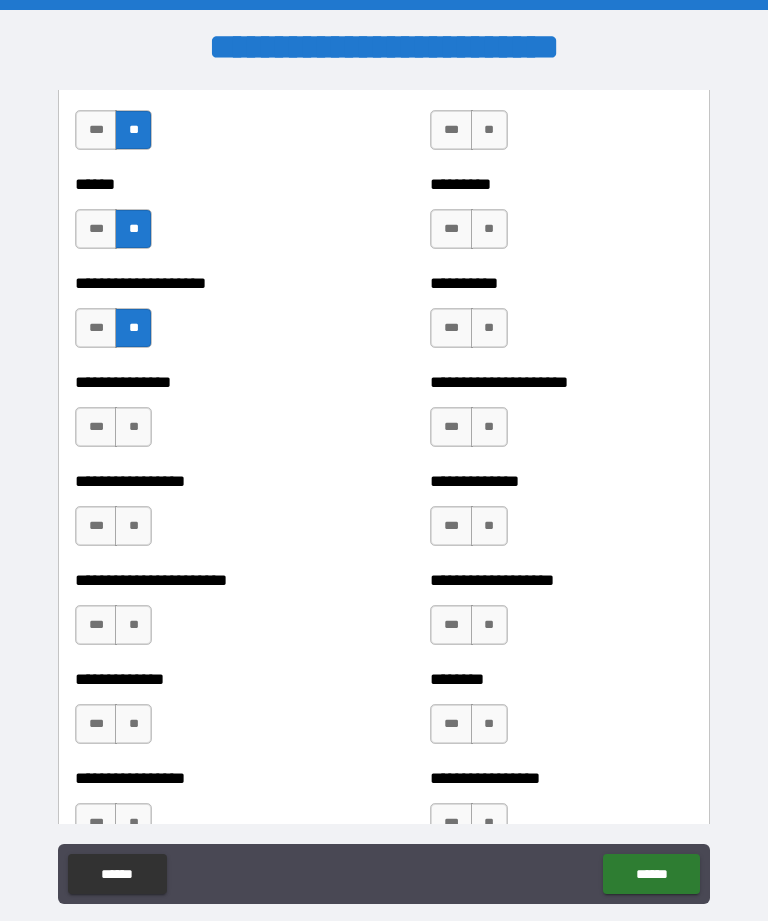 click on "**" at bounding box center [133, 427] 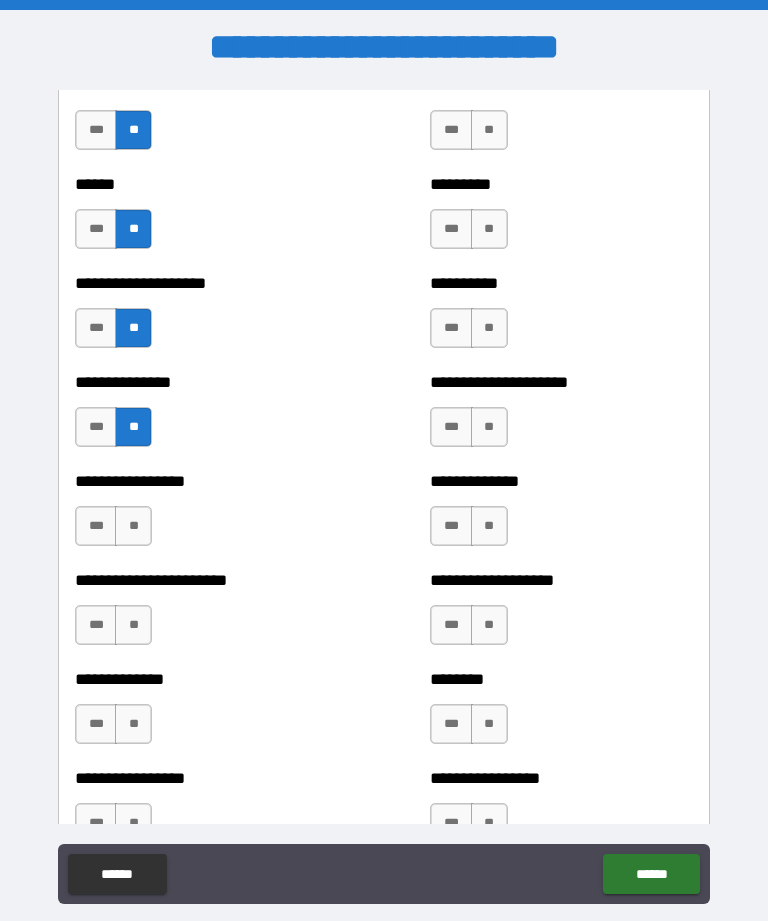 click on "**" at bounding box center (133, 526) 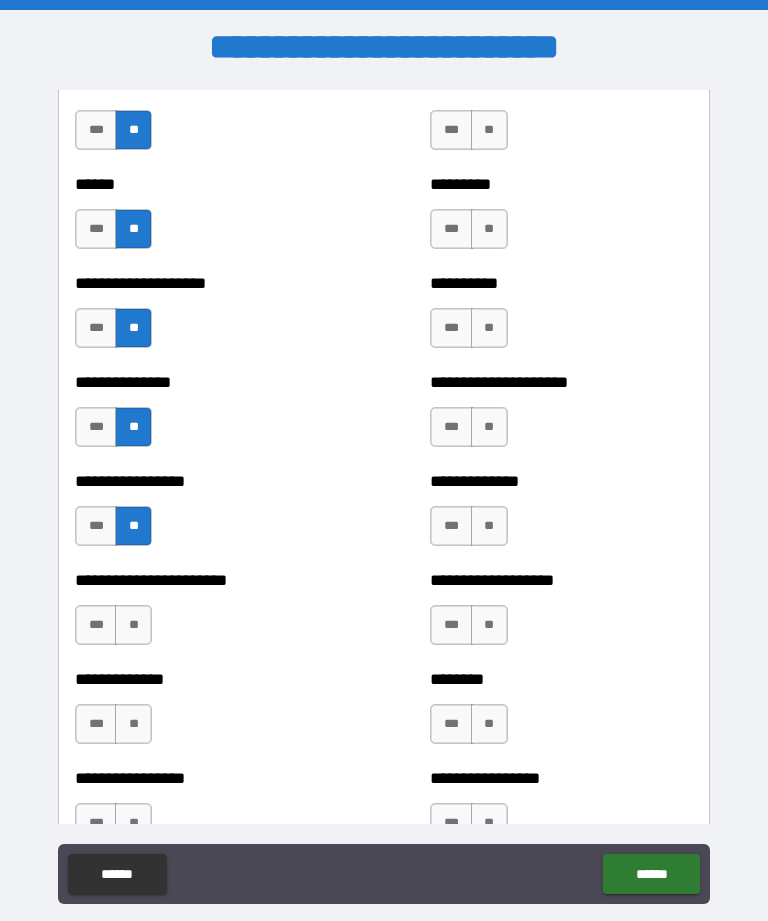 click on "**" at bounding box center (133, 625) 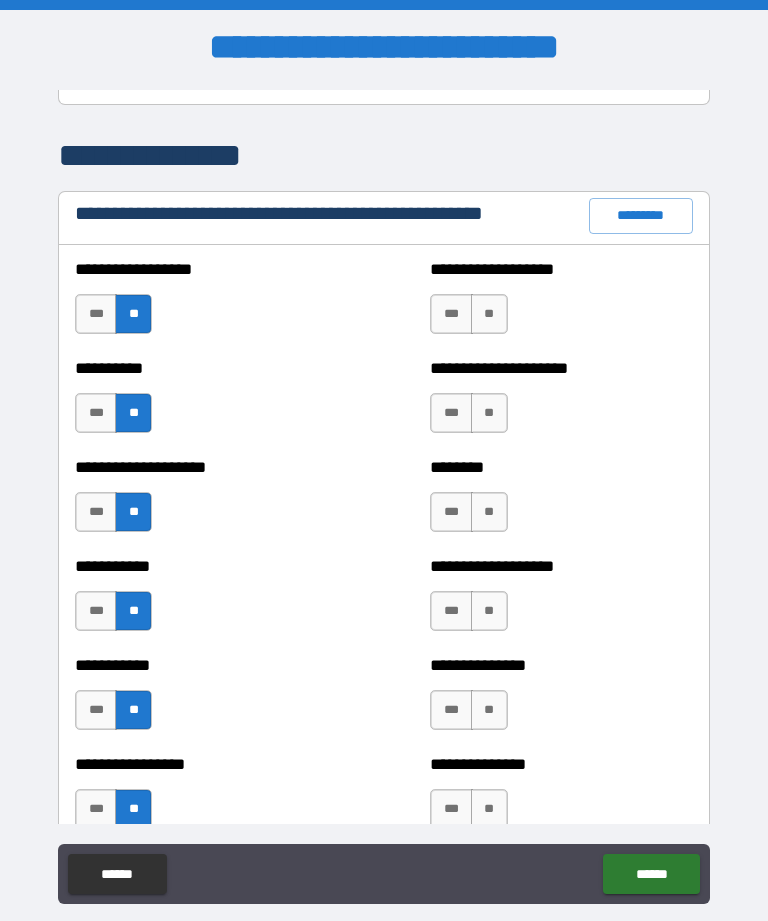 scroll, scrollTop: 2309, scrollLeft: 0, axis: vertical 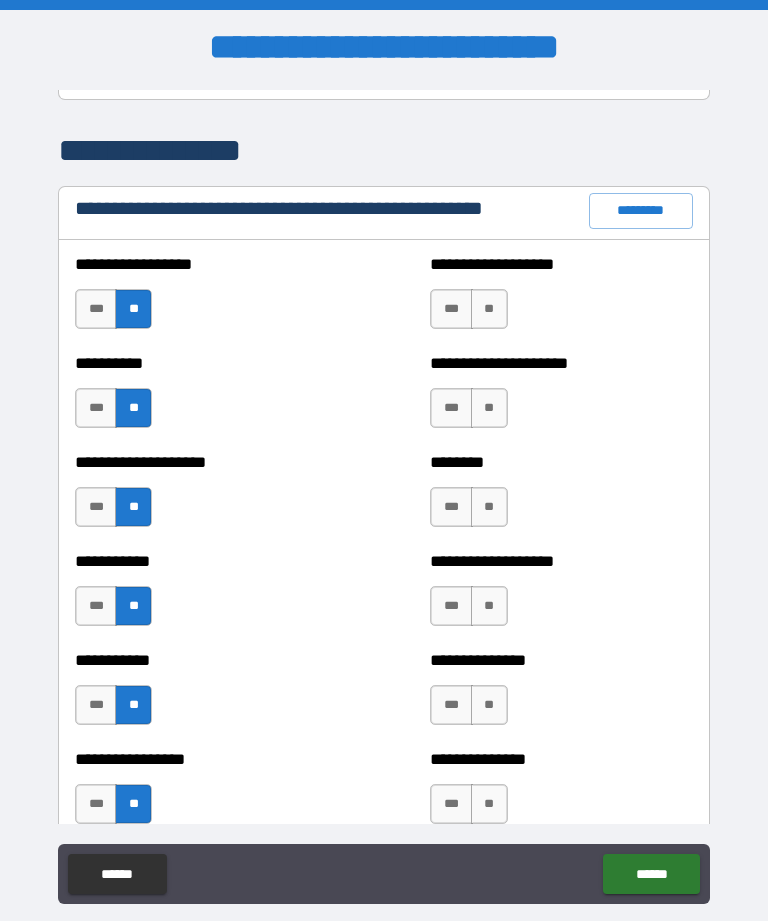 click on "**" at bounding box center (489, 309) 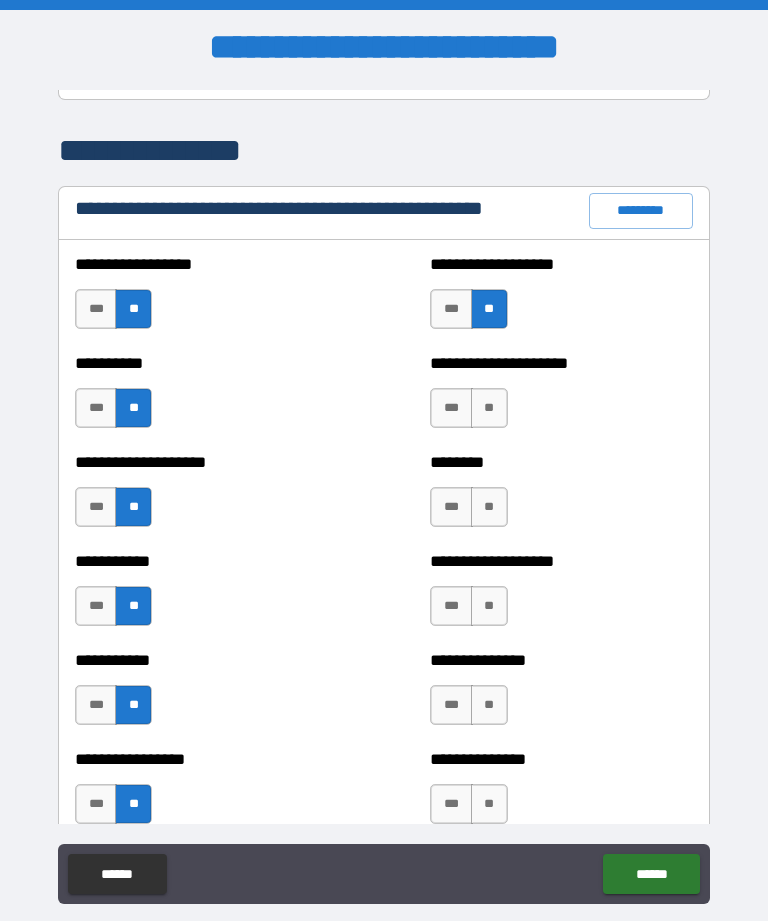click on "**" at bounding box center (489, 408) 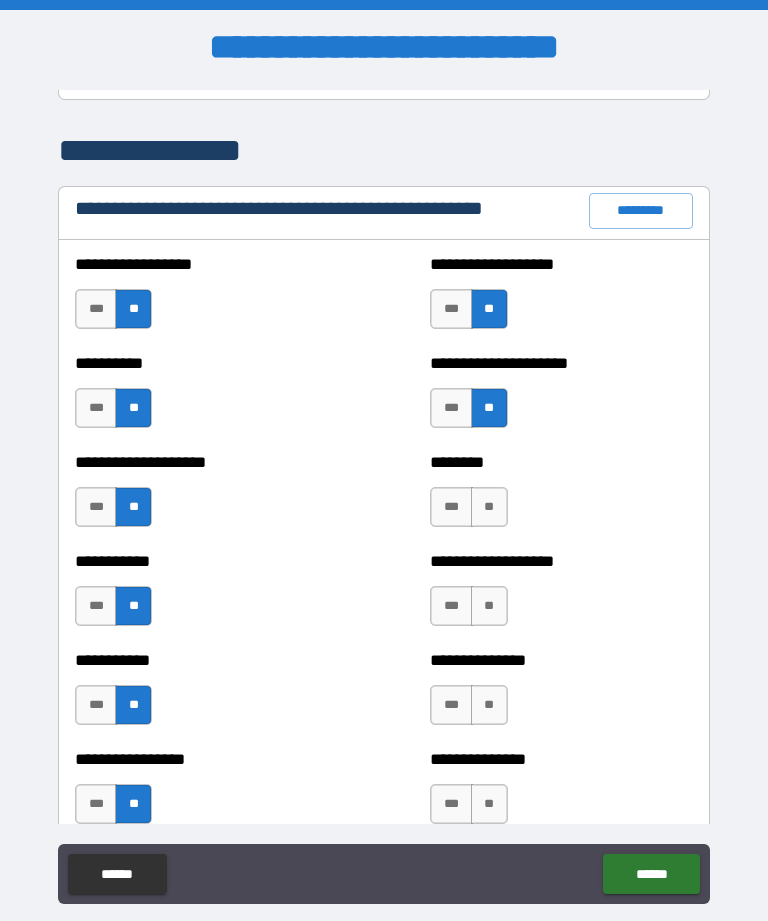 click on "**" at bounding box center [489, 507] 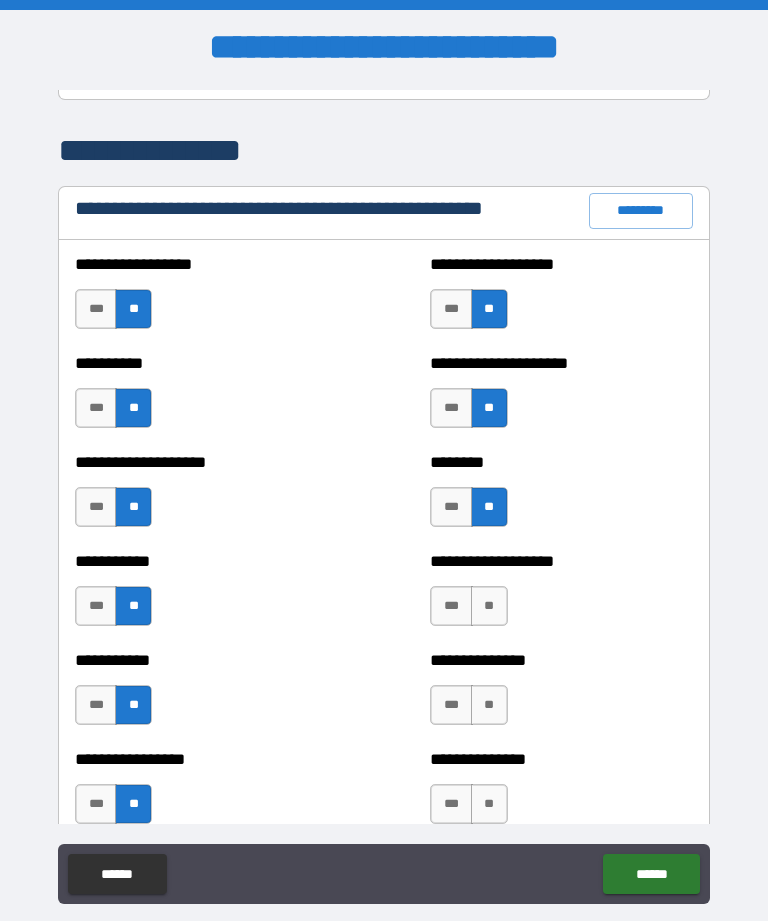 click on "**" at bounding box center [489, 606] 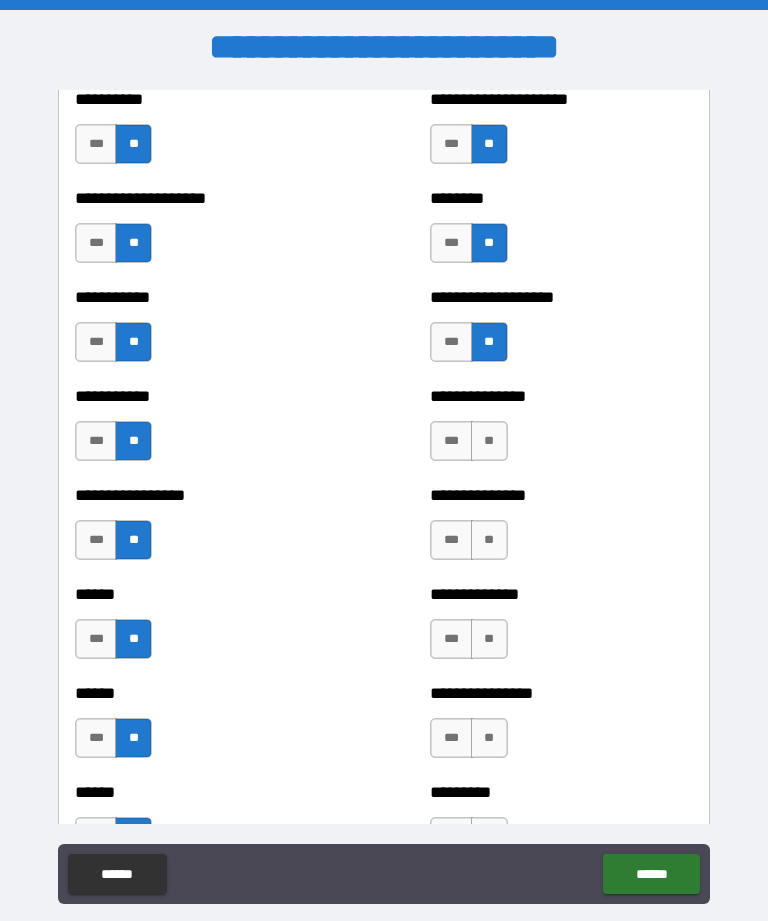 click on "**" at bounding box center [489, 441] 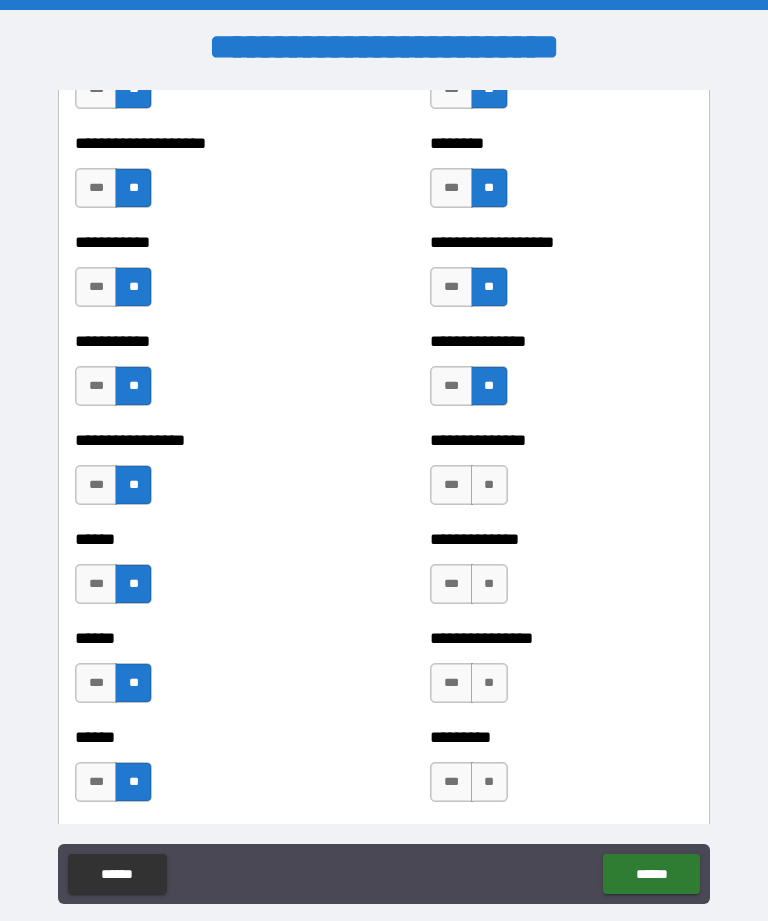 scroll, scrollTop: 2662, scrollLeft: 0, axis: vertical 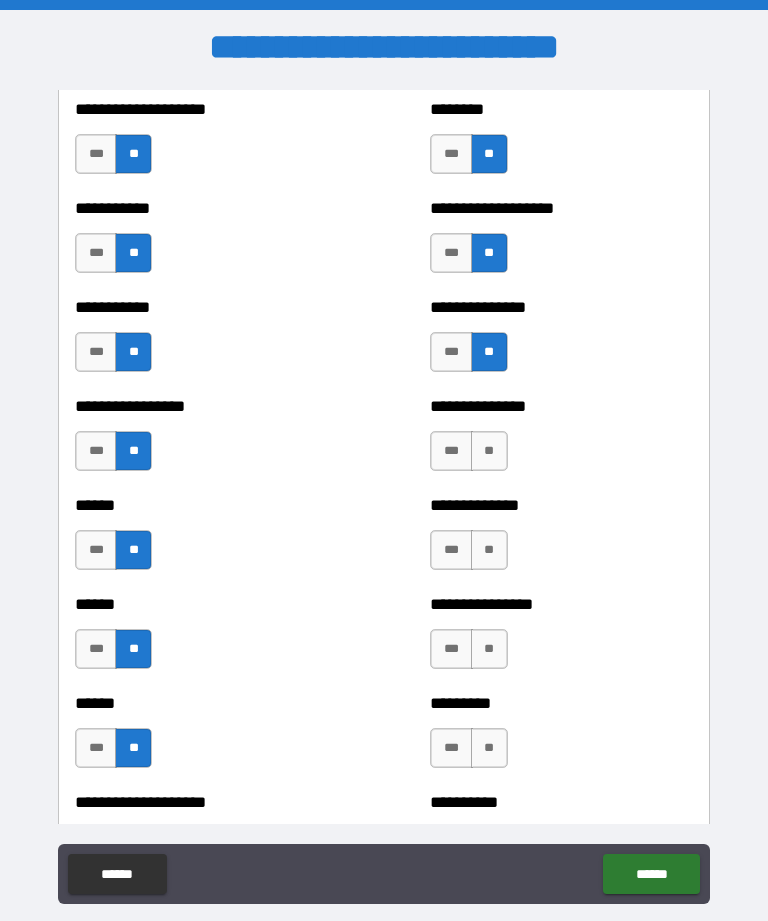 click on "**" at bounding box center (489, 451) 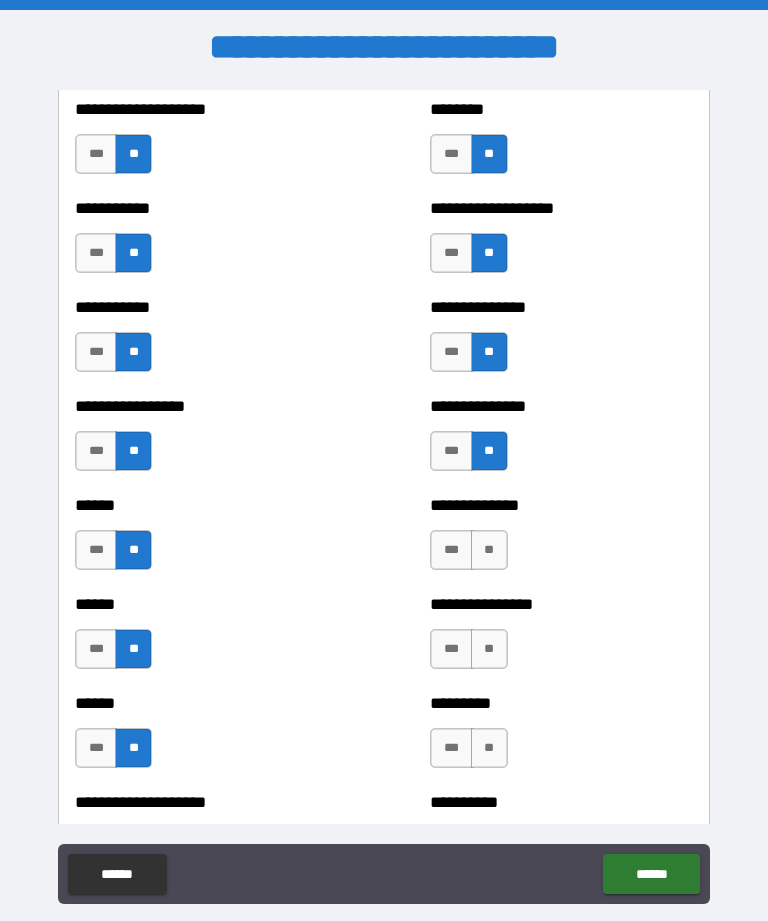 click on "**" at bounding box center [489, 550] 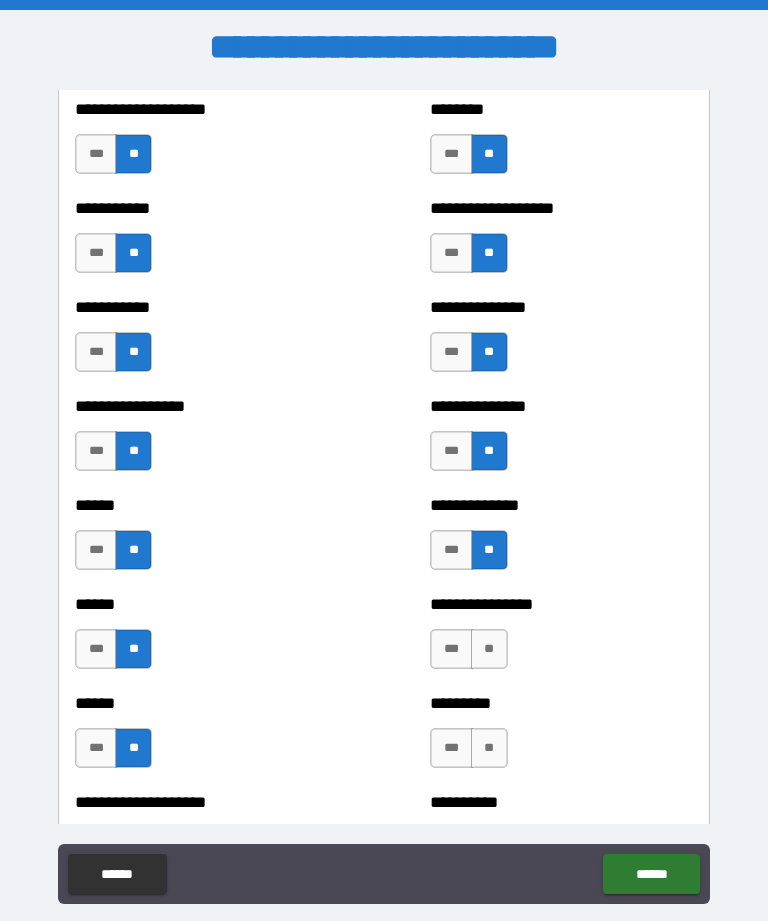 click on "**" at bounding box center [489, 649] 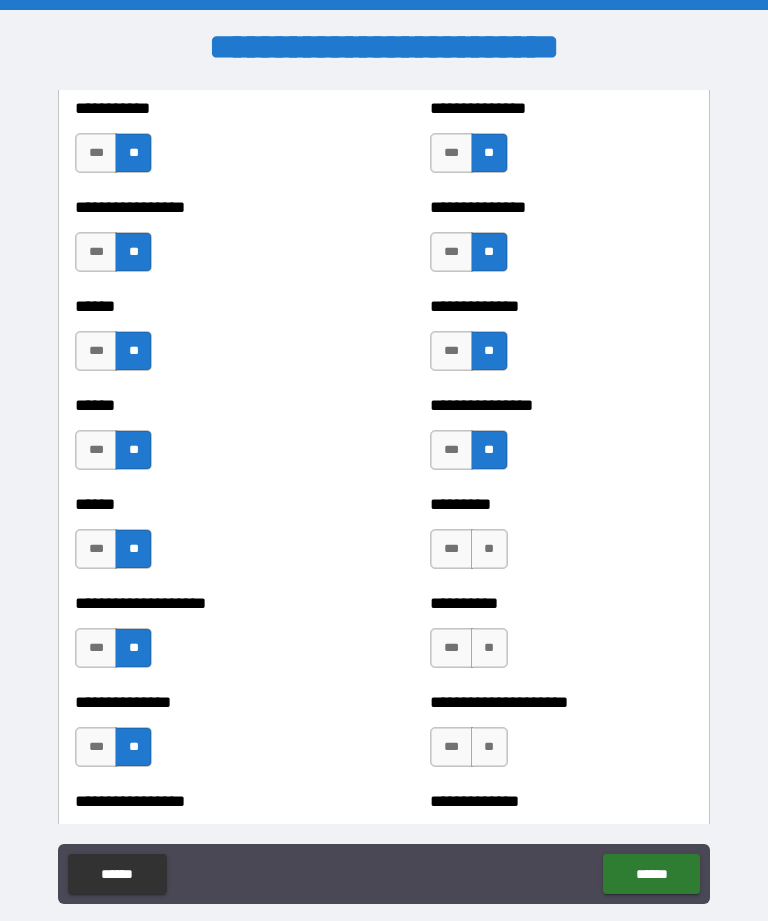 scroll, scrollTop: 2875, scrollLeft: 0, axis: vertical 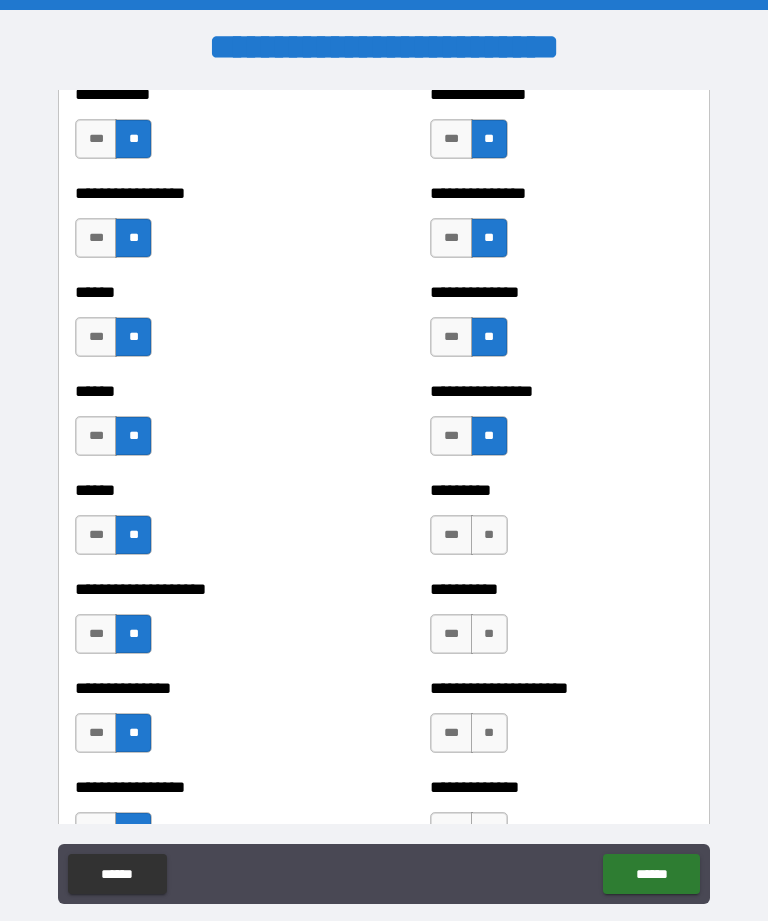click on "**" at bounding box center [489, 535] 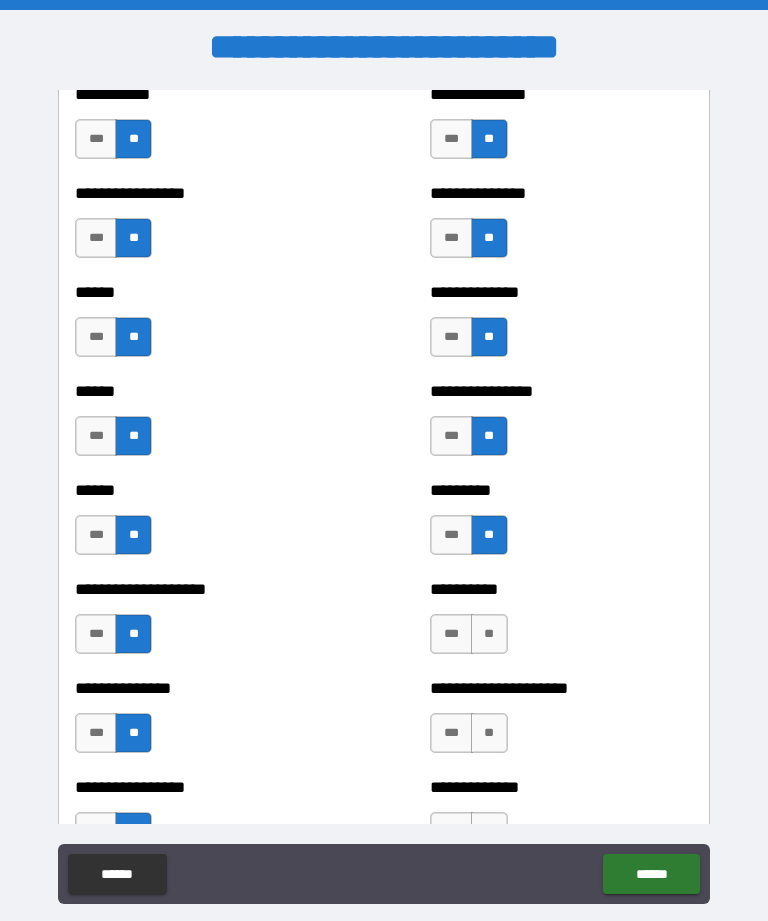 click on "**" at bounding box center [489, 634] 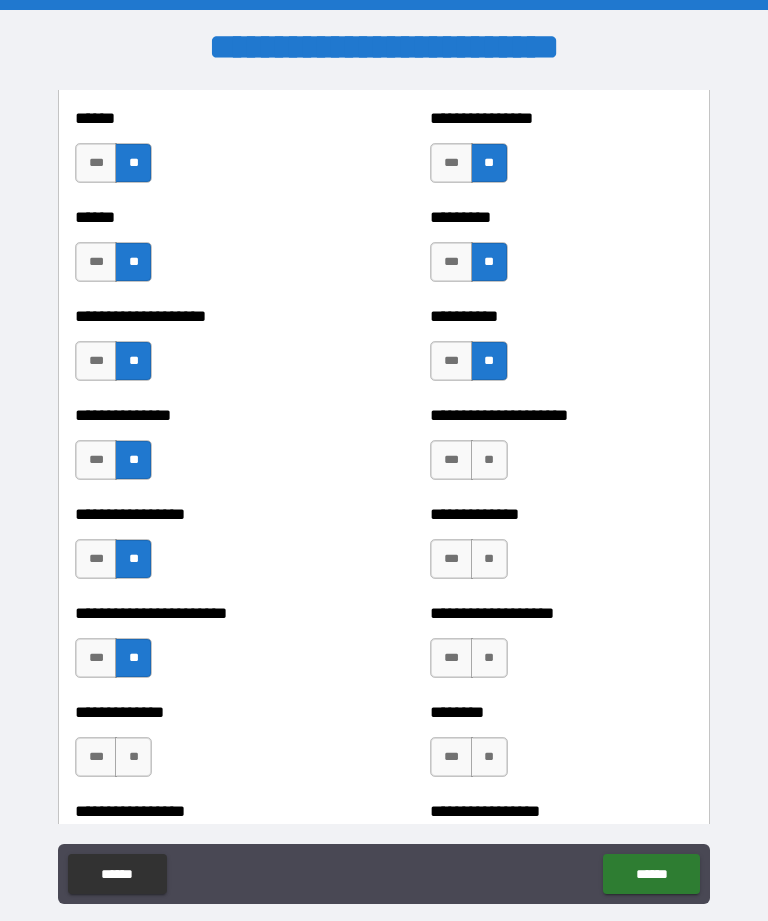 scroll, scrollTop: 3161, scrollLeft: 0, axis: vertical 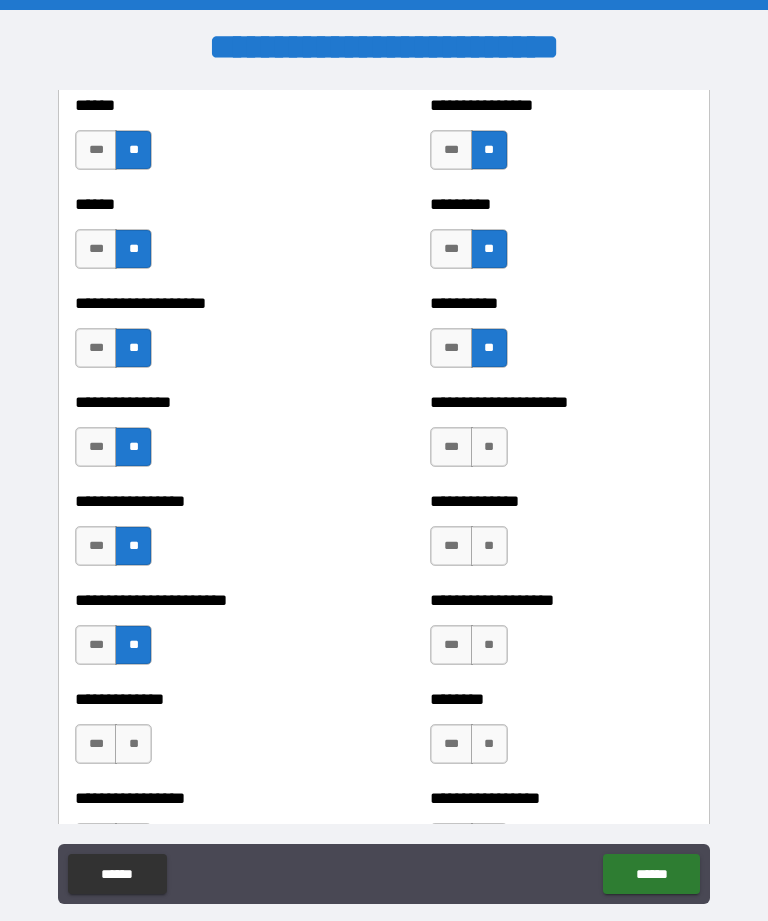 click on "**" at bounding box center [489, 447] 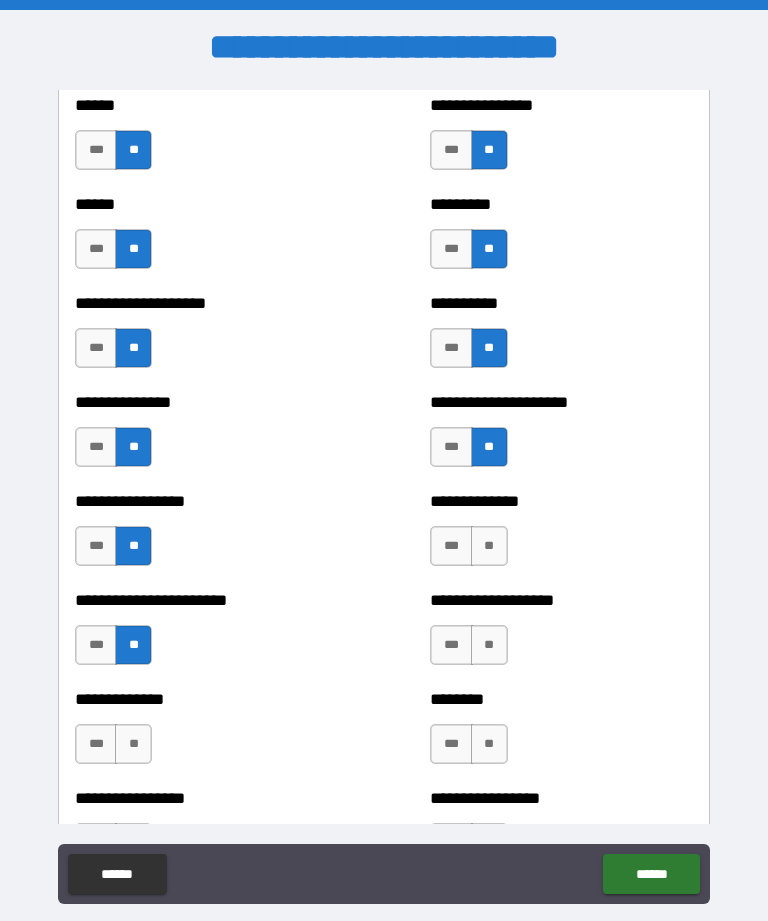 click on "**" at bounding box center [489, 546] 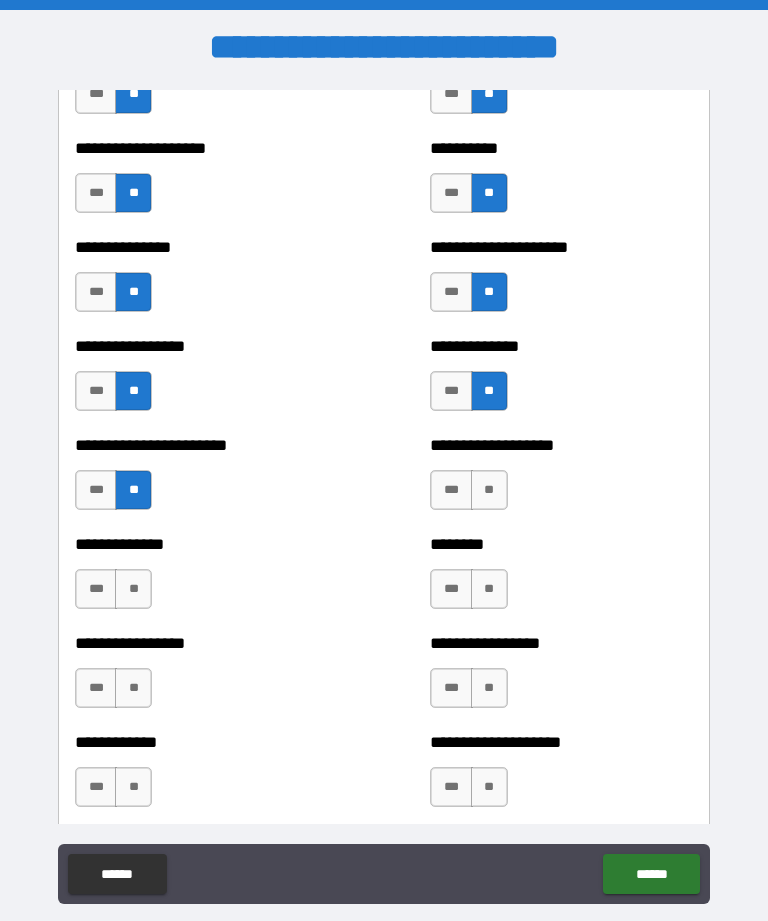scroll, scrollTop: 3317, scrollLeft: 0, axis: vertical 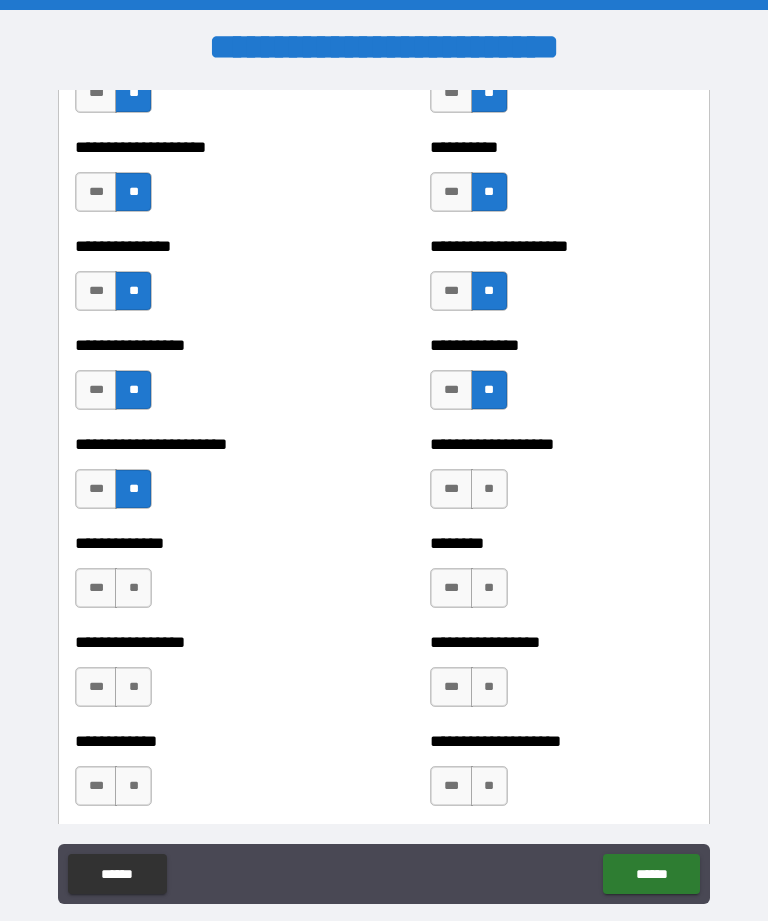 click on "**" at bounding box center [489, 489] 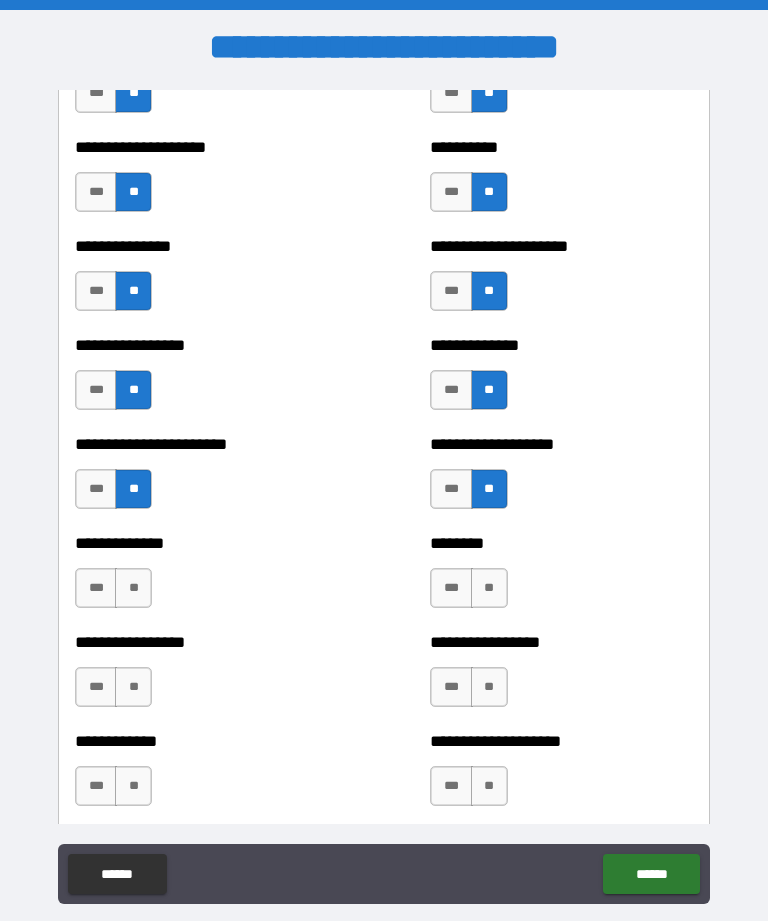 click on "**" at bounding box center [489, 588] 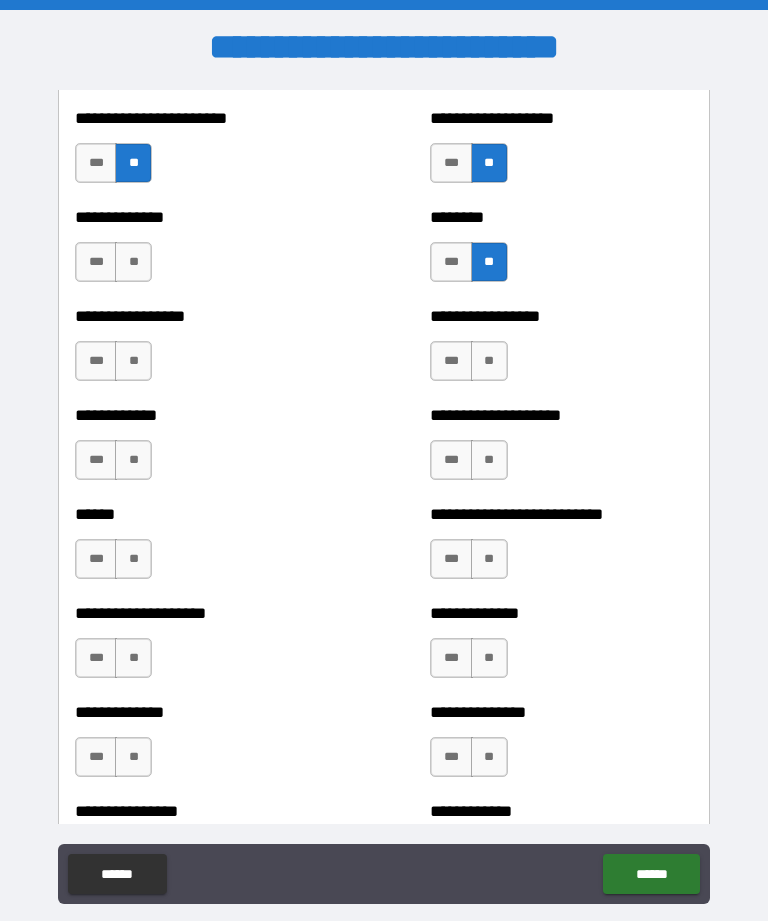 scroll, scrollTop: 3646, scrollLeft: 0, axis: vertical 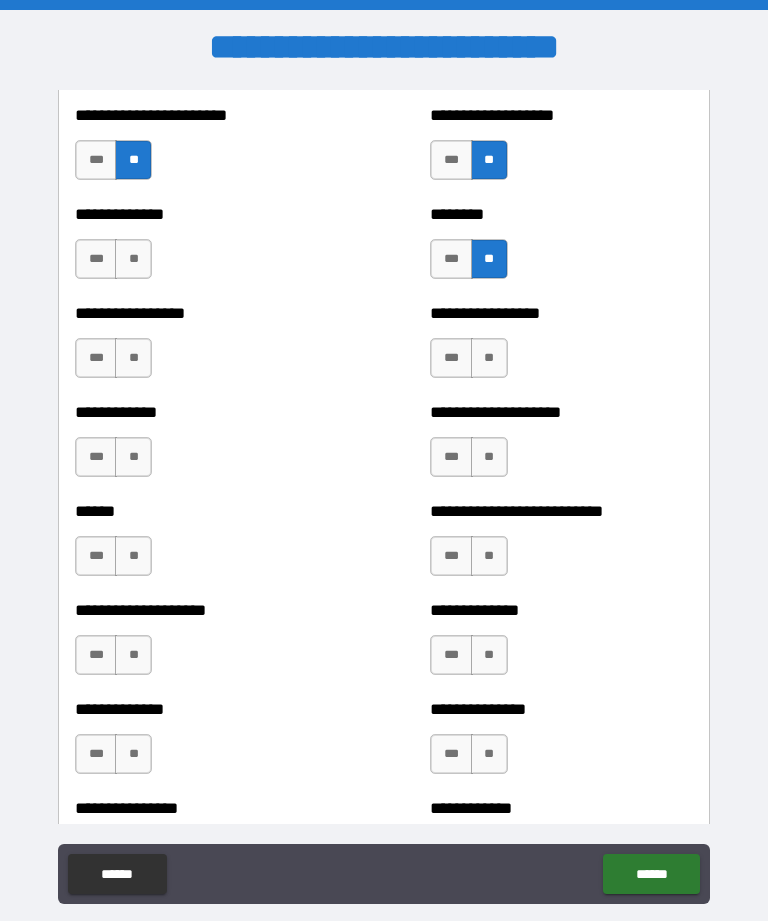 click on "**" at bounding box center [489, 358] 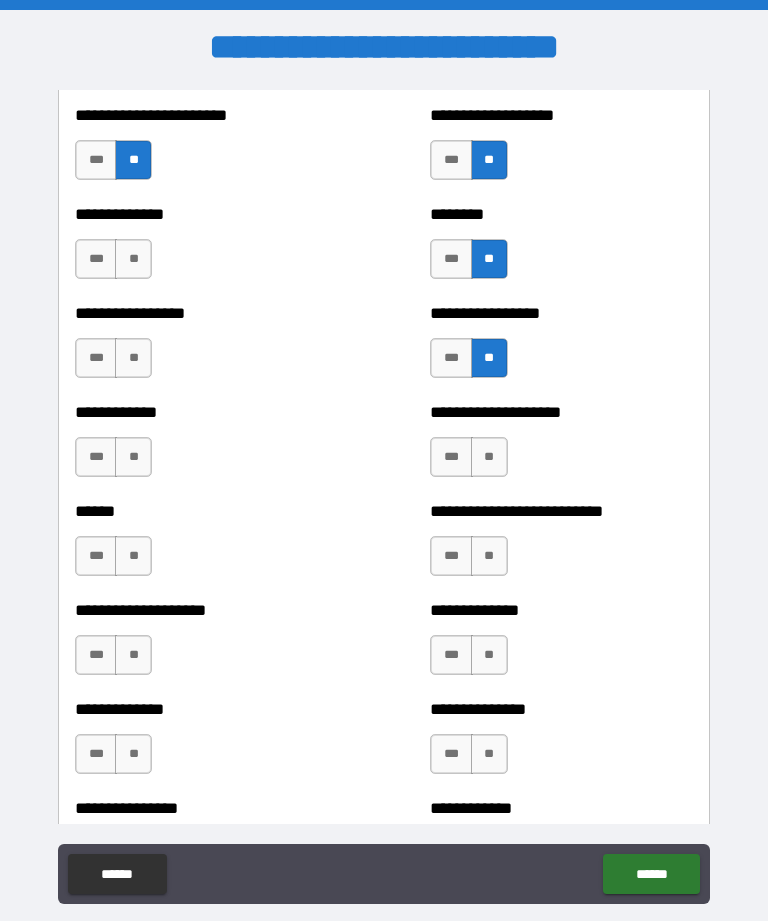 click on "**" at bounding box center (489, 457) 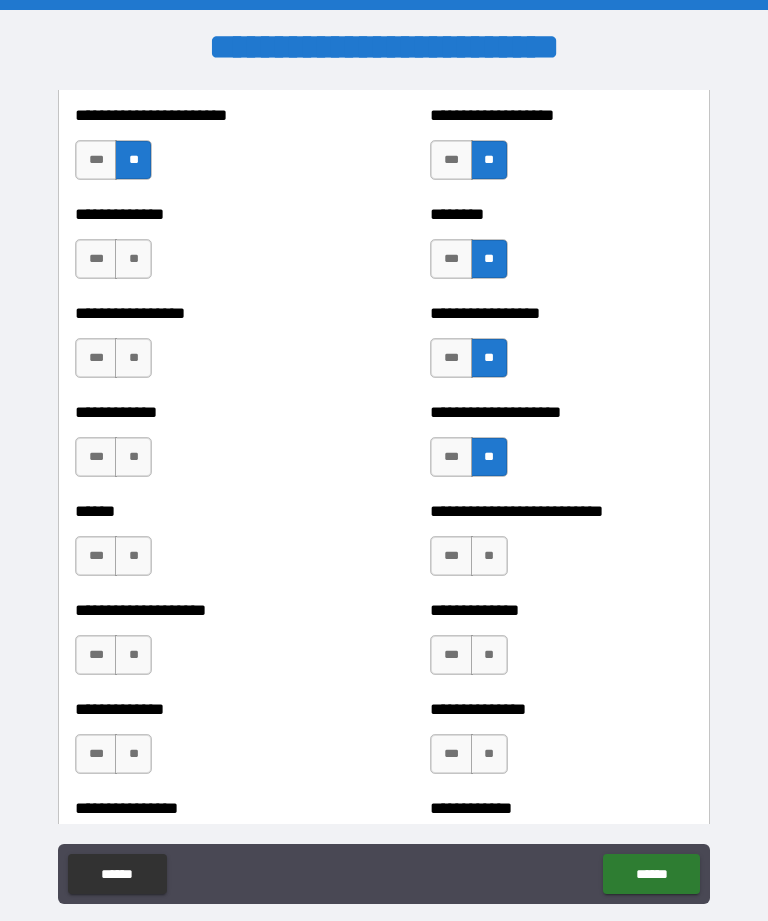 click on "**" at bounding box center [489, 556] 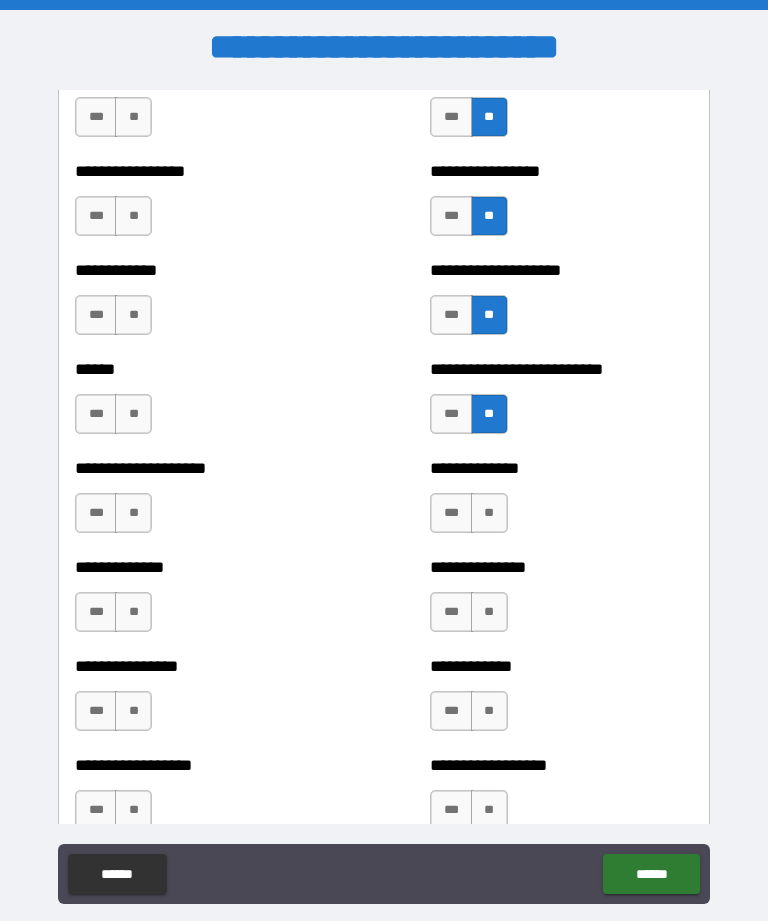 scroll, scrollTop: 3793, scrollLeft: 0, axis: vertical 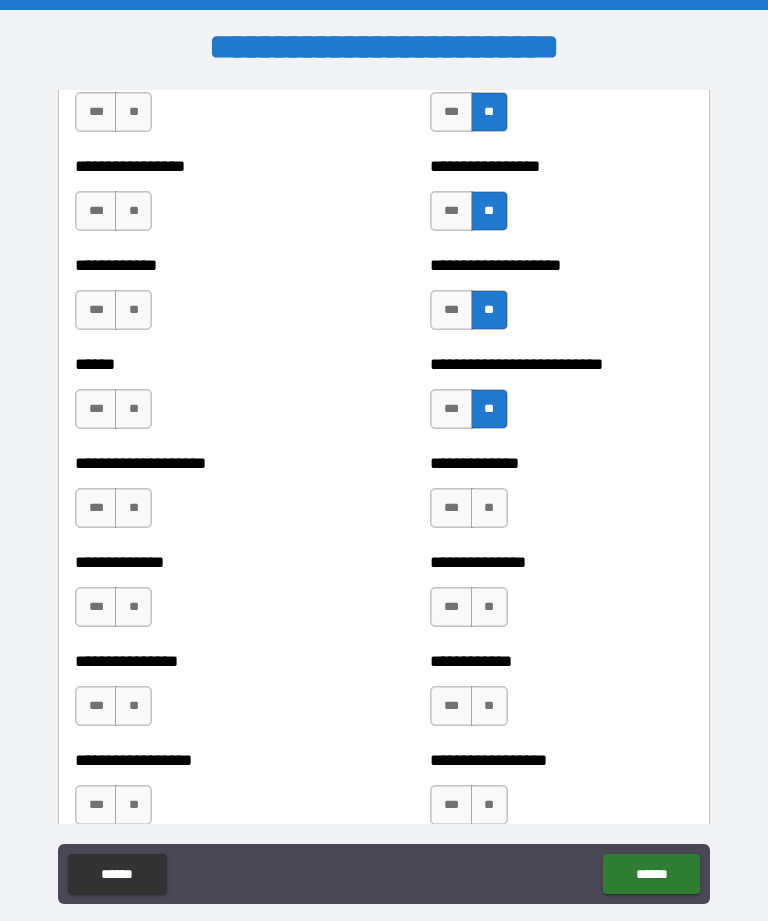 click on "**" at bounding box center (489, 508) 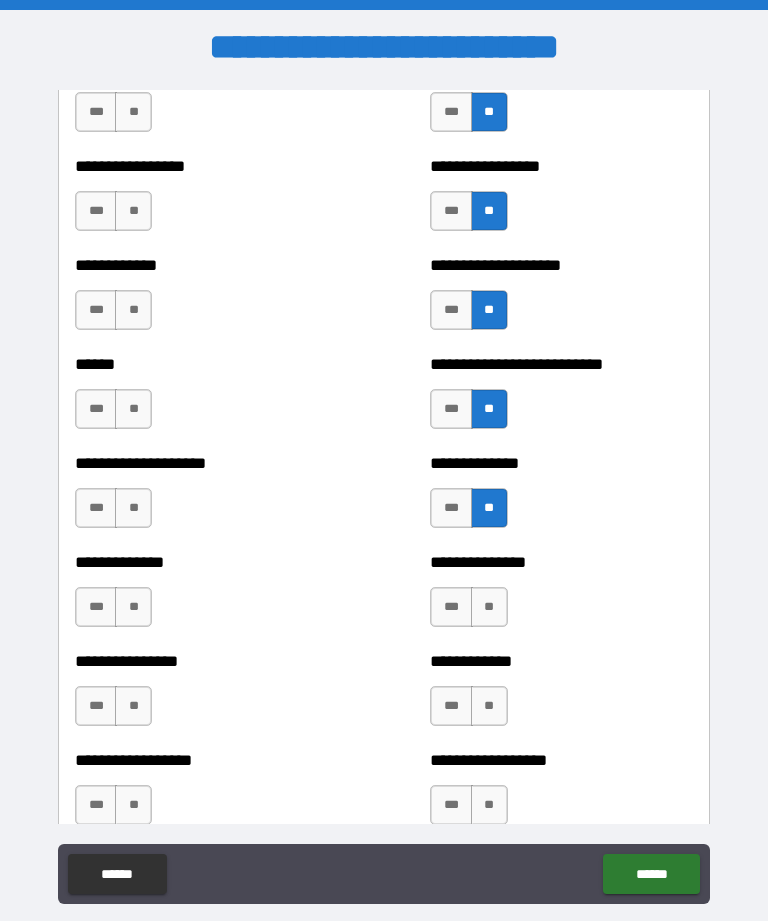 click on "**" at bounding box center (489, 607) 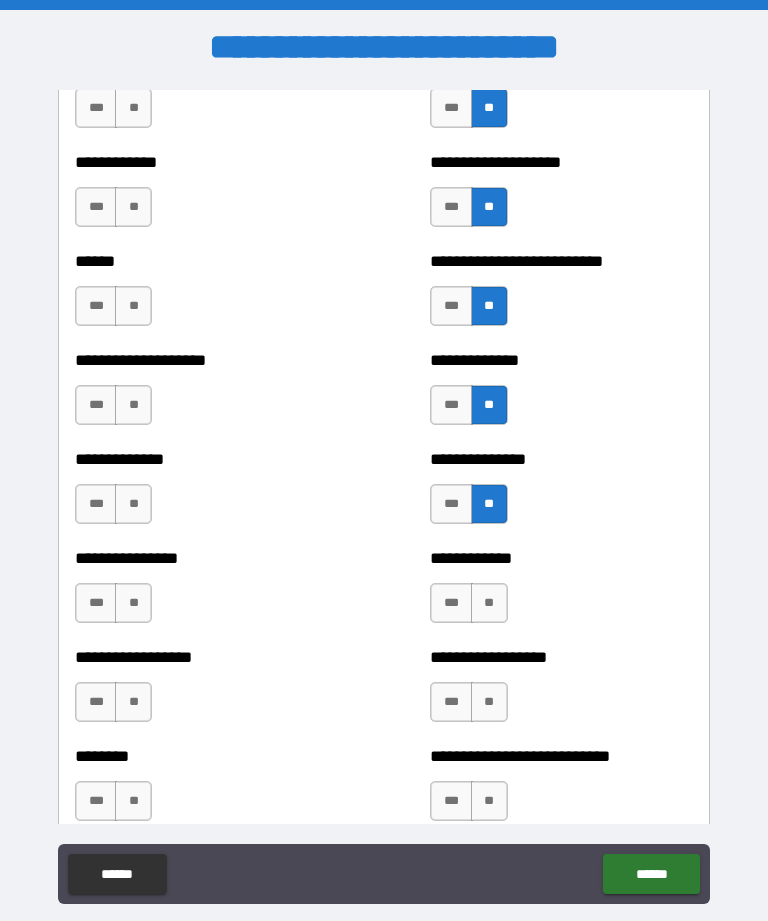 click on "**" at bounding box center (489, 603) 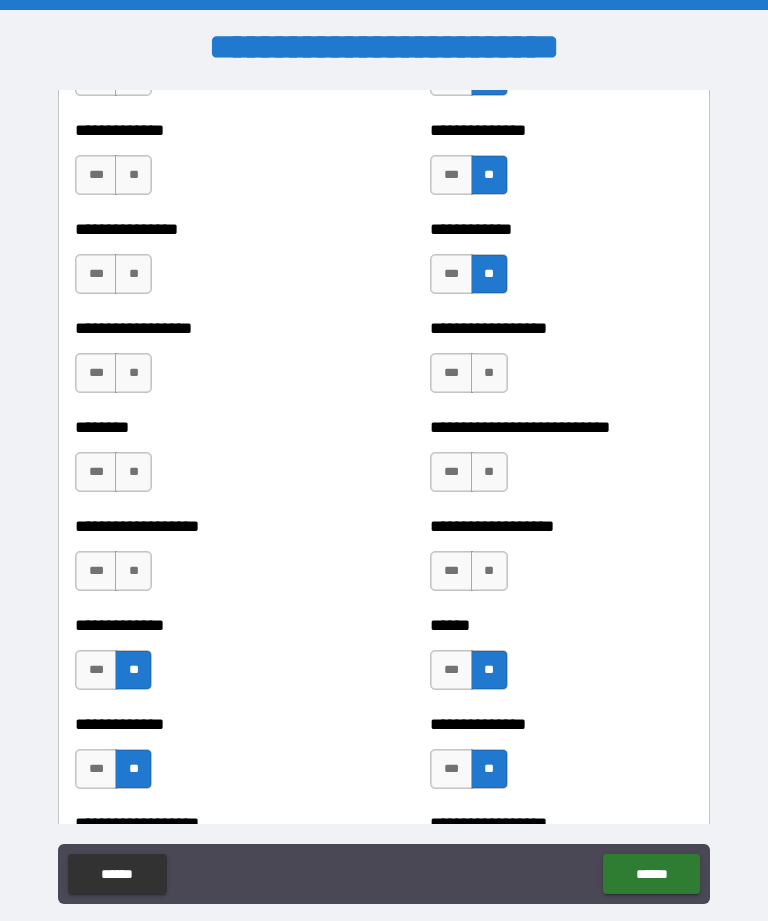 scroll, scrollTop: 4263, scrollLeft: 0, axis: vertical 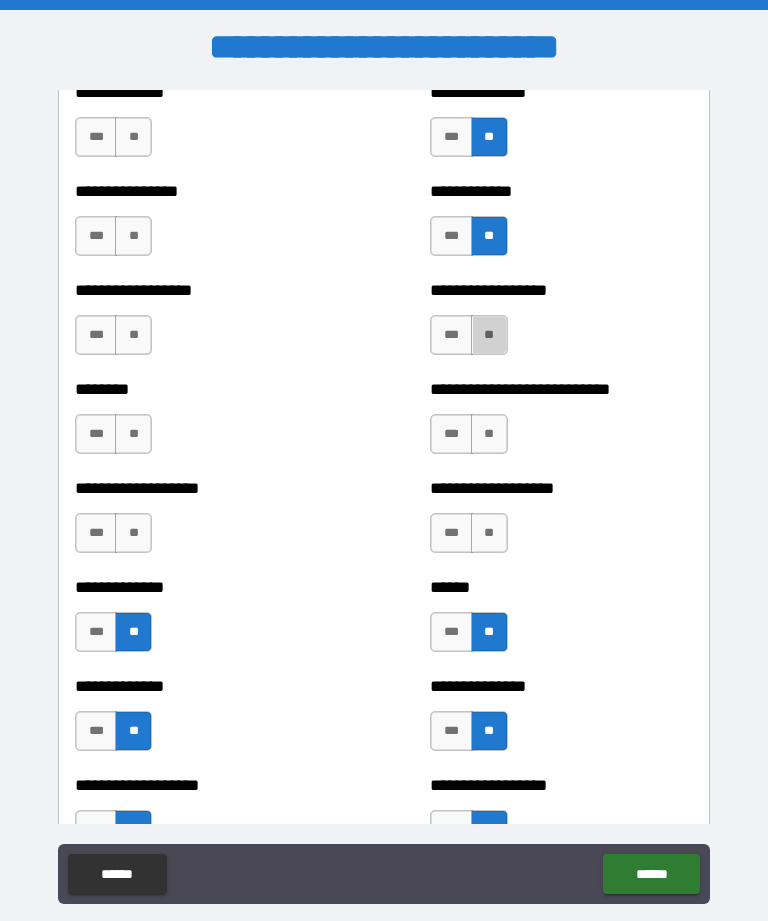 click on "**" at bounding box center (489, 335) 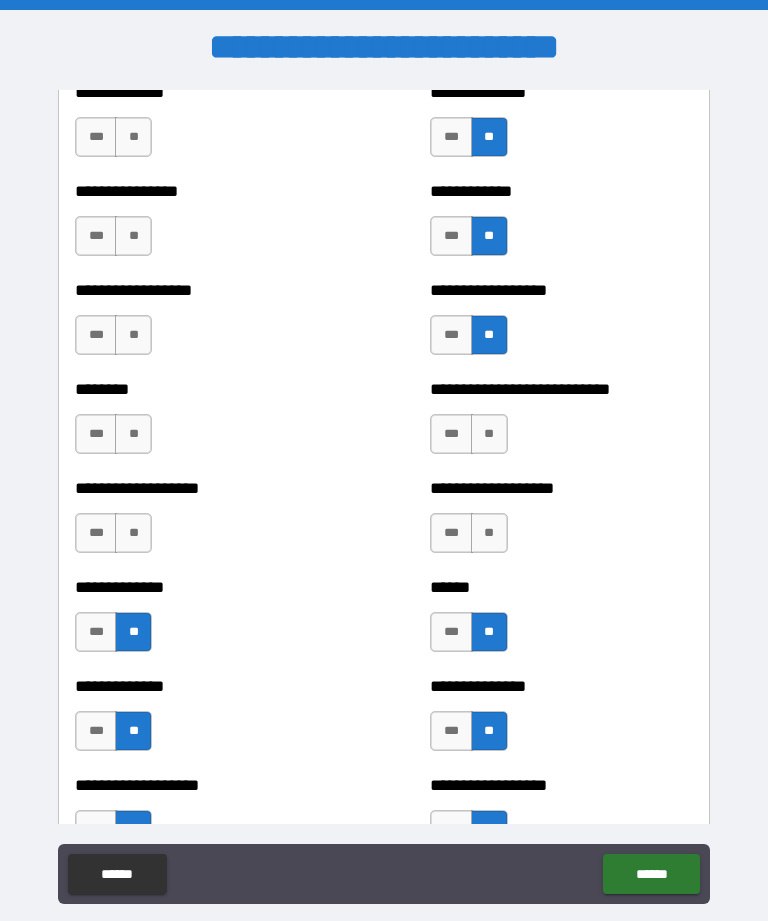 click on "**" at bounding box center (489, 434) 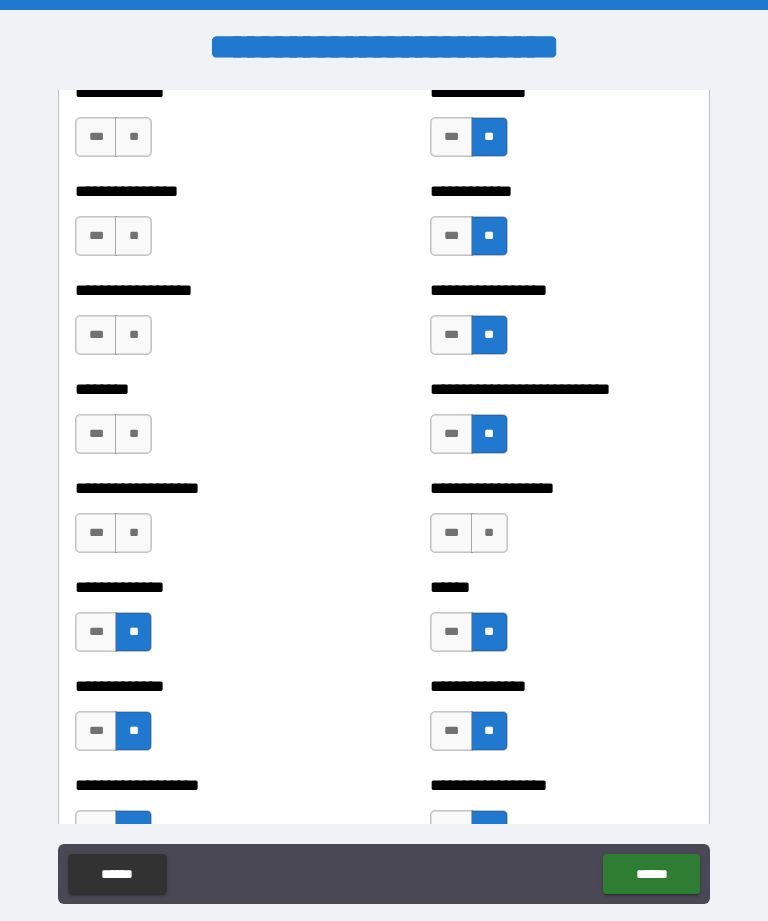 click on "**" at bounding box center (489, 533) 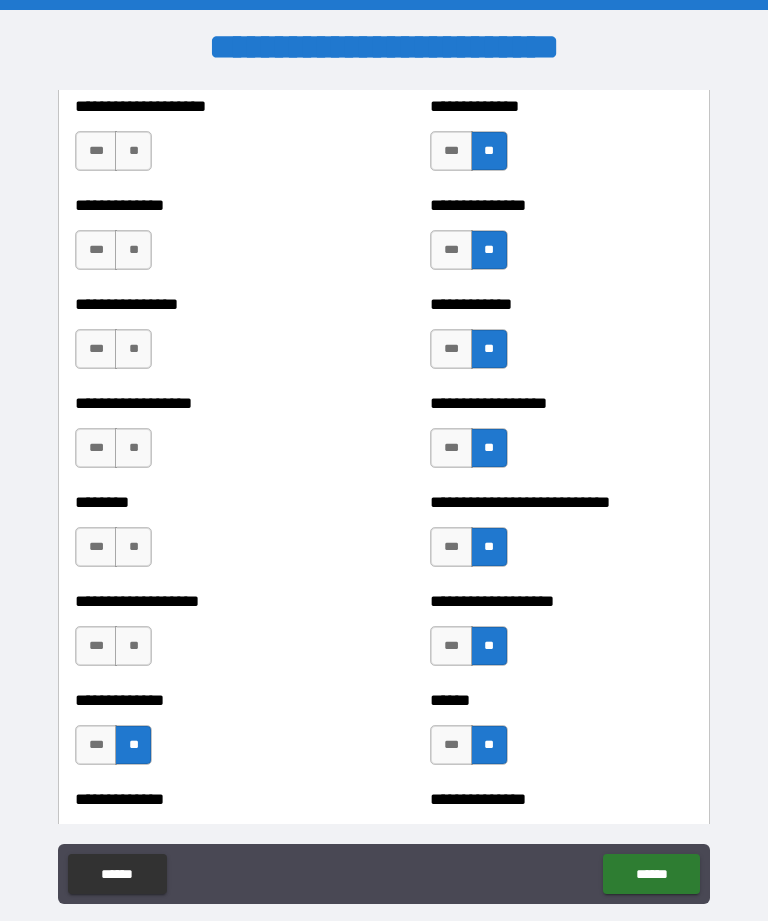 scroll, scrollTop: 4129, scrollLeft: 0, axis: vertical 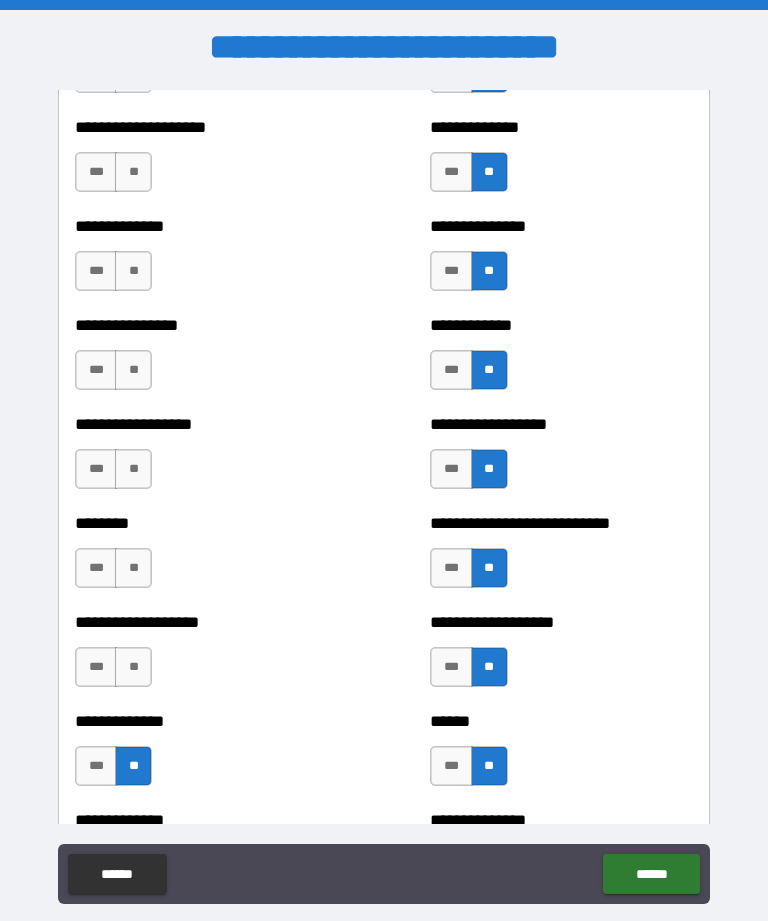 click on "**" at bounding box center [133, 667] 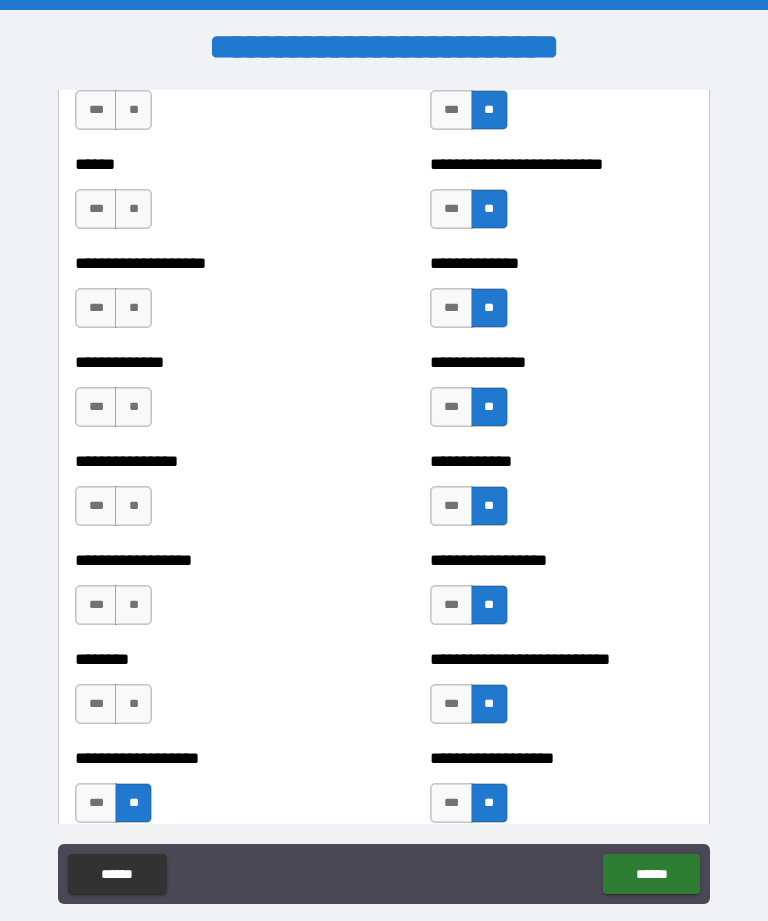 scroll, scrollTop: 3984, scrollLeft: 0, axis: vertical 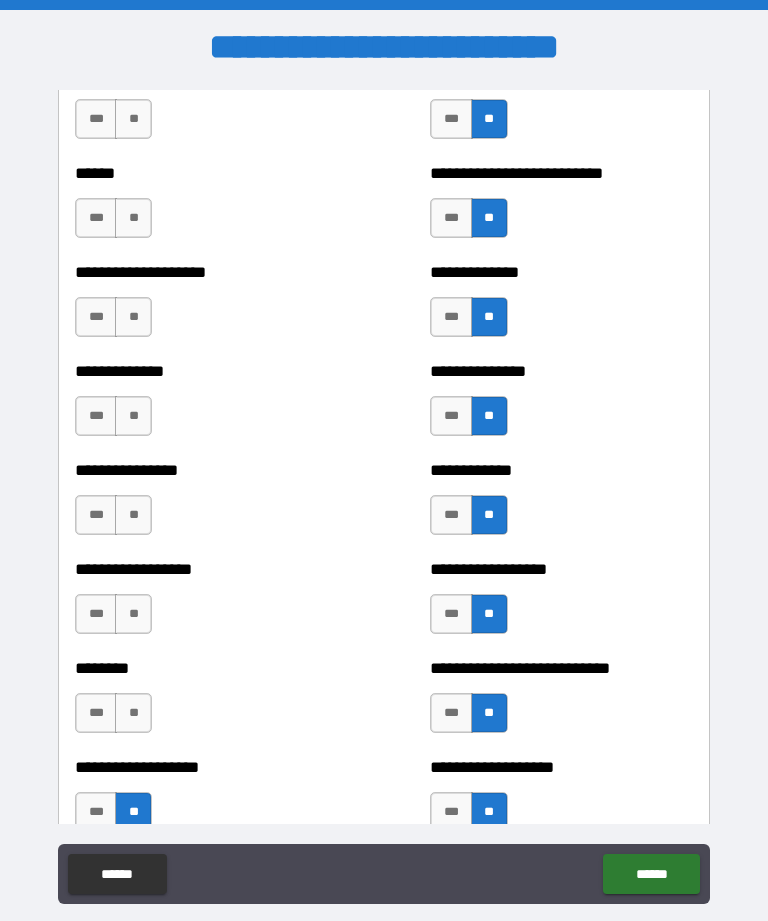 click on "**" at bounding box center (133, 713) 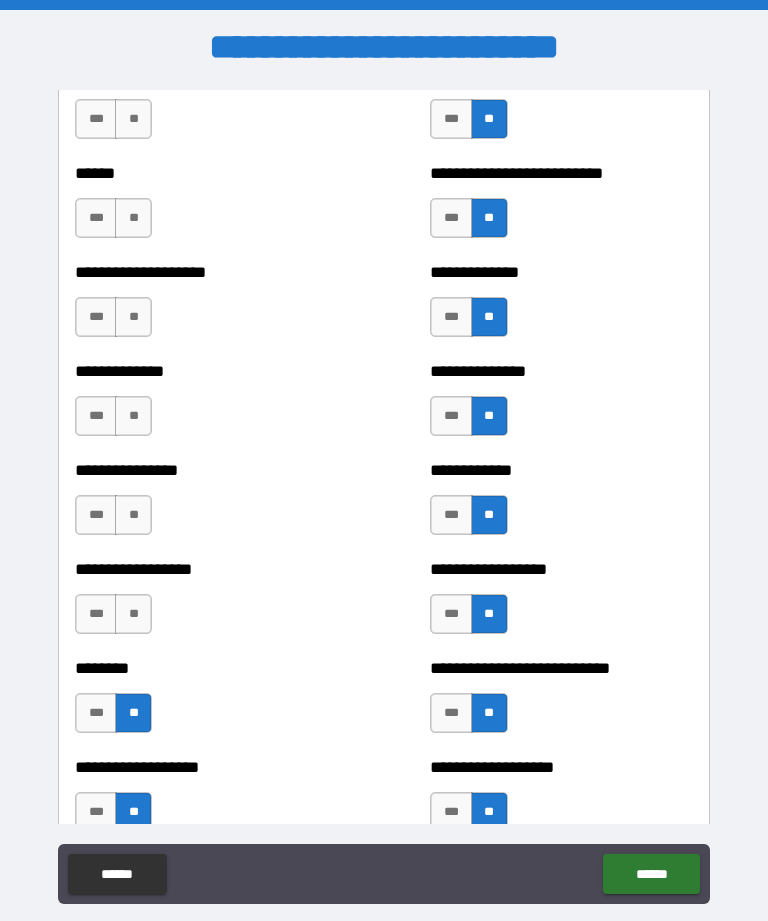 click on "**" at bounding box center (133, 614) 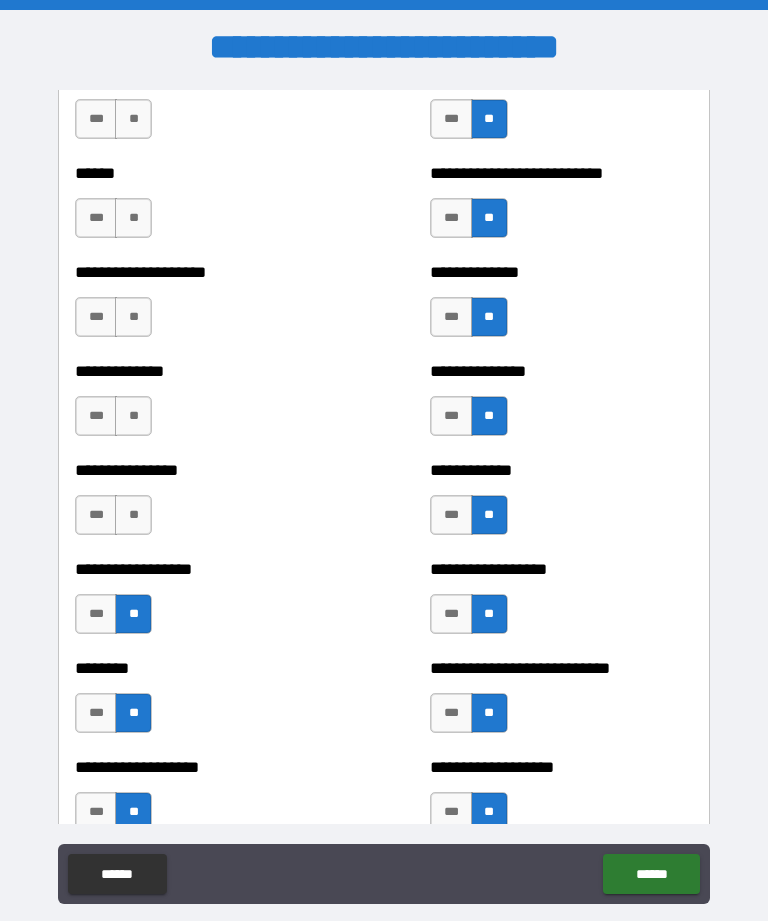 click on "**" at bounding box center [133, 515] 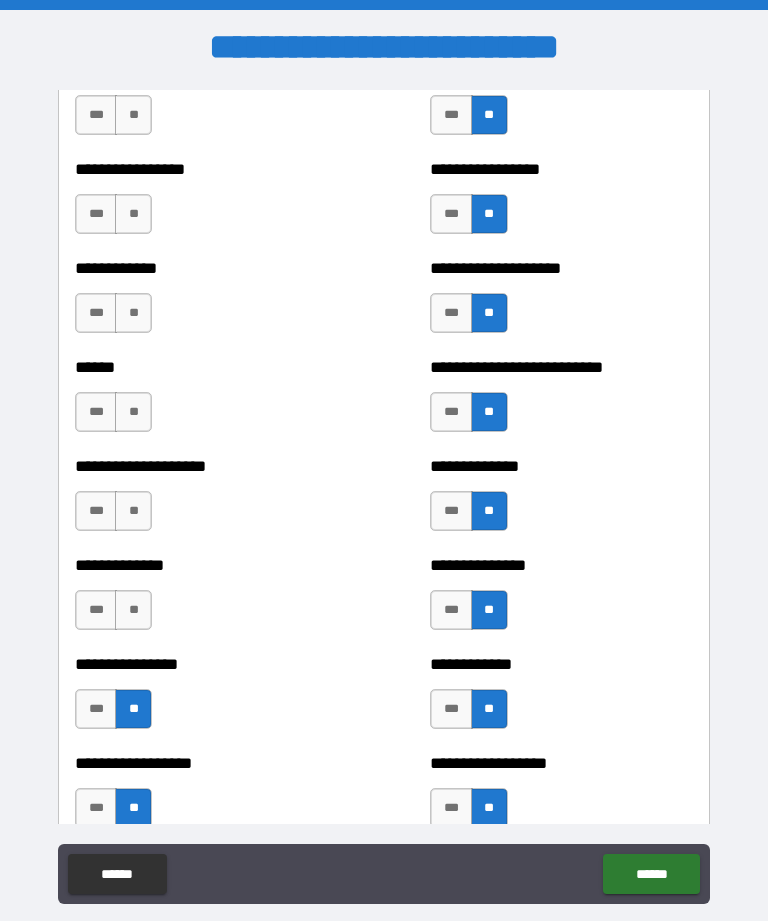 scroll, scrollTop: 3782, scrollLeft: 0, axis: vertical 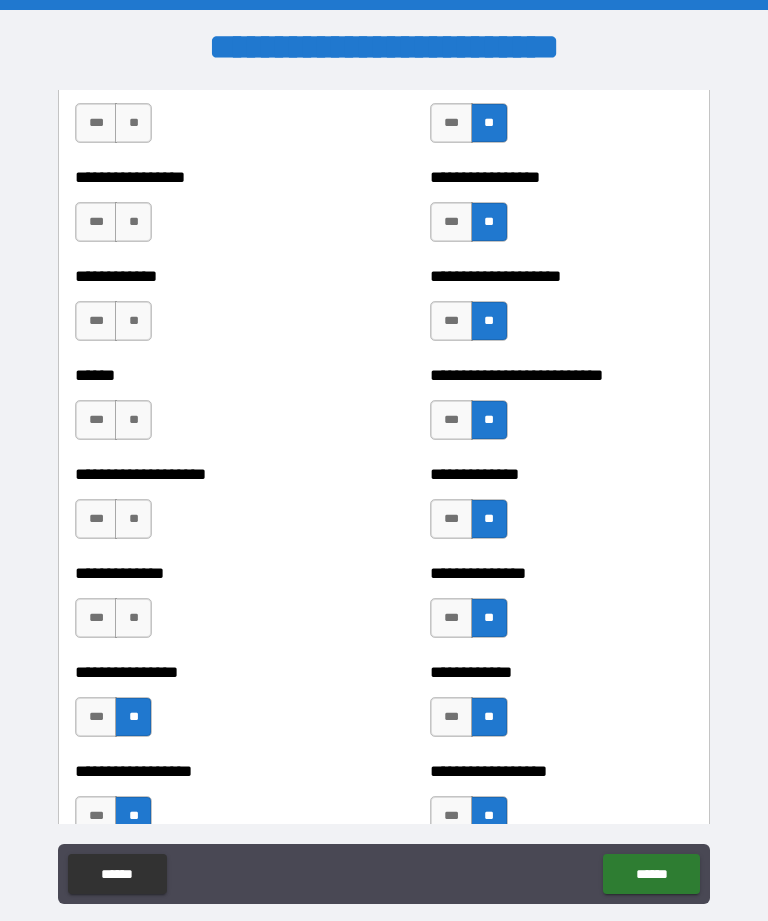 click on "**" at bounding box center (133, 618) 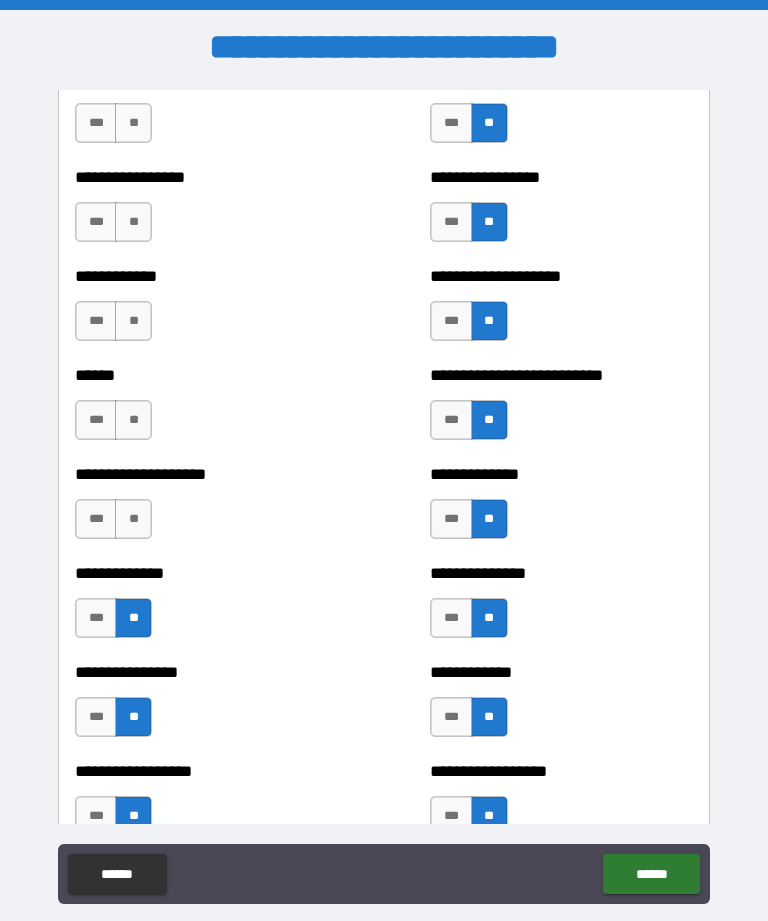 click on "**" at bounding box center (133, 519) 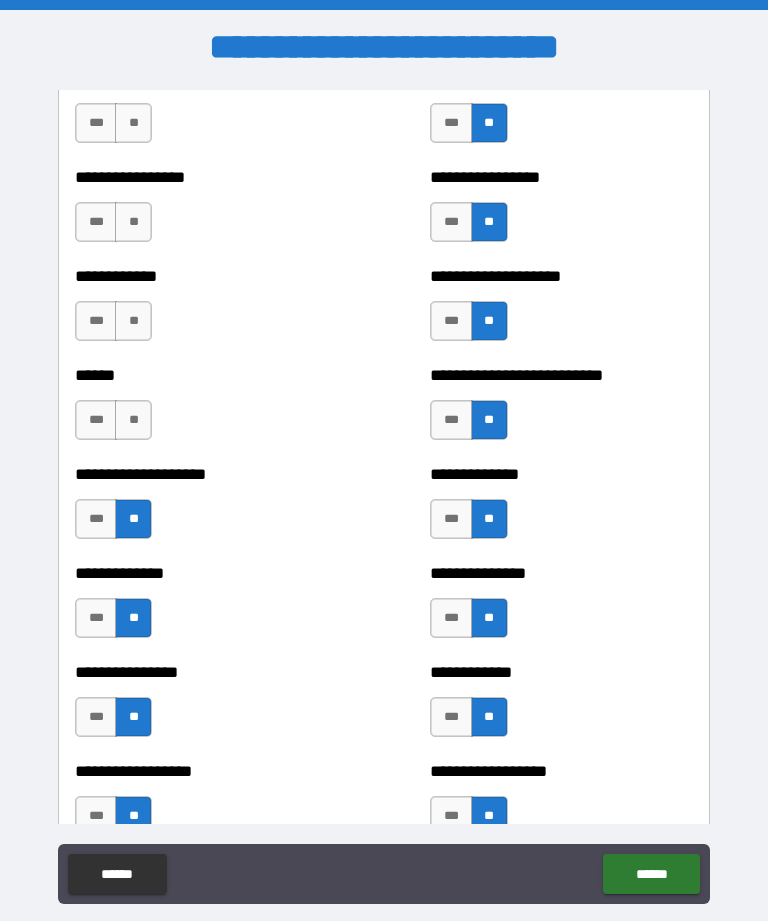 click on "**" at bounding box center (133, 420) 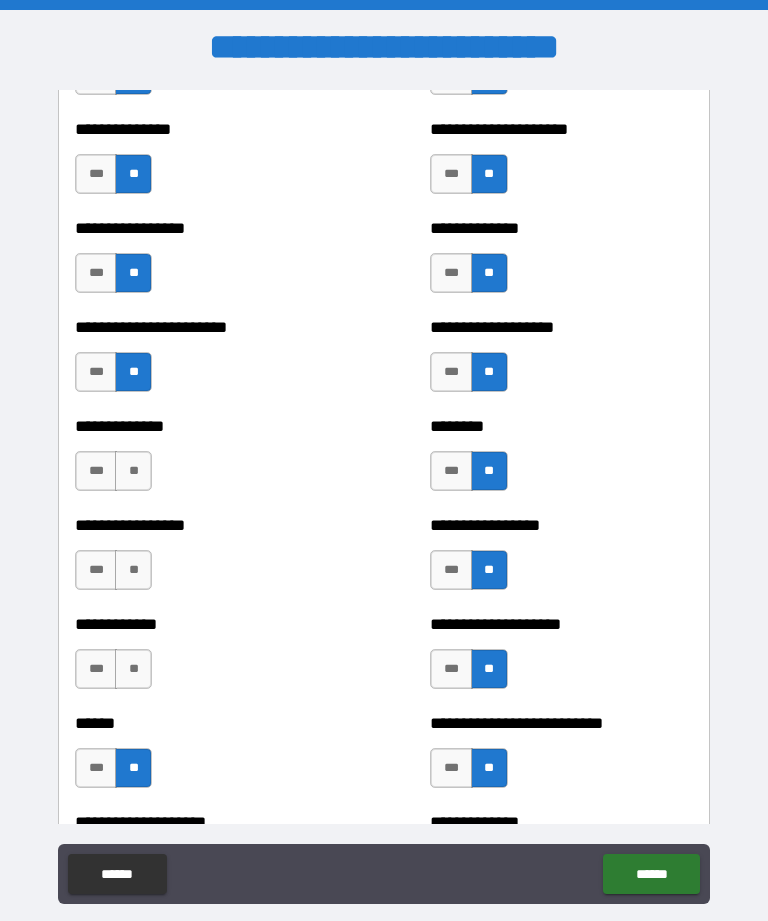 scroll, scrollTop: 3431, scrollLeft: 0, axis: vertical 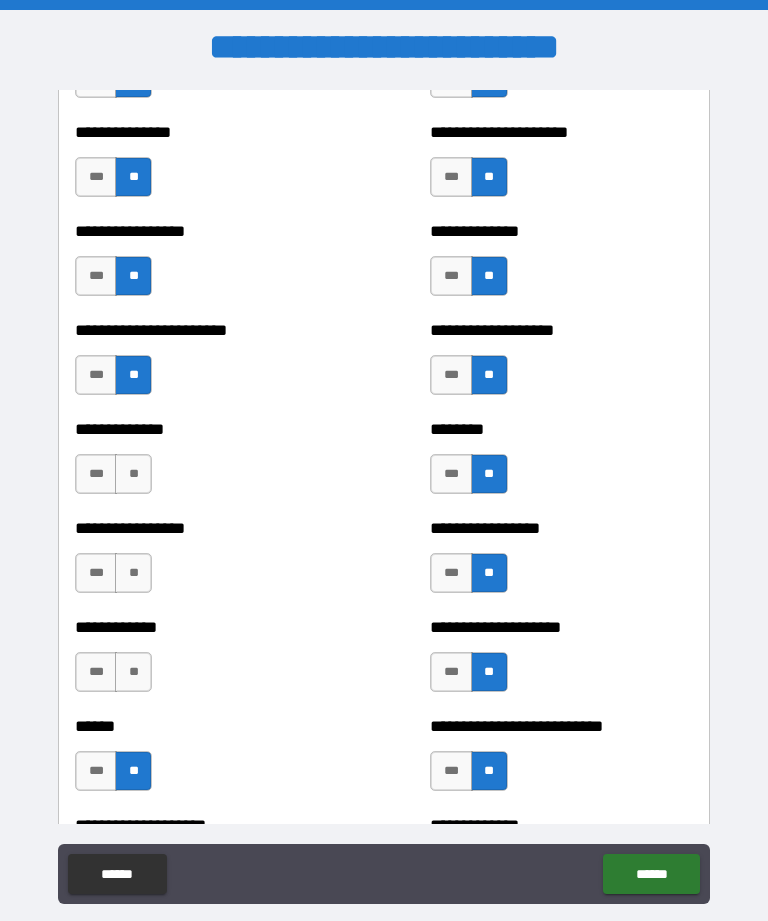click on "**" at bounding box center [133, 672] 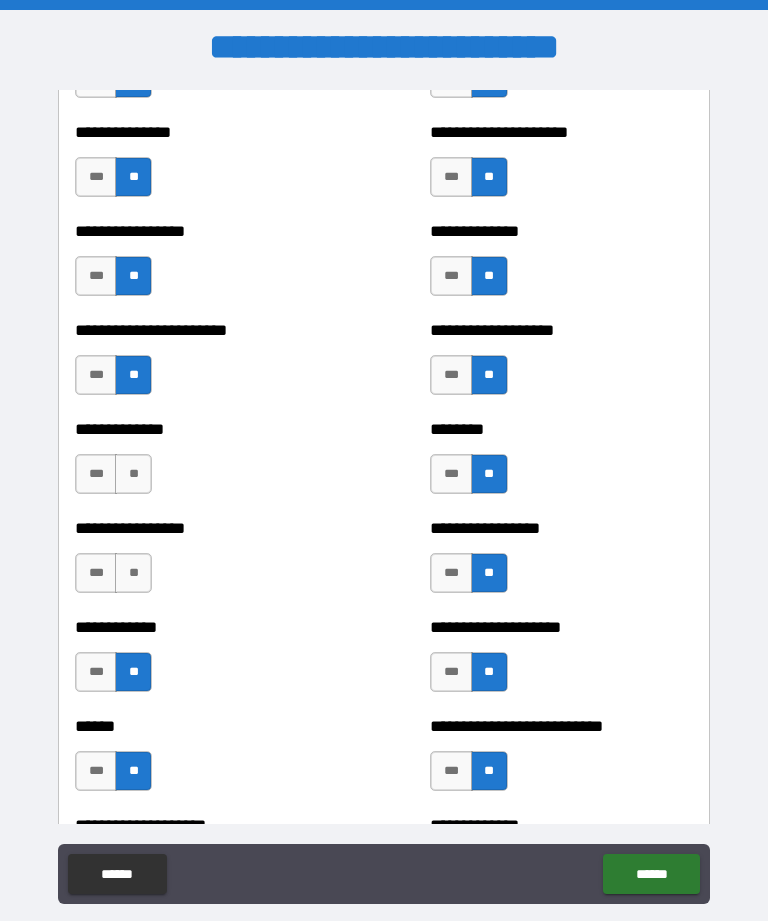 click on "**" at bounding box center (133, 573) 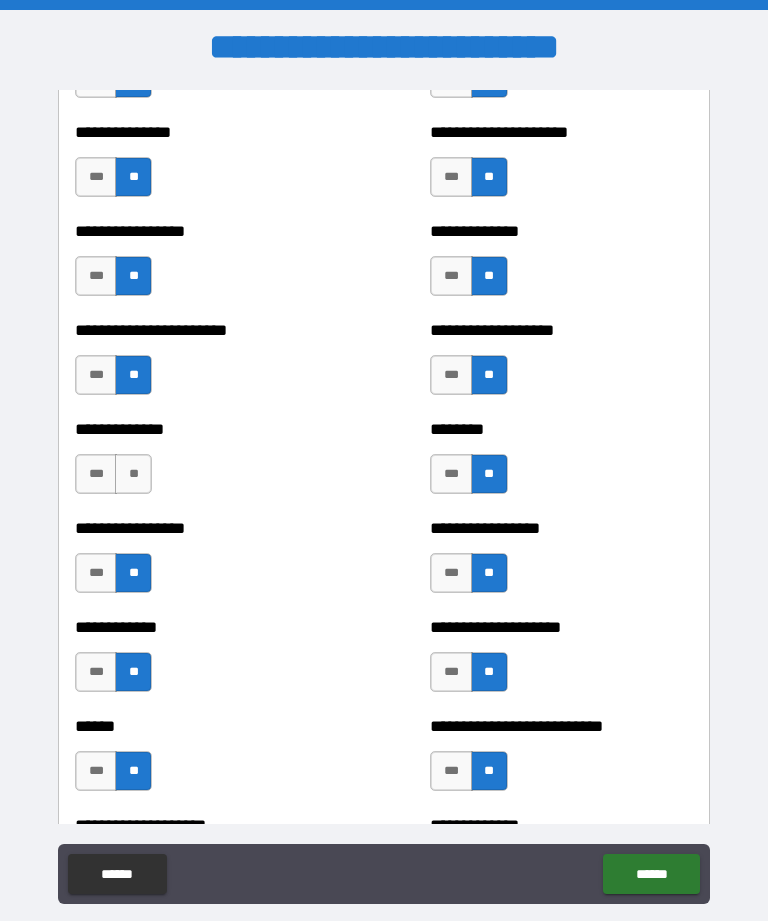 click on "**" at bounding box center (133, 474) 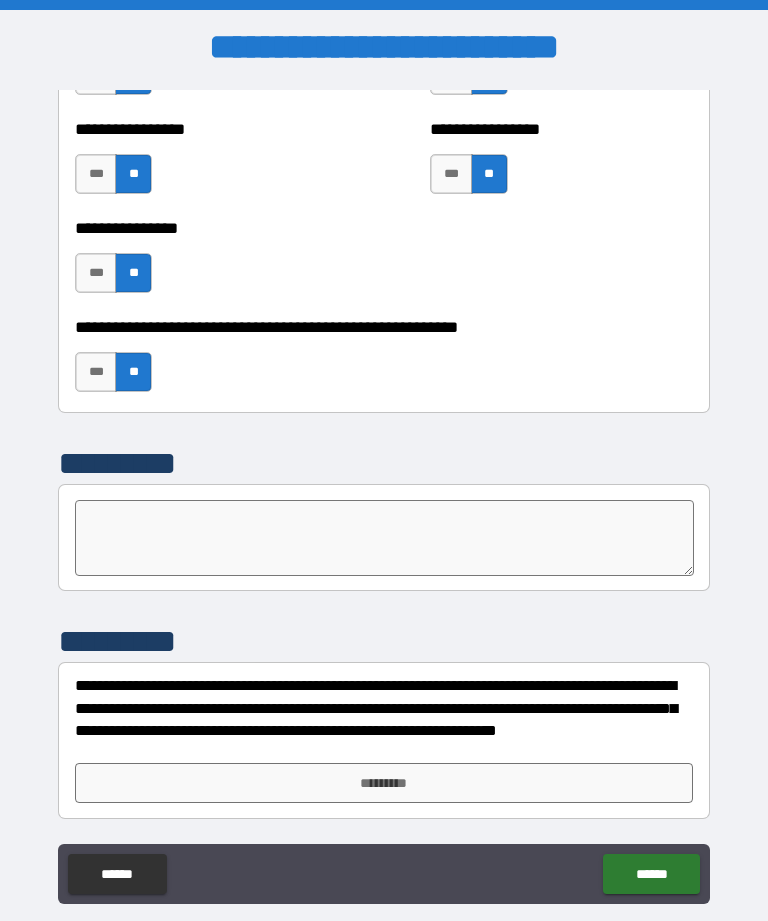 scroll, scrollTop: 6107, scrollLeft: 0, axis: vertical 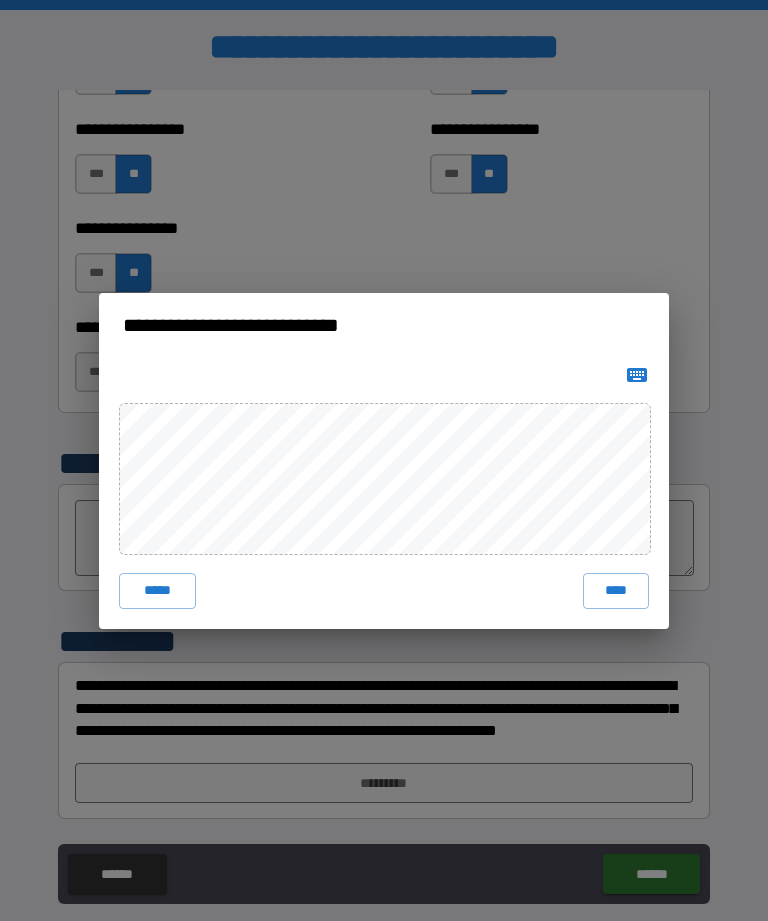 click on "****" at bounding box center (616, 591) 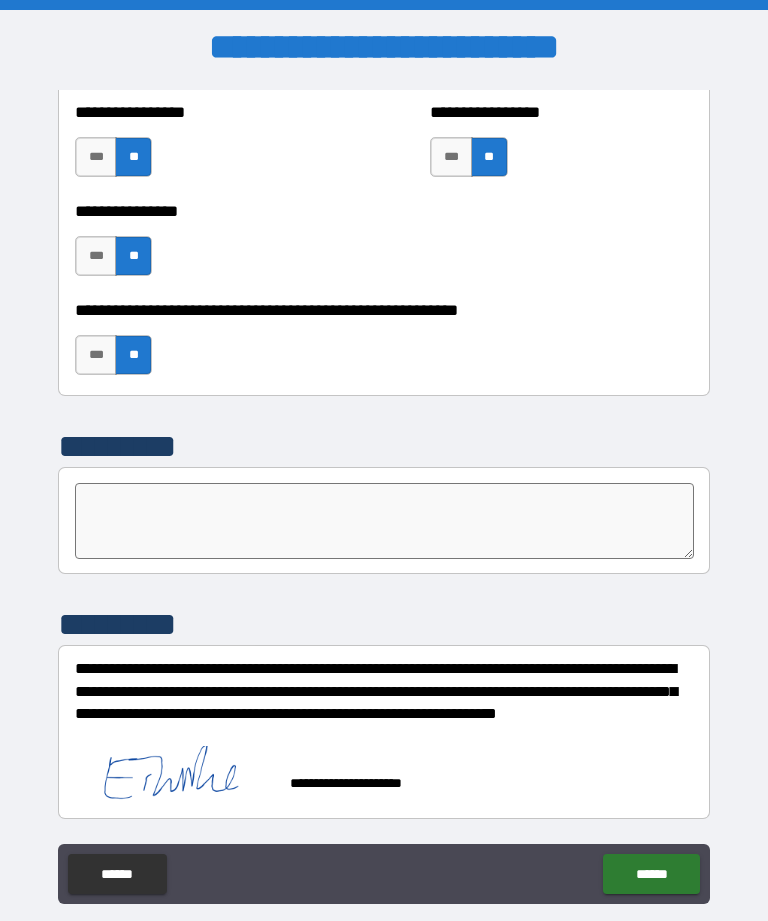 scroll, scrollTop: 6124, scrollLeft: 0, axis: vertical 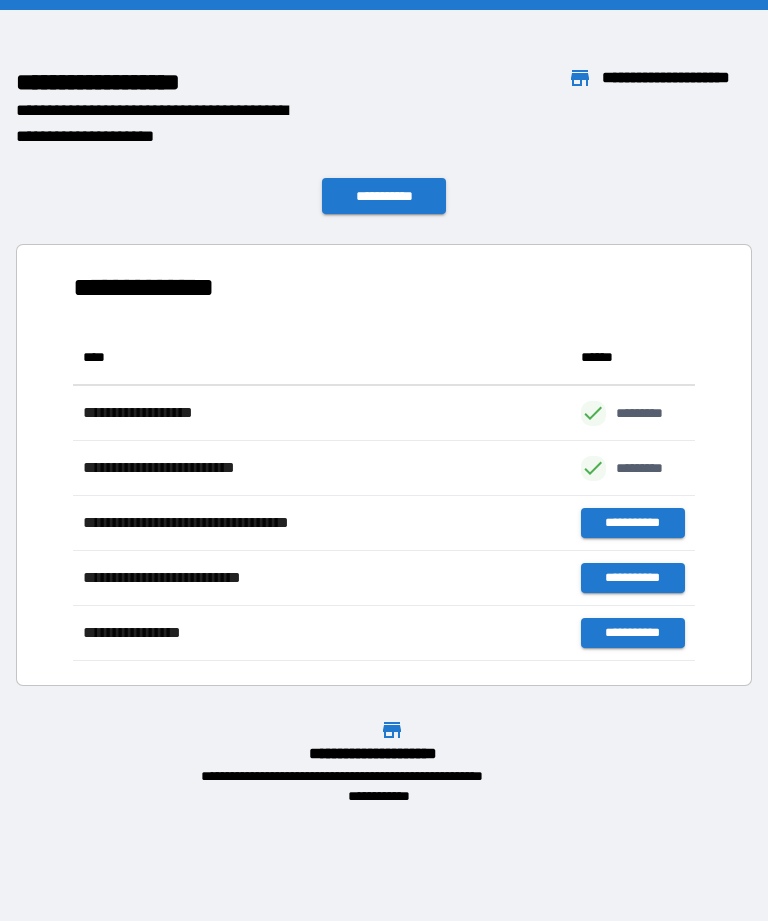click on "**********" at bounding box center (392, 762) 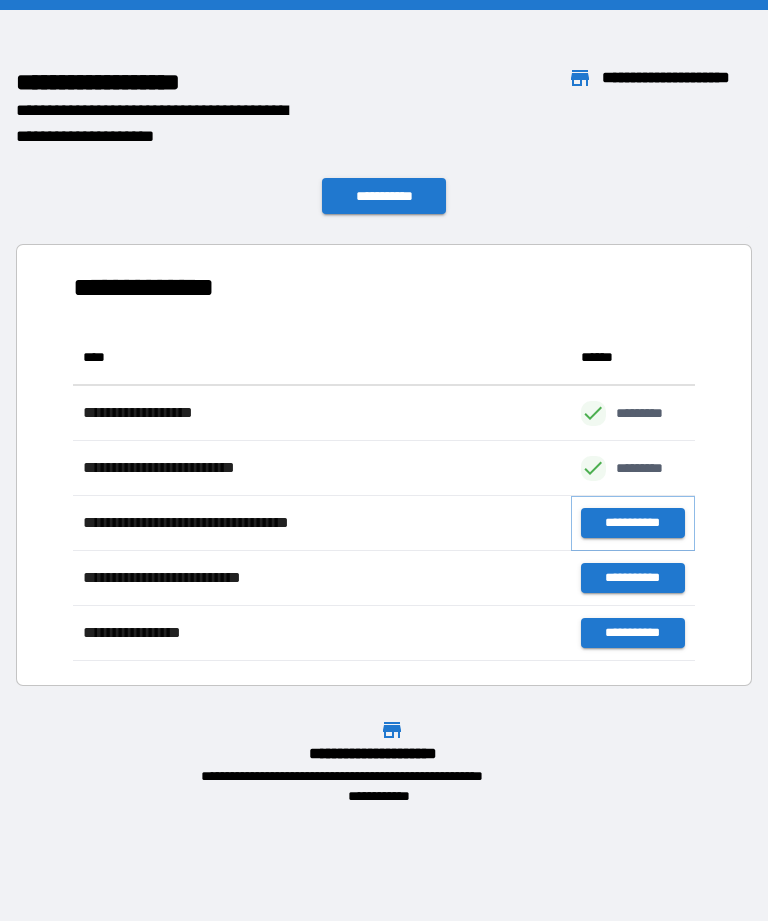 click on "**********" at bounding box center [633, 523] 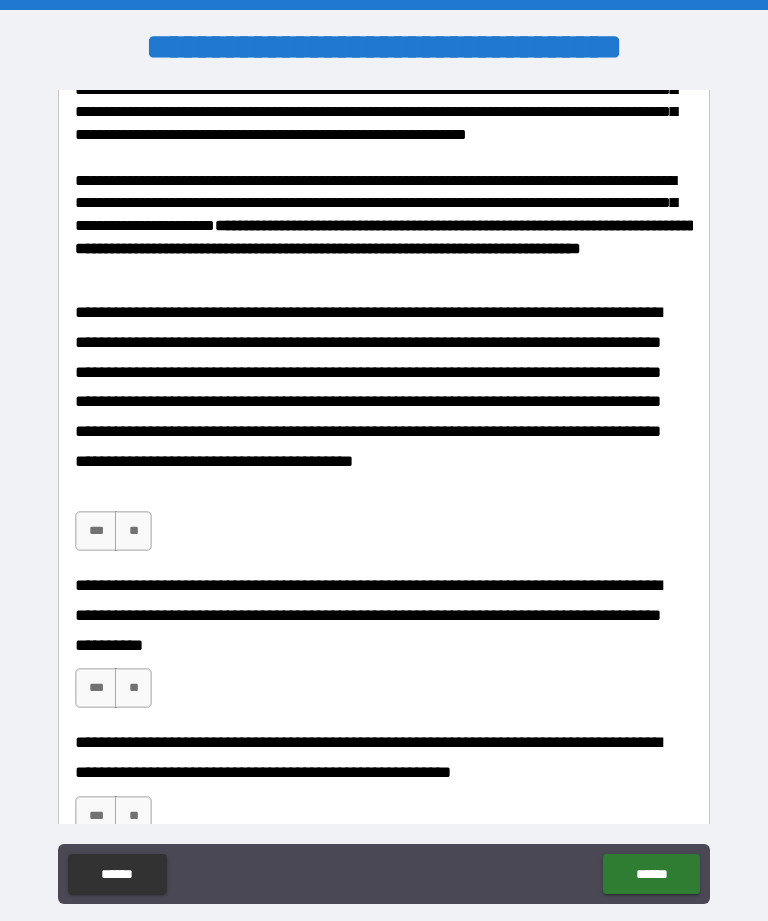 scroll, scrollTop: 353, scrollLeft: 0, axis: vertical 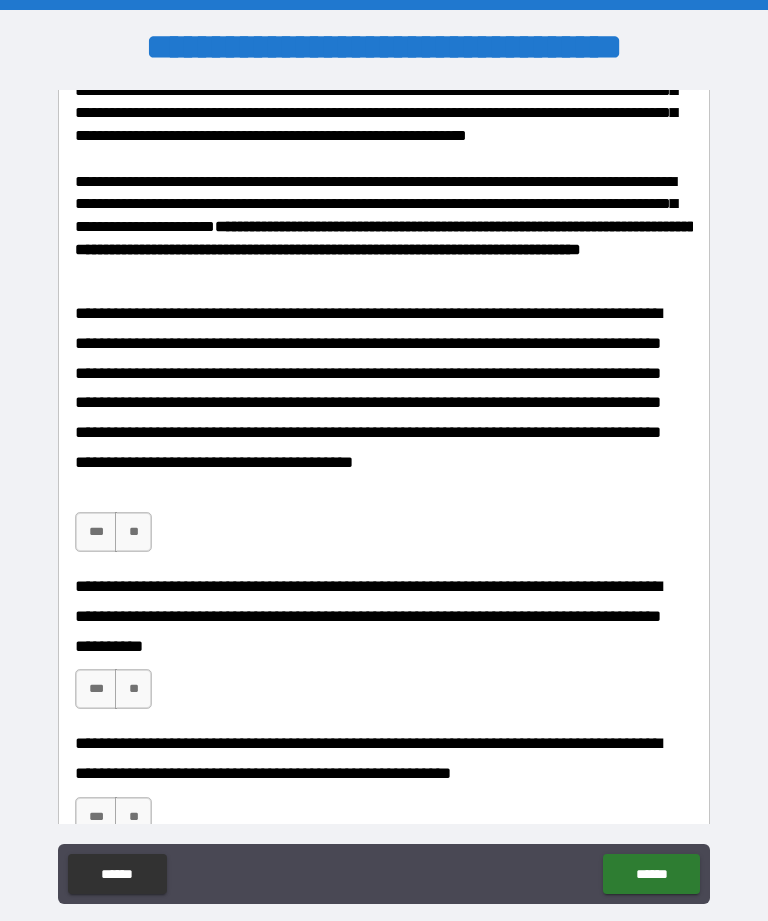 click on "***" at bounding box center (96, 532) 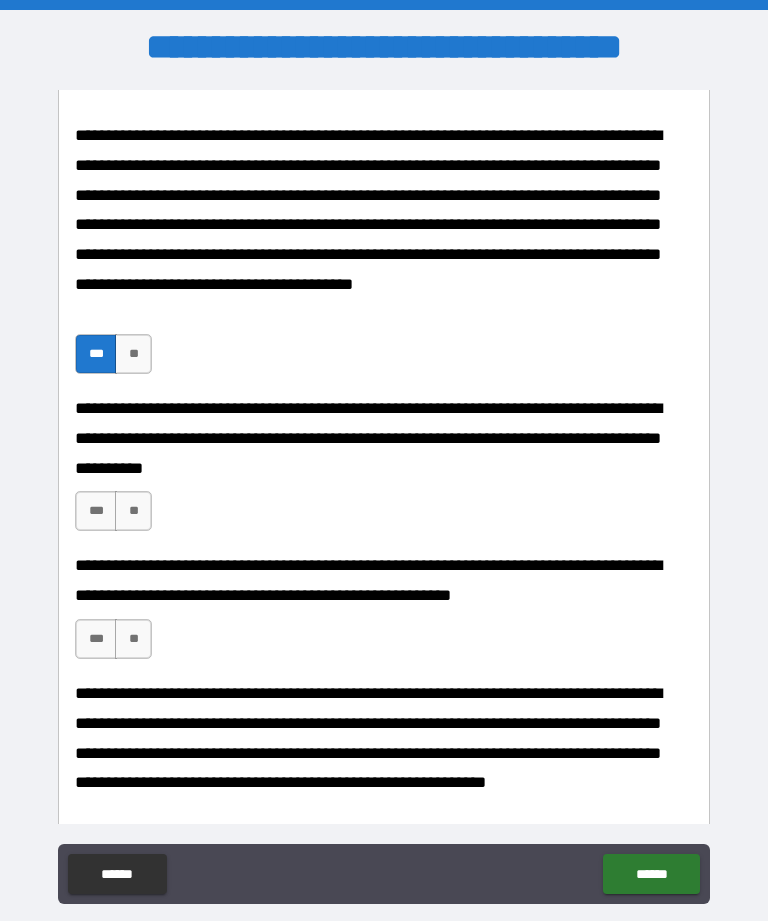 click on "***" at bounding box center [96, 511] 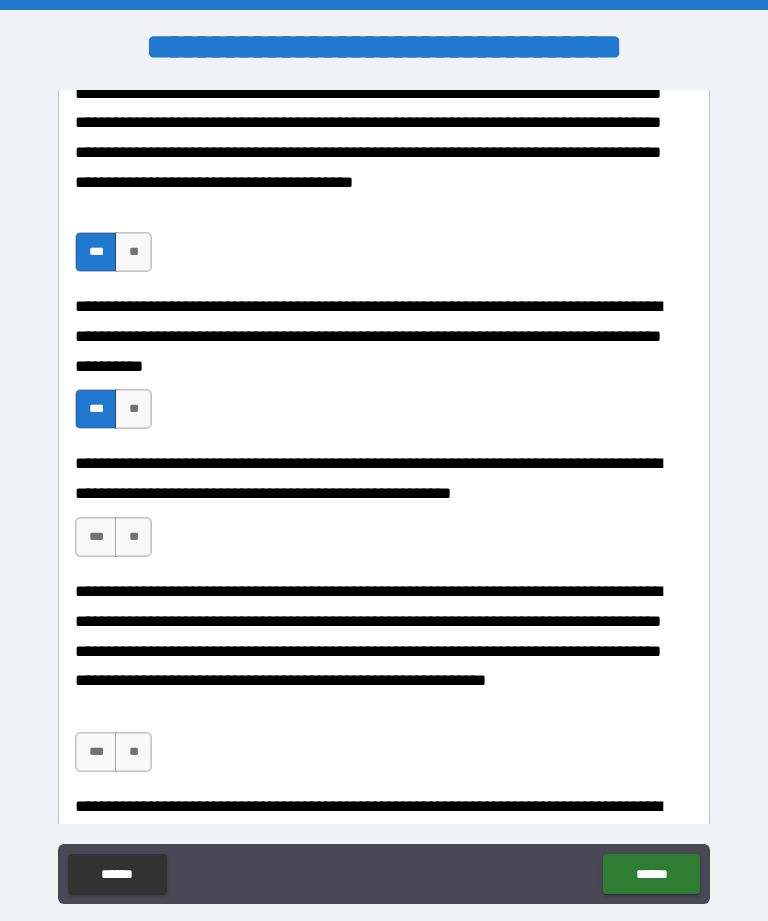 scroll, scrollTop: 634, scrollLeft: 0, axis: vertical 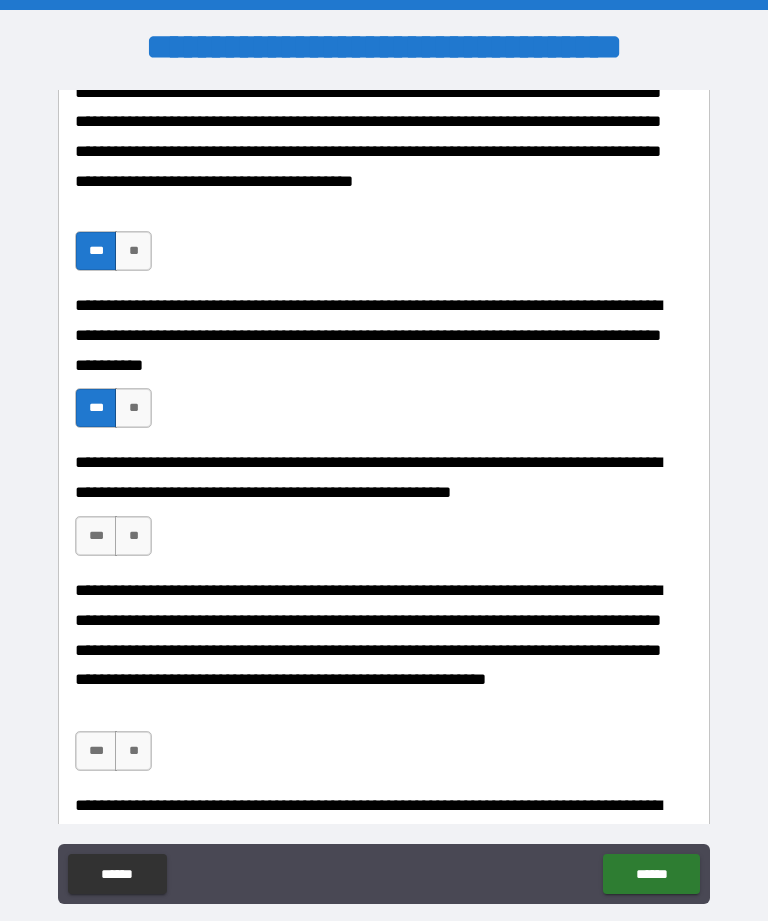 click on "***" at bounding box center [96, 536] 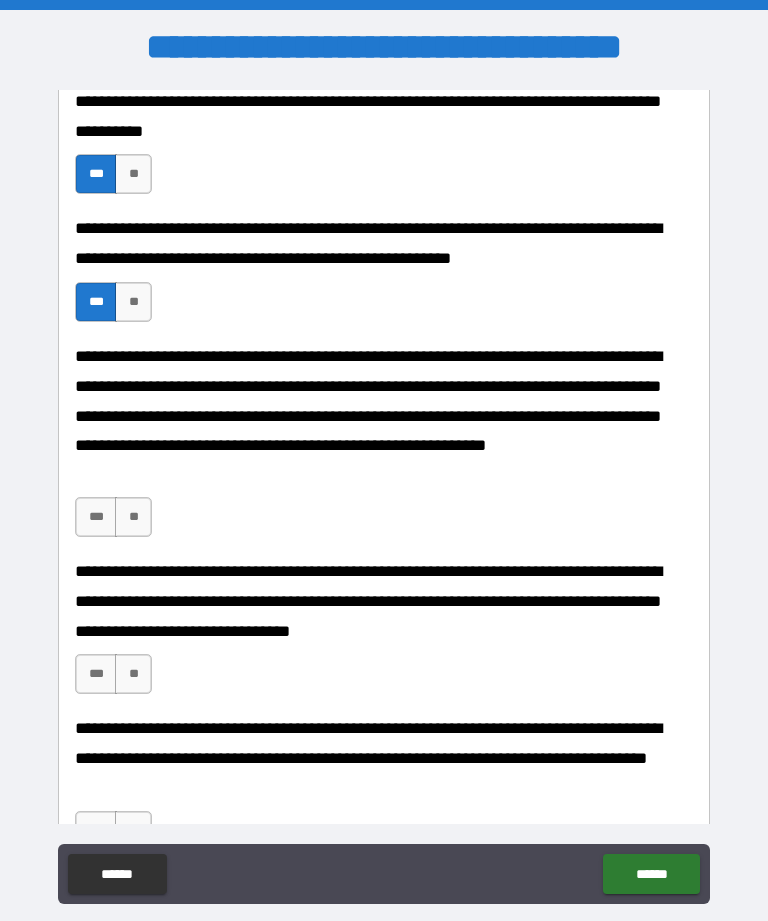 scroll, scrollTop: 869, scrollLeft: 0, axis: vertical 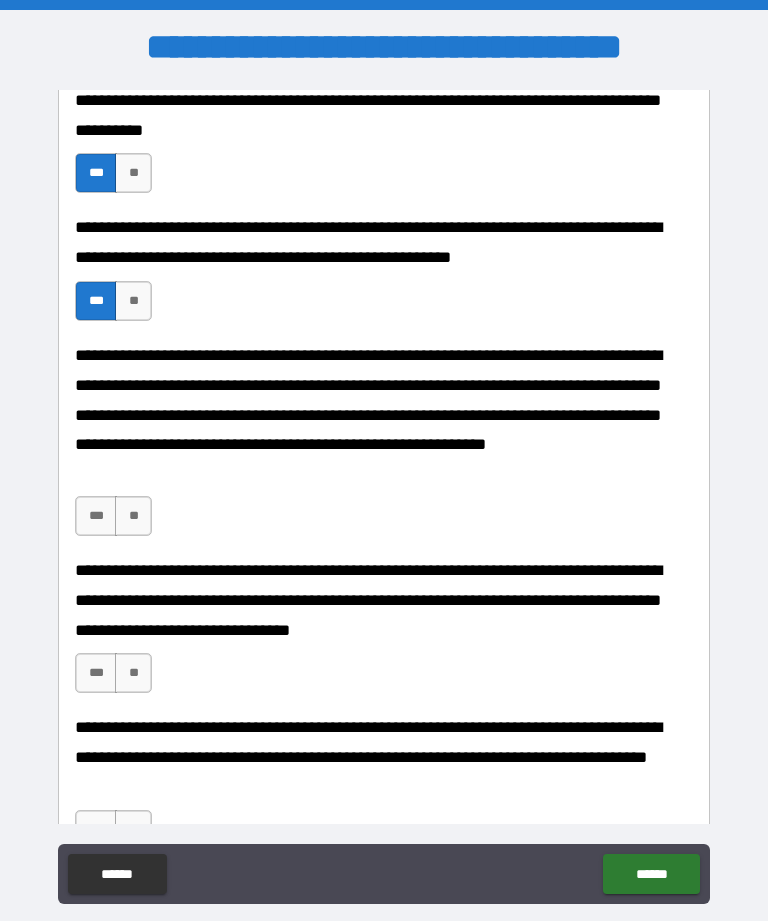 click on "***" at bounding box center [96, 516] 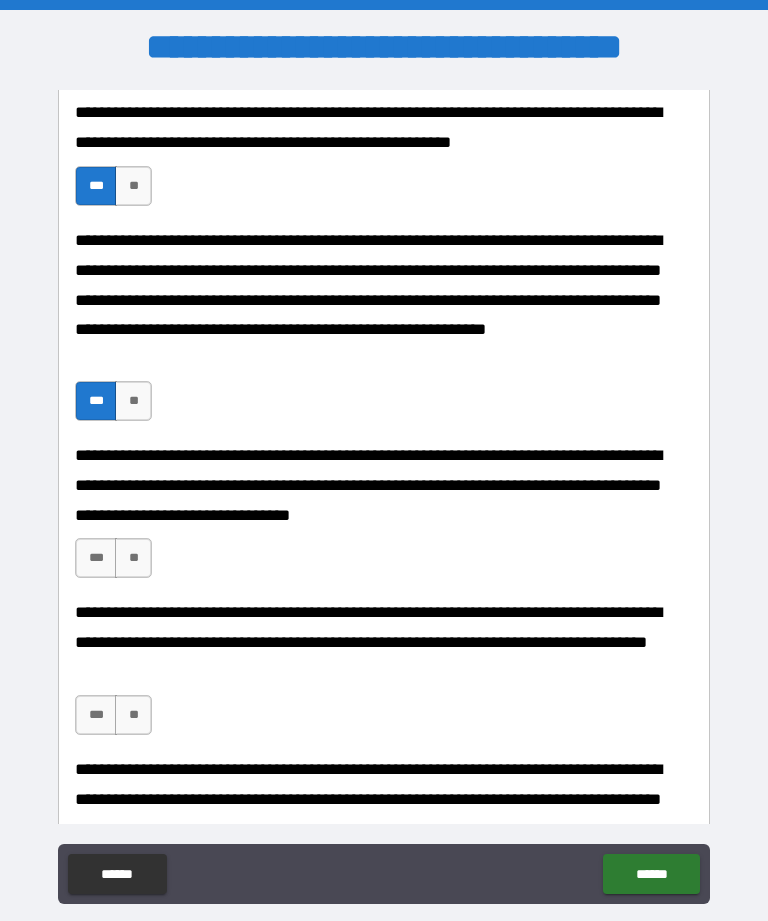 scroll, scrollTop: 990, scrollLeft: 0, axis: vertical 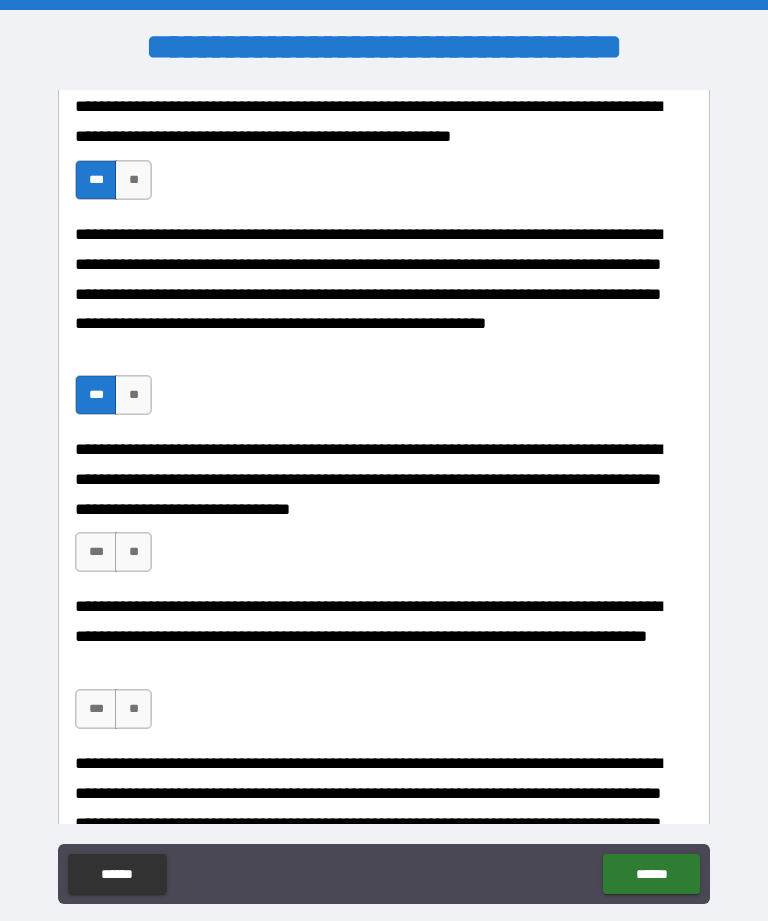 click on "***" at bounding box center [96, 552] 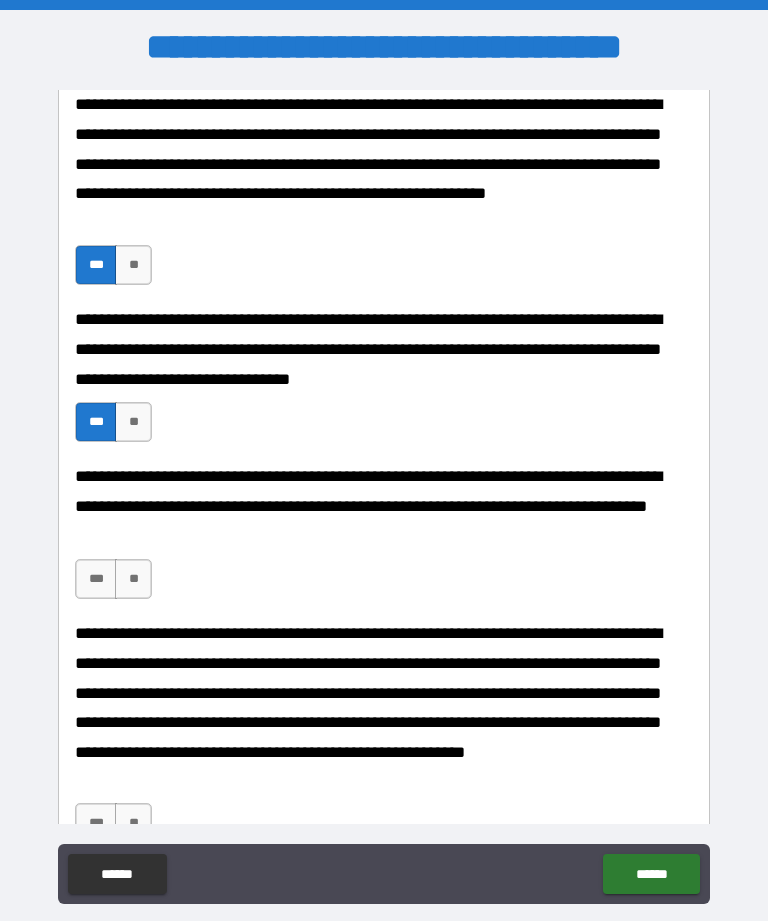 scroll, scrollTop: 1127, scrollLeft: 0, axis: vertical 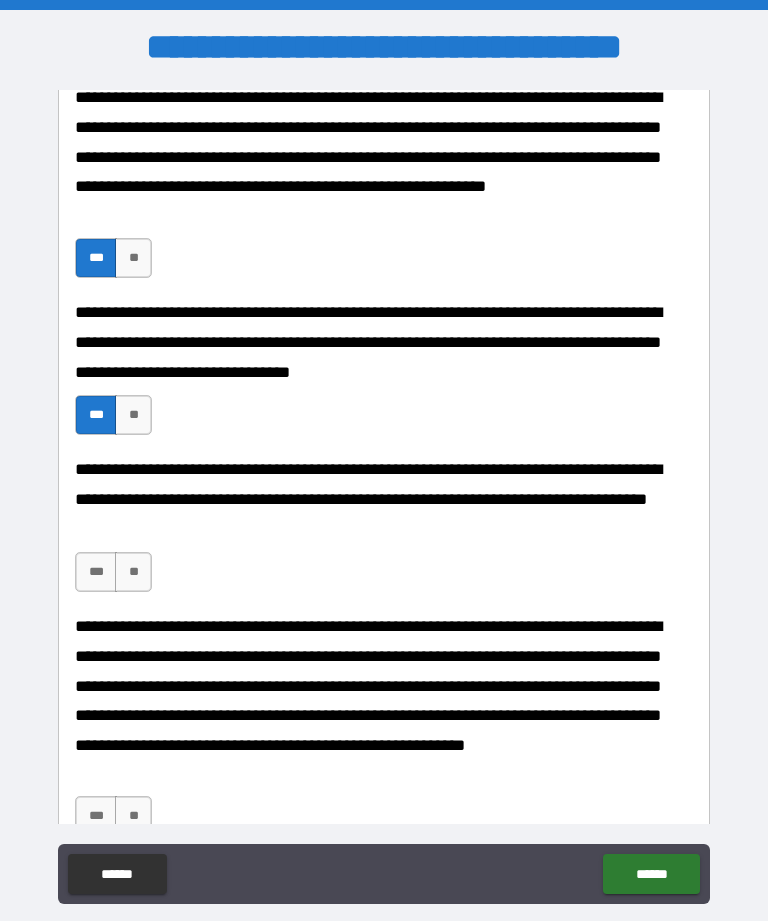 click on "***" at bounding box center (96, 572) 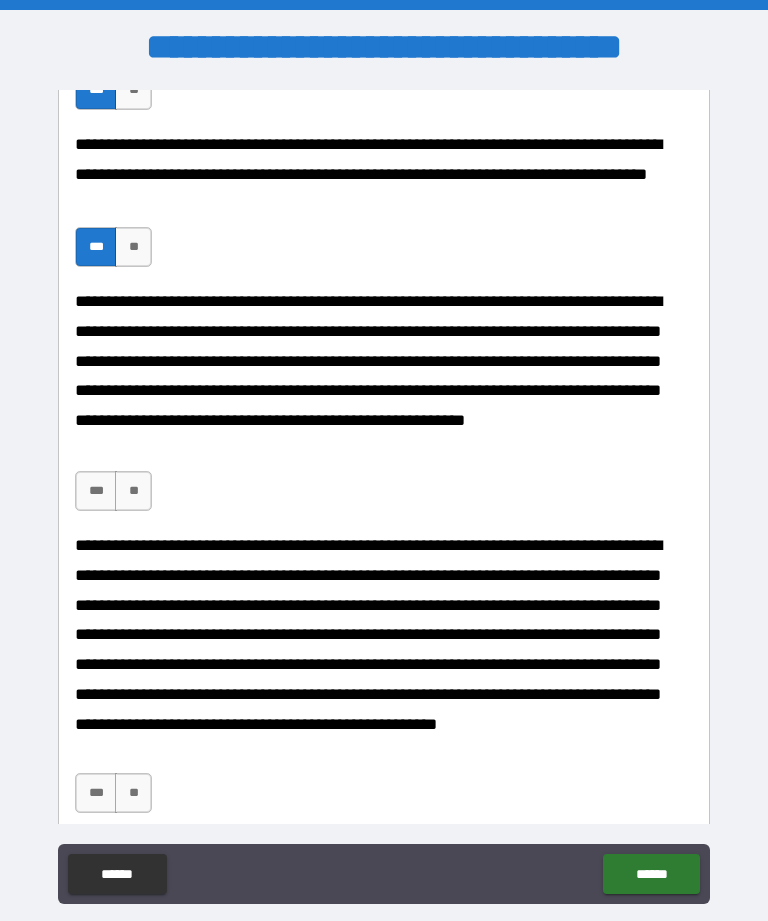 scroll, scrollTop: 1454, scrollLeft: 0, axis: vertical 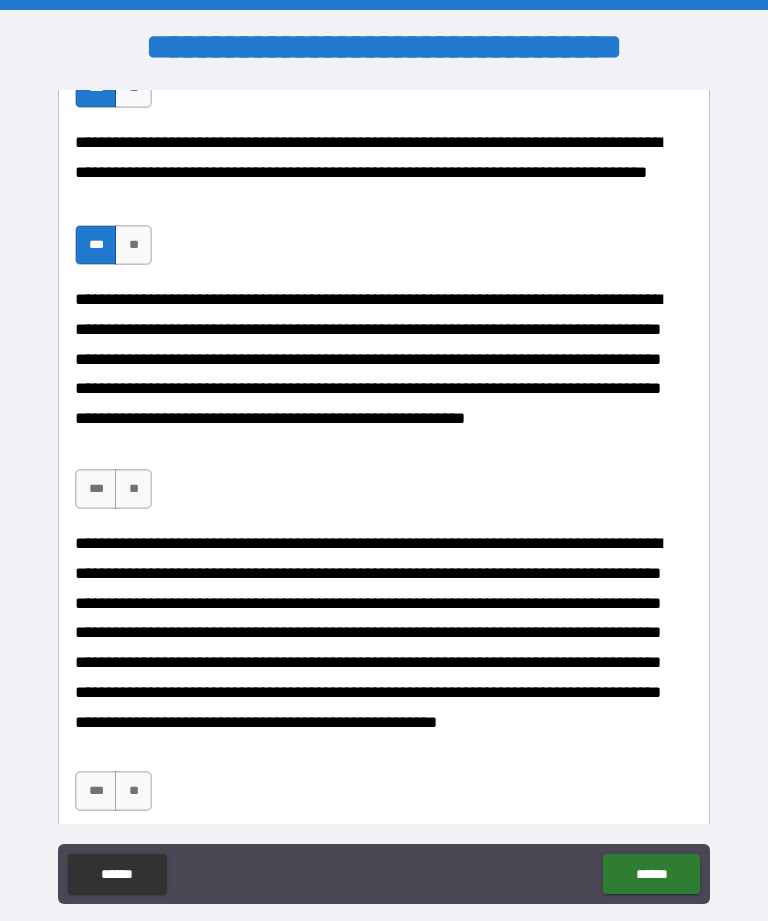 click on "***" at bounding box center [96, 489] 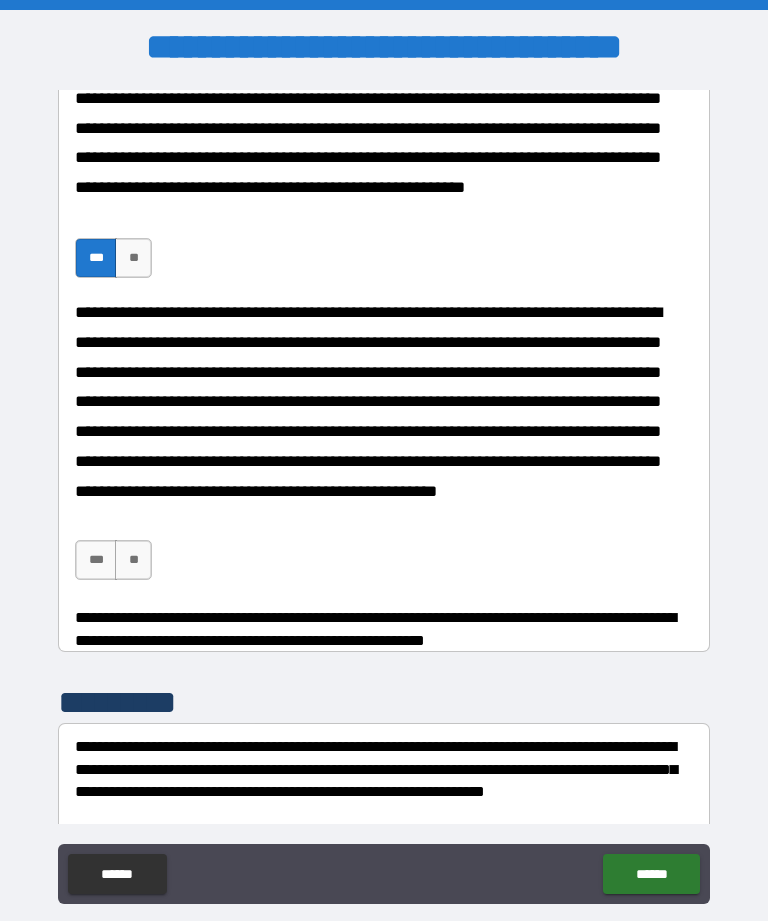 scroll, scrollTop: 1690, scrollLeft: 0, axis: vertical 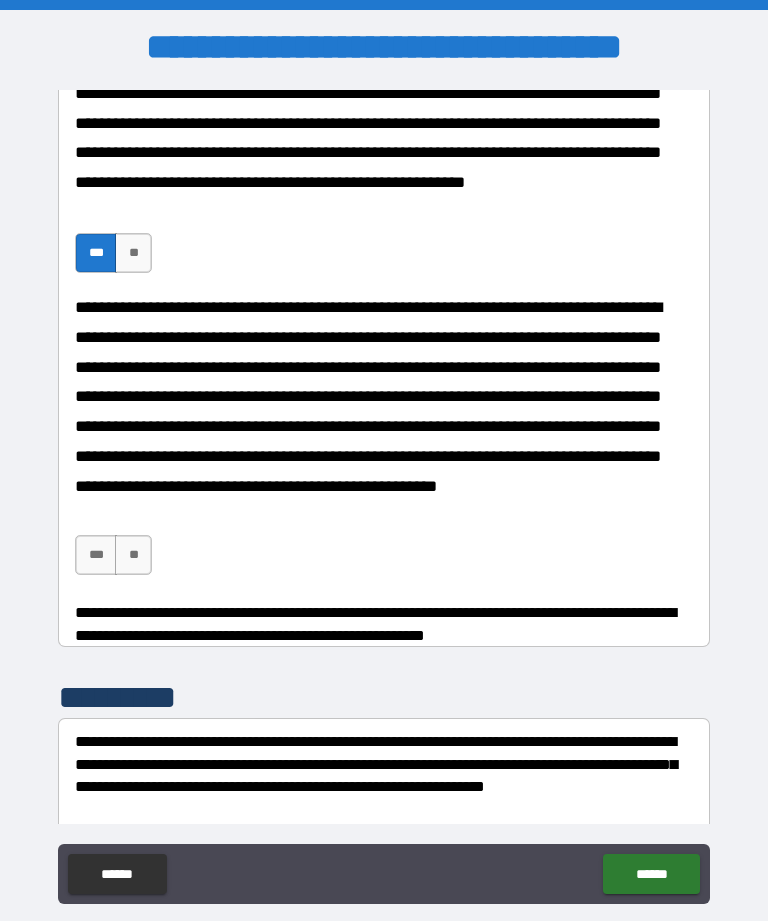 click on "***" at bounding box center (96, 555) 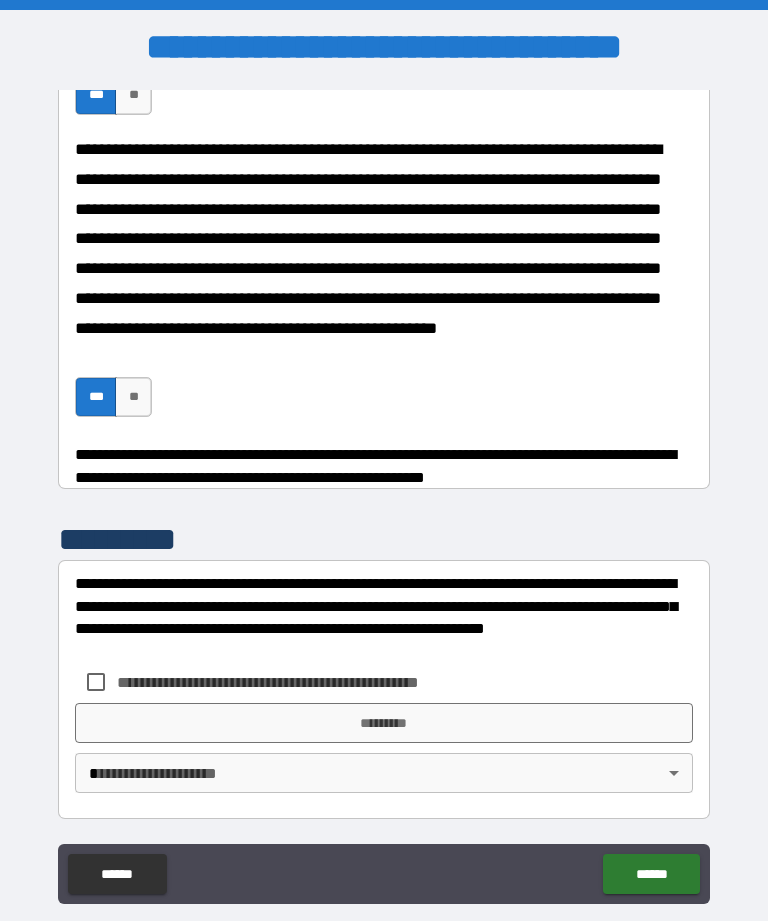 scroll, scrollTop: 1848, scrollLeft: 0, axis: vertical 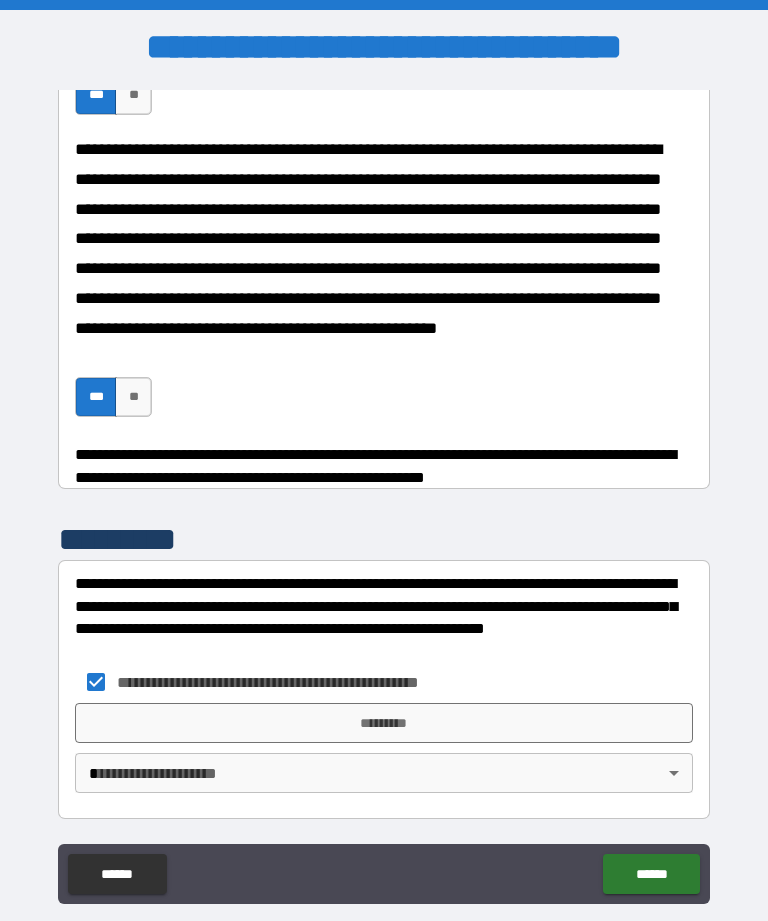 click on "**********" at bounding box center [384, 492] 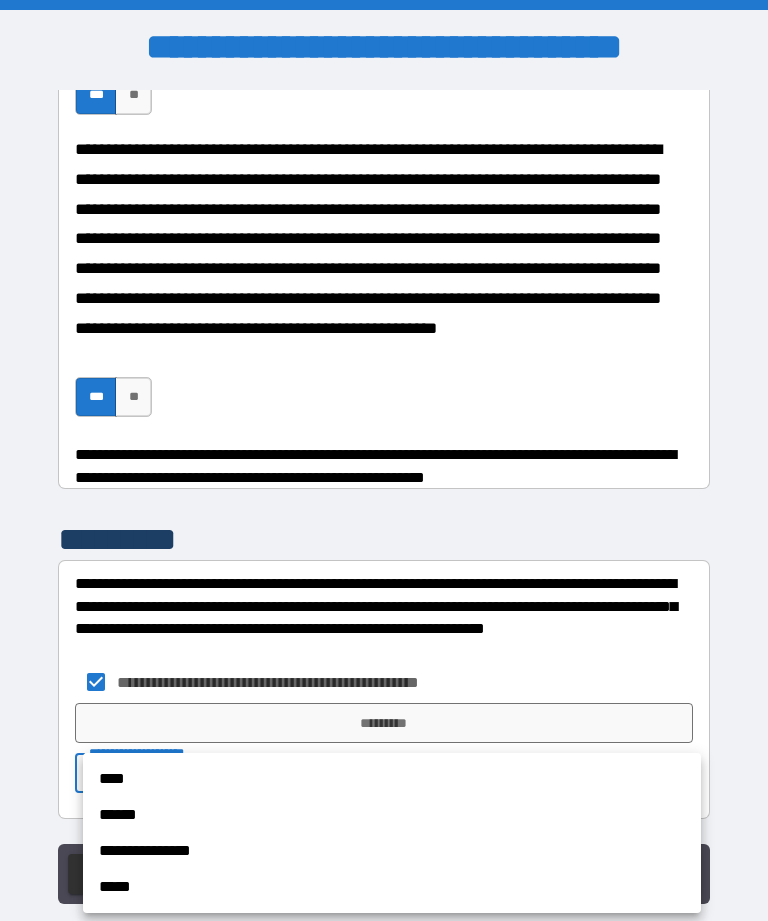 click on "****" at bounding box center (392, 779) 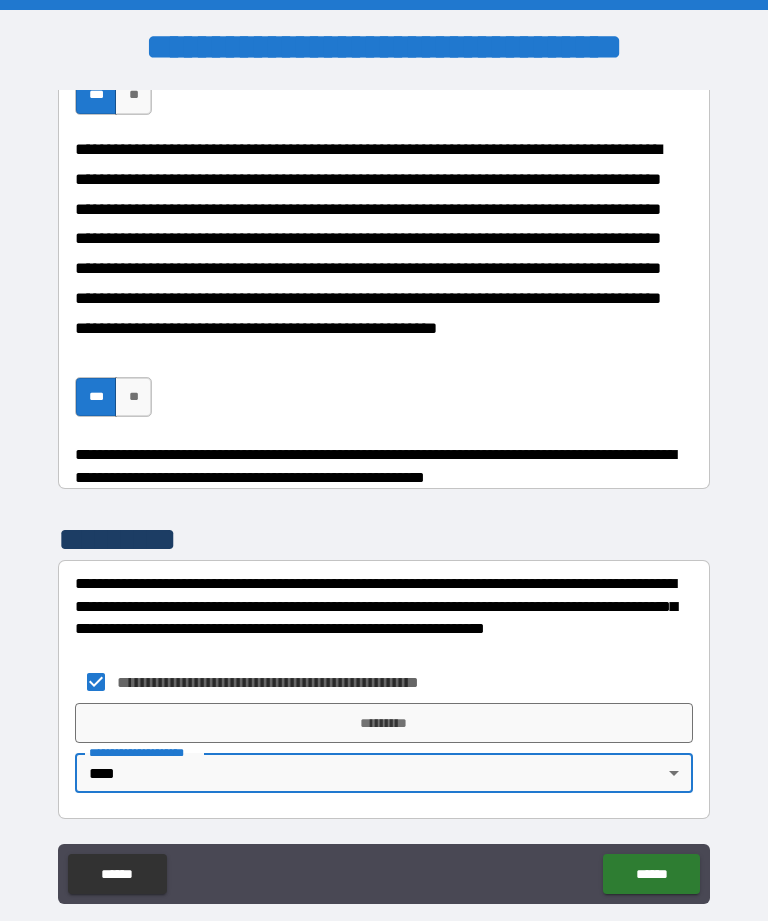 click on "*********" at bounding box center [384, 723] 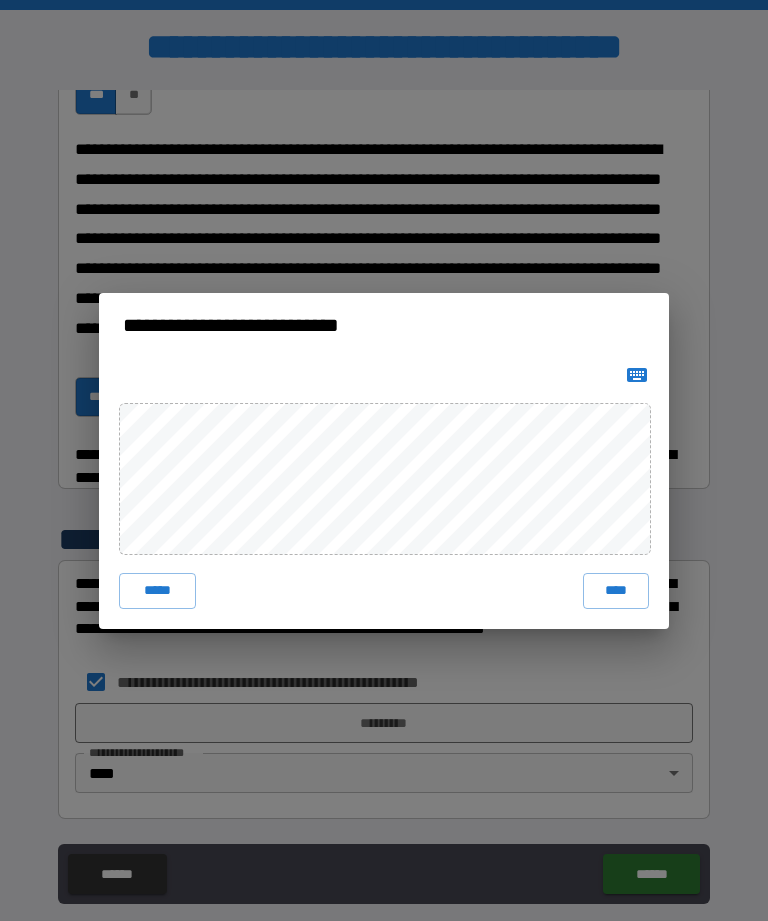 click on "*****" at bounding box center [157, 591] 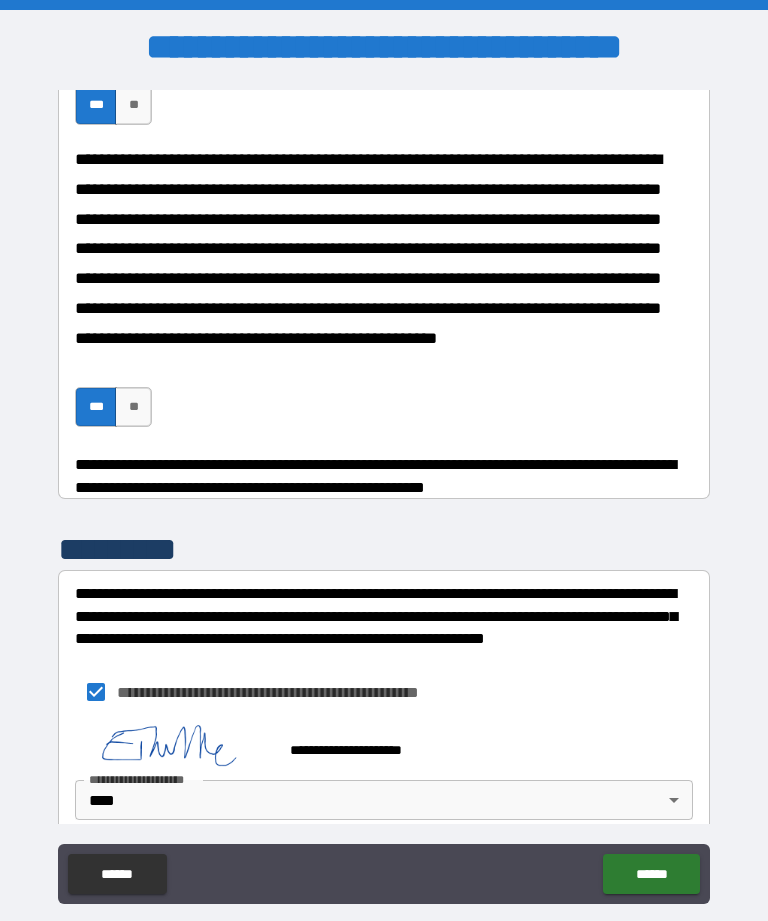 click on "******" at bounding box center (651, 874) 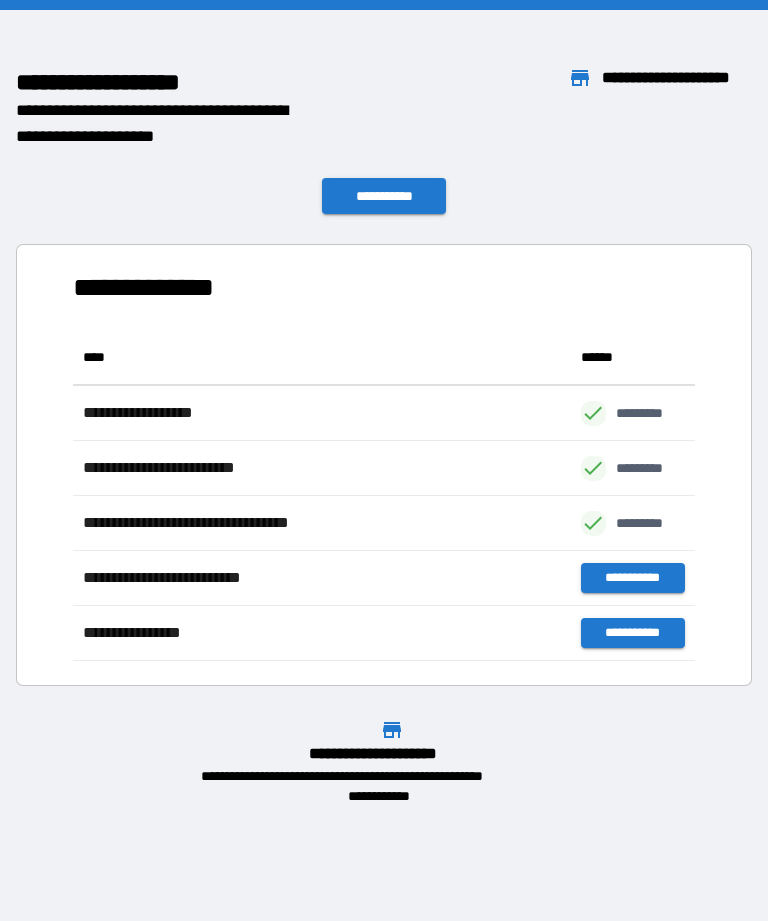 scroll, scrollTop: 1, scrollLeft: 1, axis: both 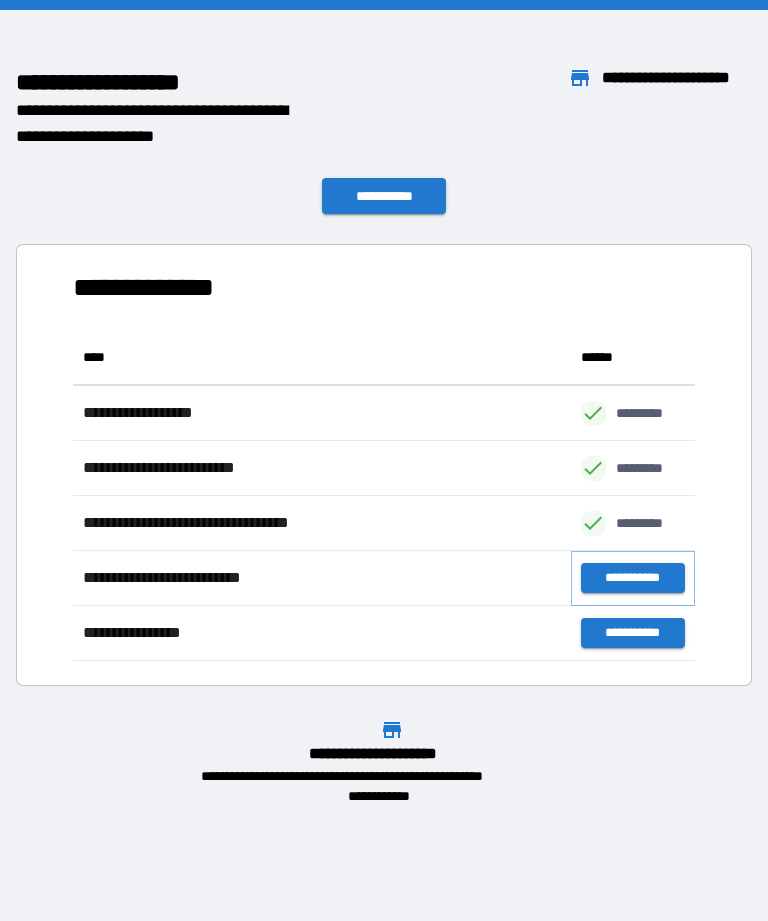 click on "**********" at bounding box center (633, 578) 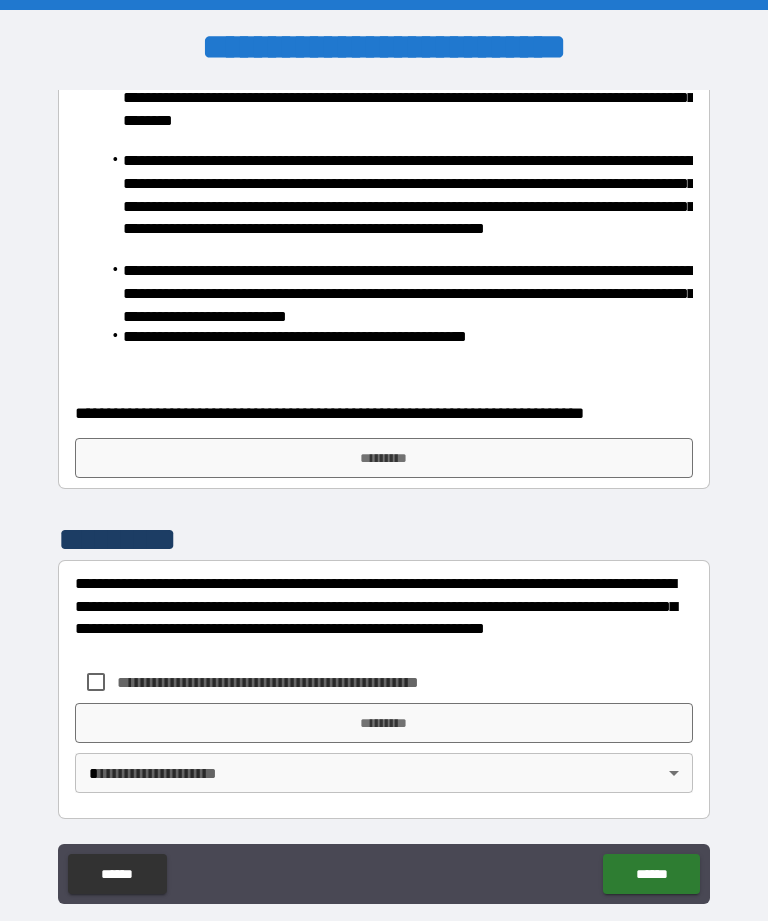 click on "*********" at bounding box center (384, 458) 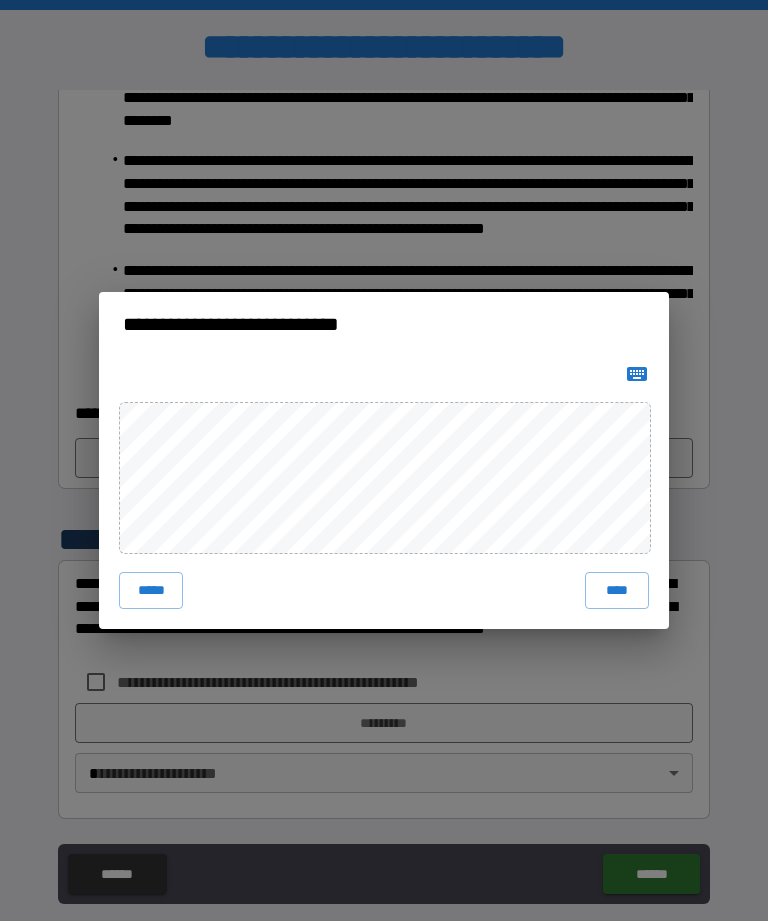 scroll, scrollTop: 1397, scrollLeft: 0, axis: vertical 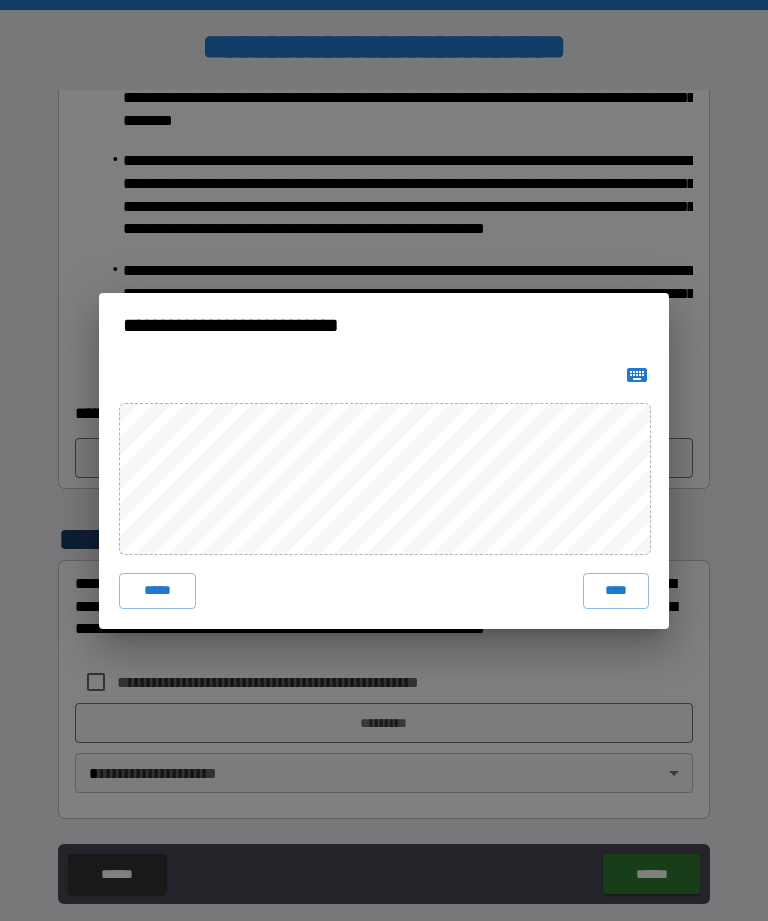 click on "****" at bounding box center [616, 591] 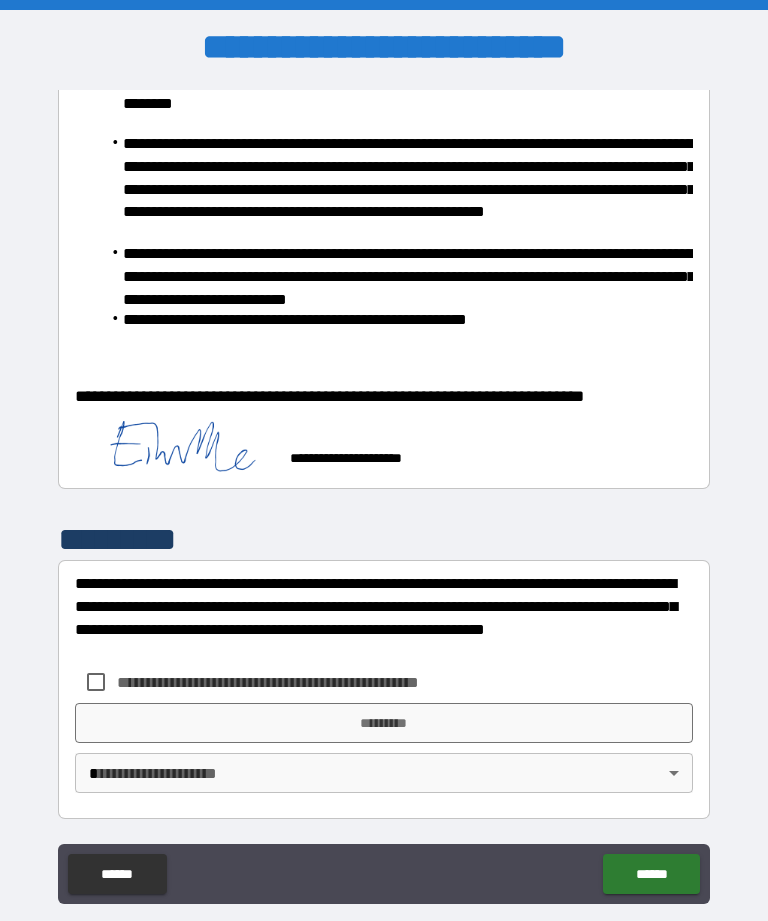 scroll, scrollTop: 1414, scrollLeft: 0, axis: vertical 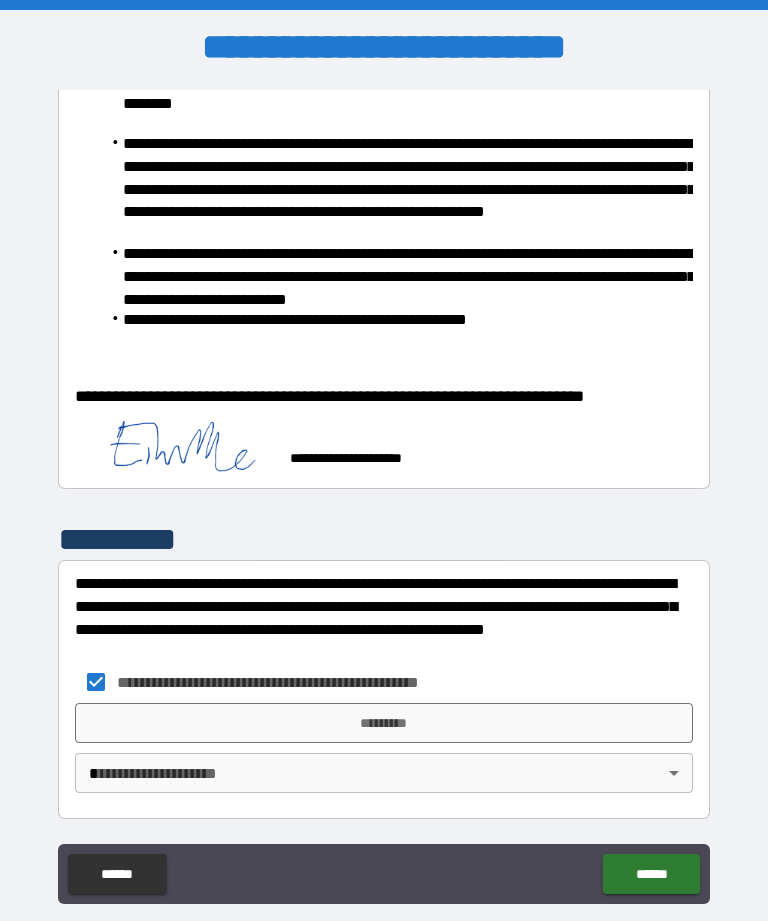 click on "*********" at bounding box center (384, 723) 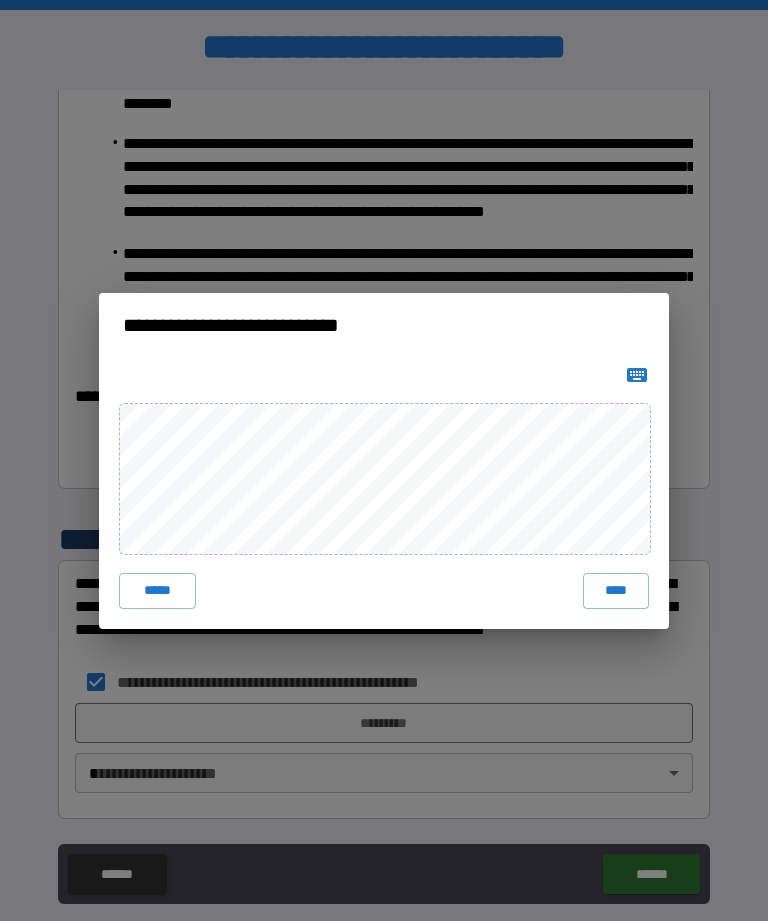 click on "****" at bounding box center [616, 591] 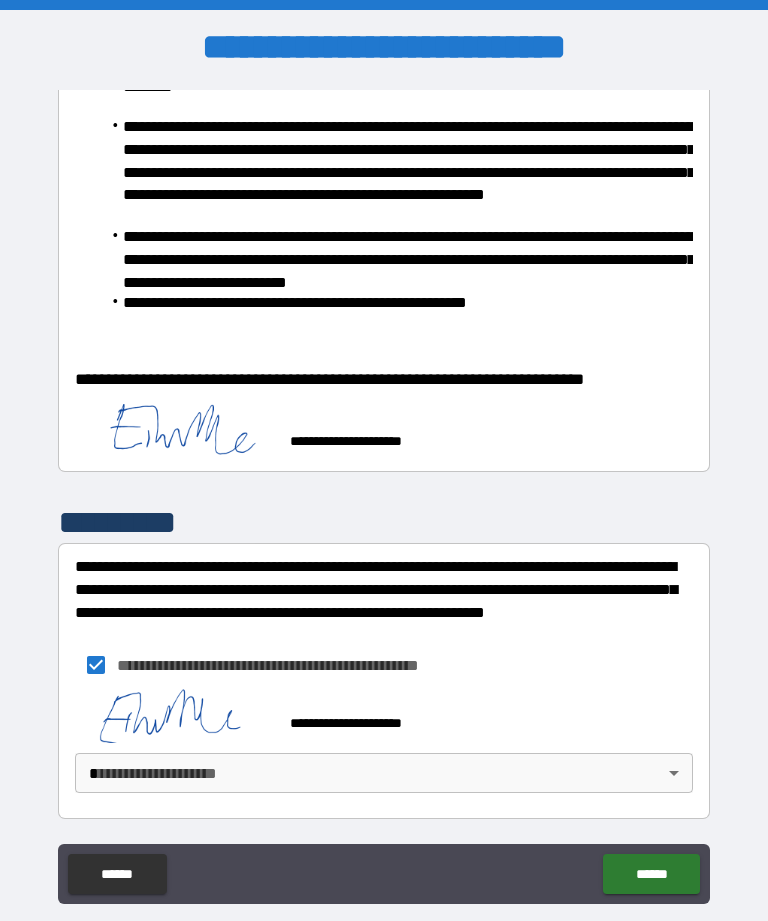 scroll, scrollTop: 1431, scrollLeft: 0, axis: vertical 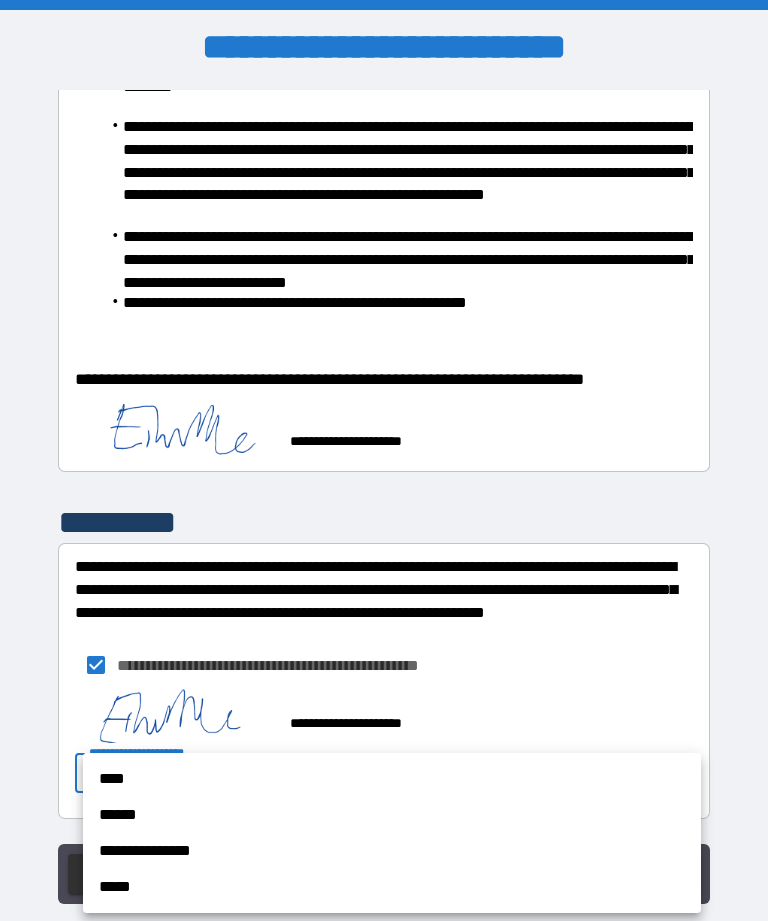 click on "****" at bounding box center [392, 779] 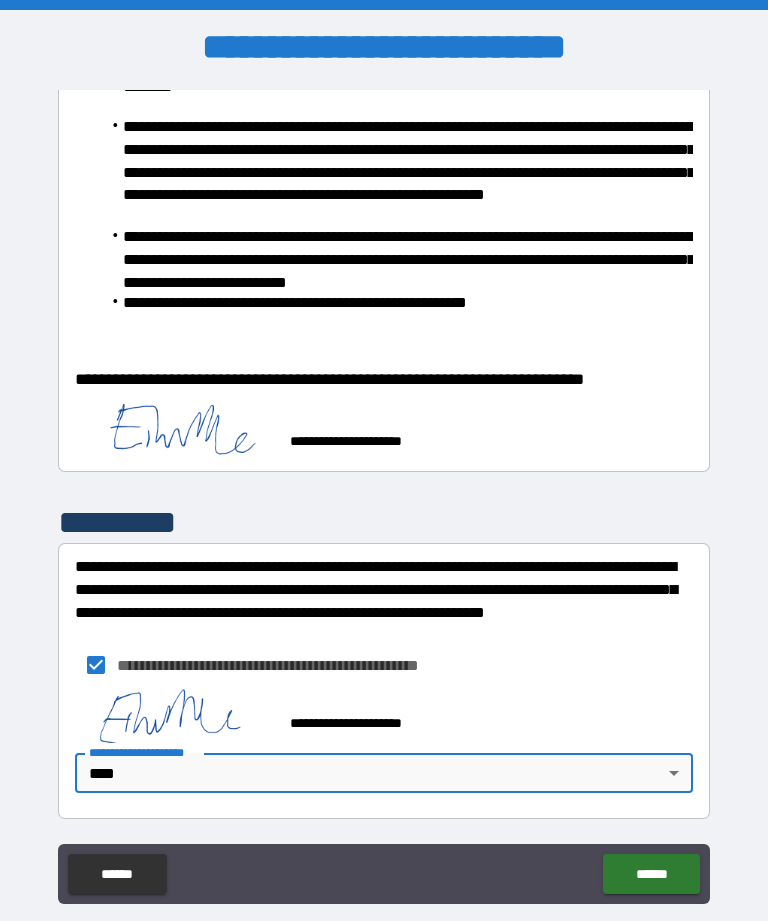 click on "******" at bounding box center [651, 874] 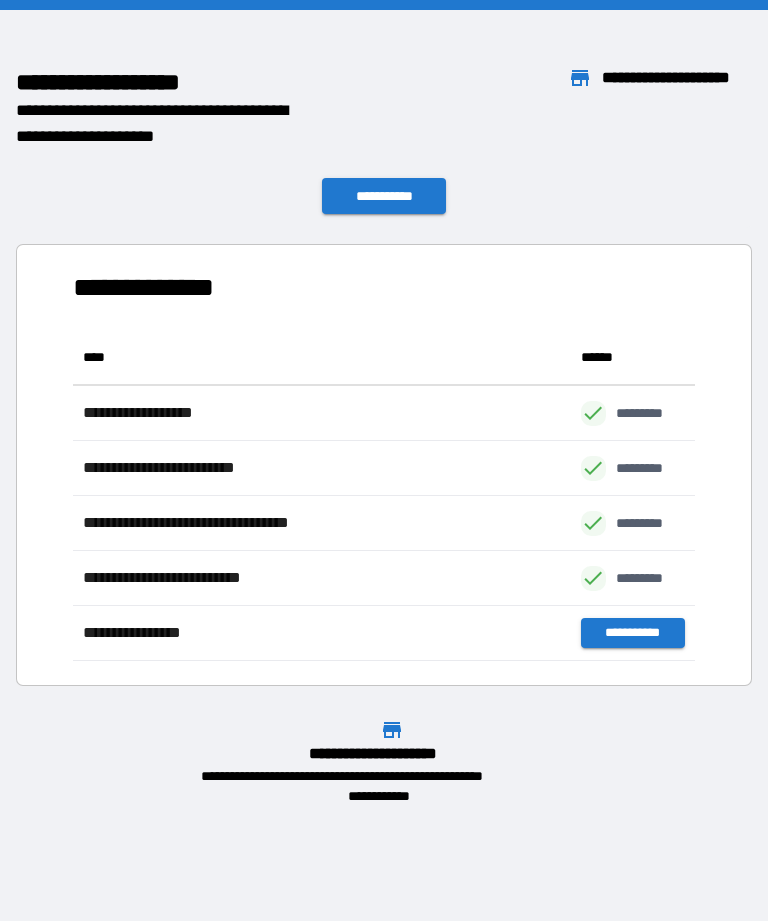 scroll, scrollTop: 1, scrollLeft: 1, axis: both 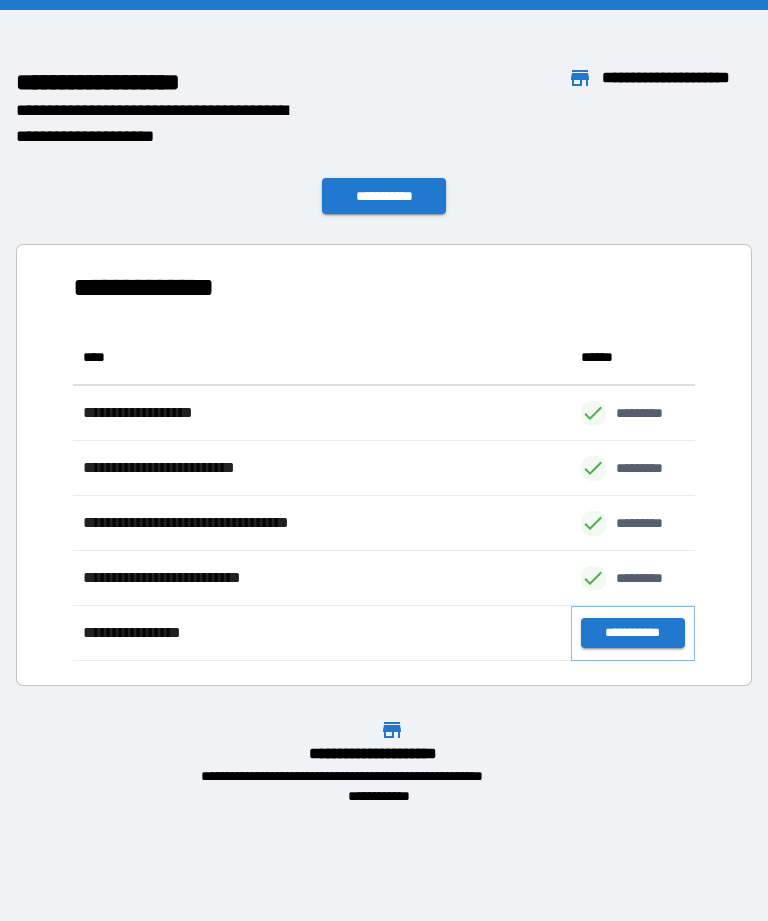 click on "**********" at bounding box center [633, 633] 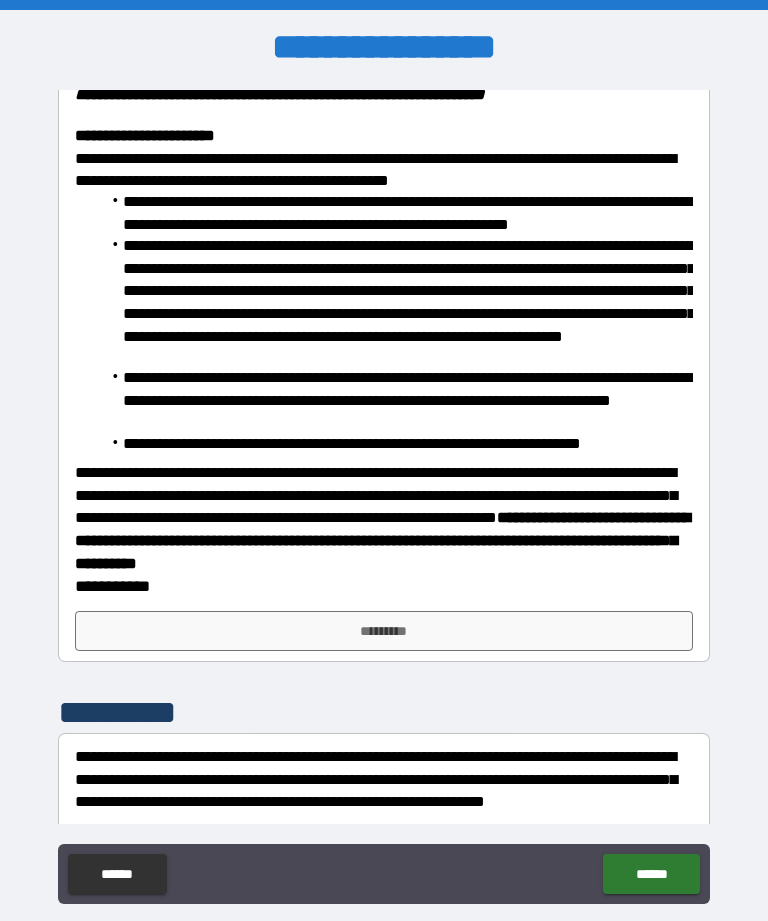 scroll, scrollTop: 461, scrollLeft: 0, axis: vertical 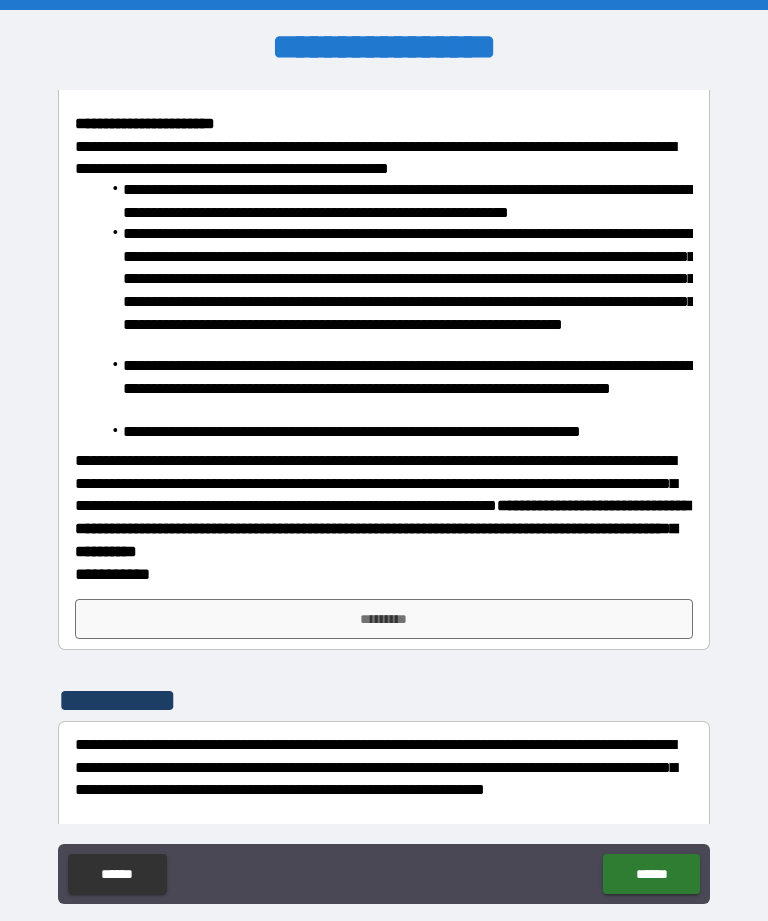 click on "*********" at bounding box center [384, 619] 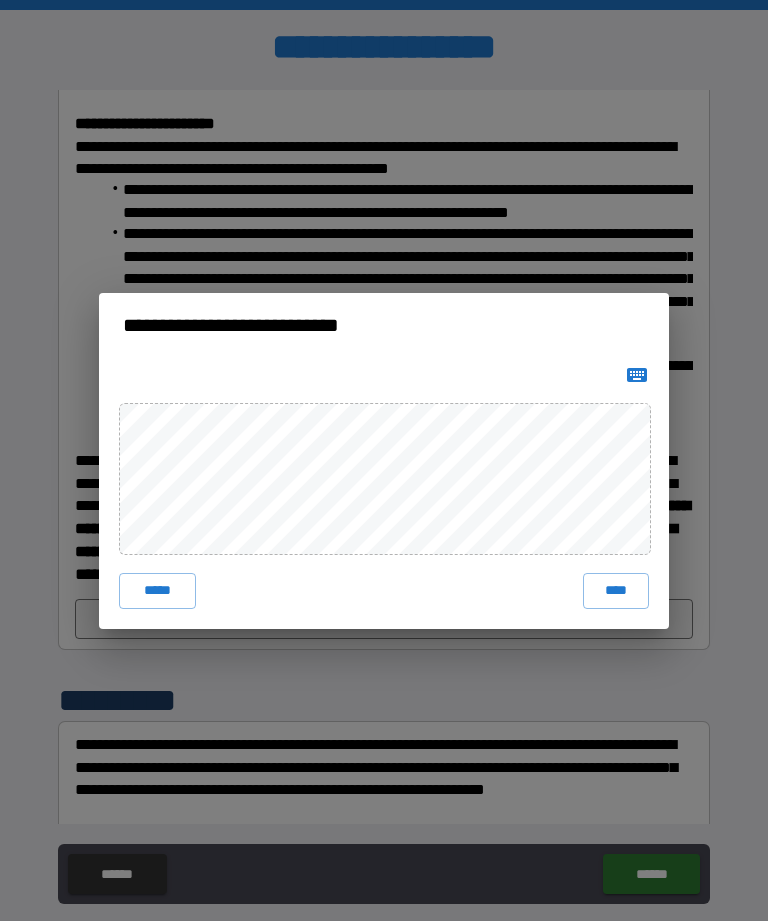 click on "****" at bounding box center [616, 591] 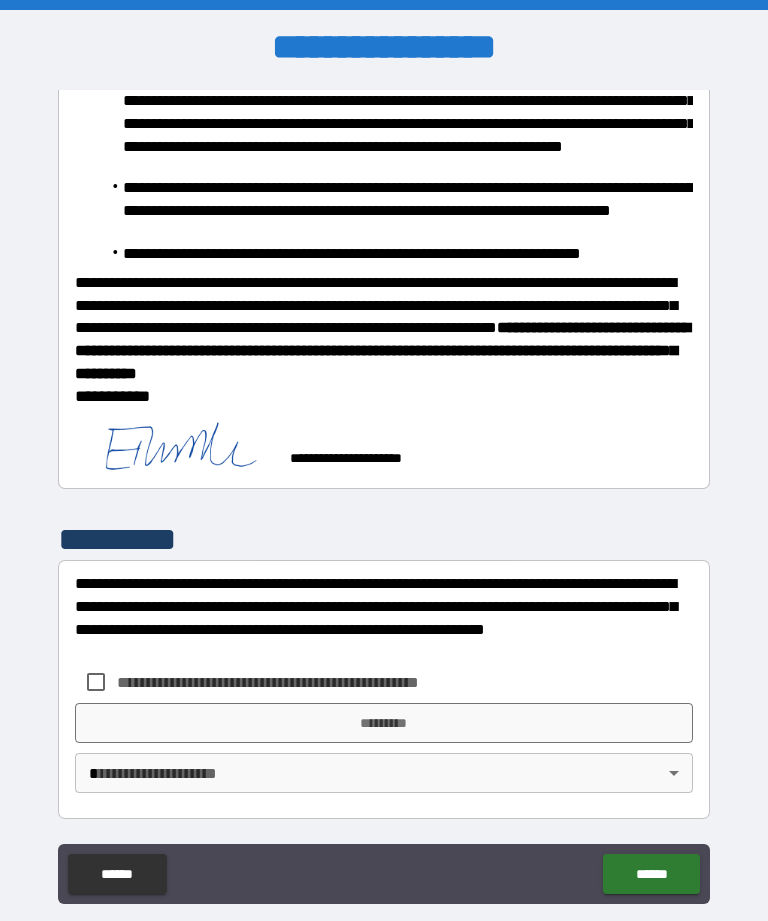 scroll, scrollTop: 639, scrollLeft: 0, axis: vertical 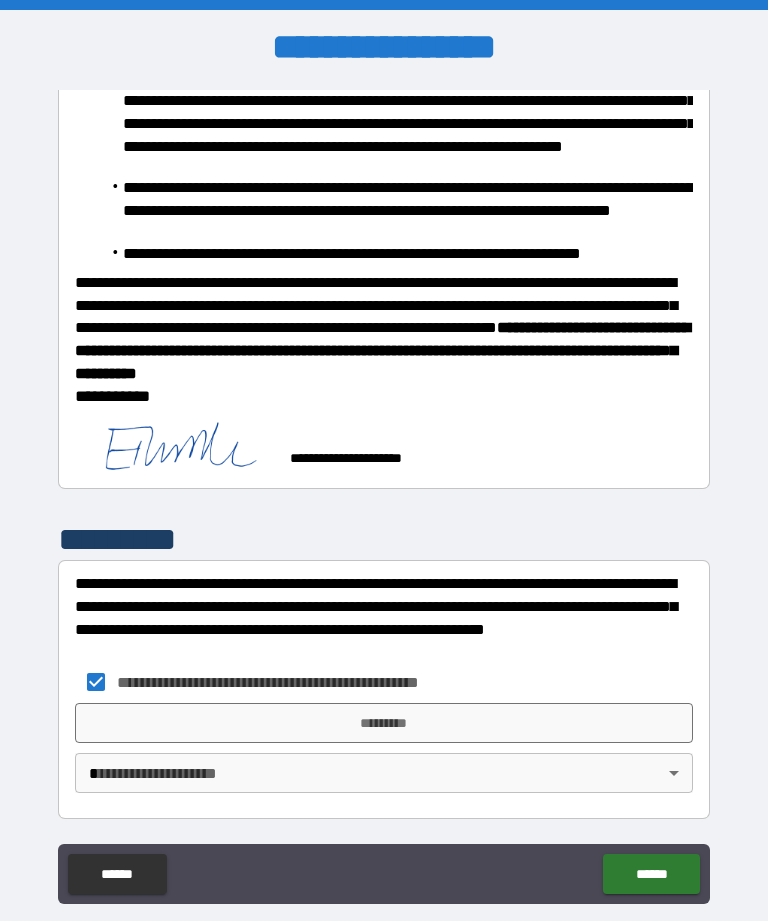 click on "*********" at bounding box center (384, 723) 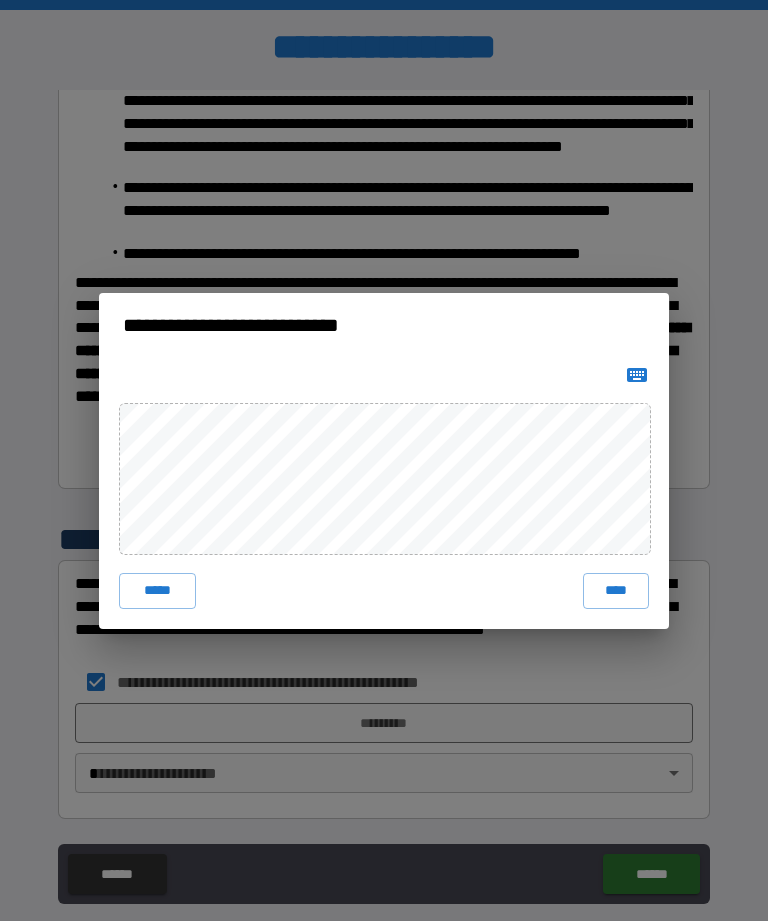 click on "****" at bounding box center (616, 591) 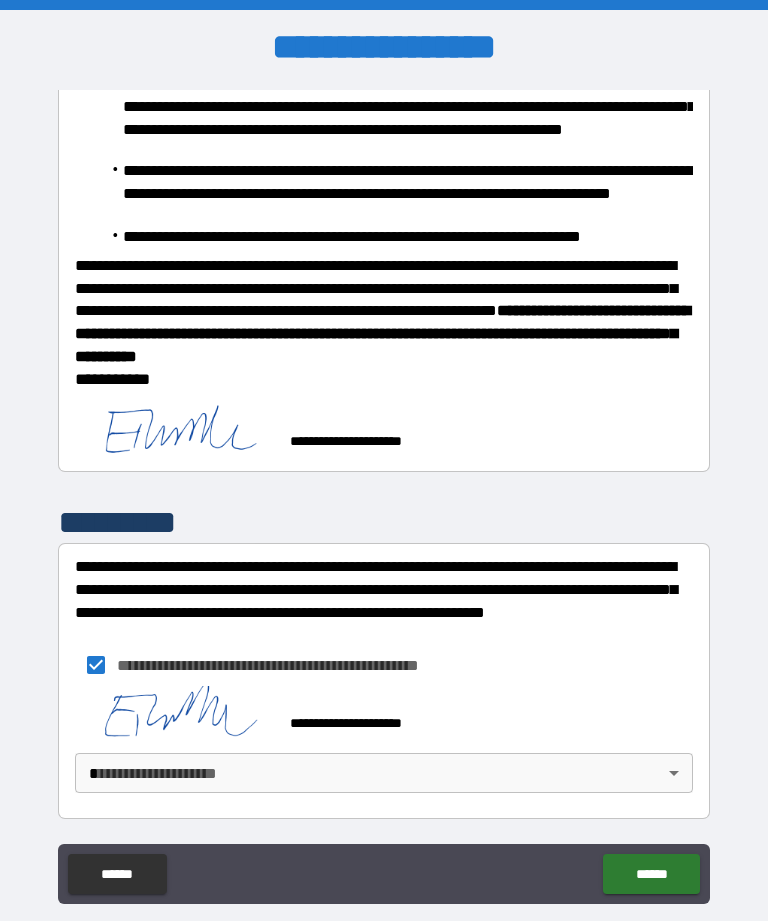 scroll, scrollTop: 656, scrollLeft: 0, axis: vertical 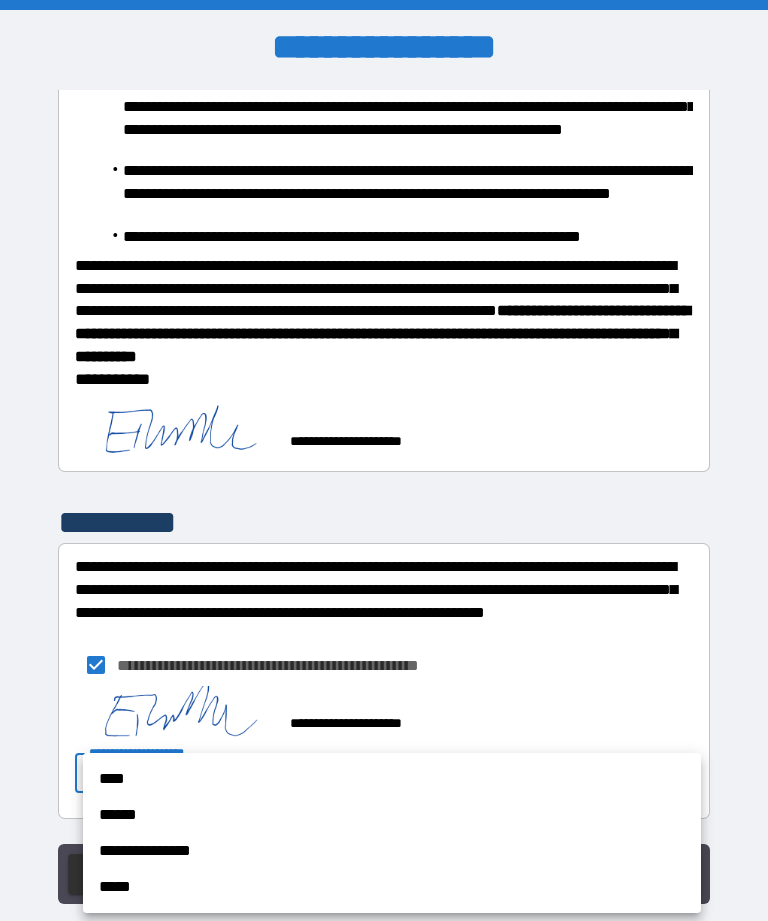 click on "****" at bounding box center (392, 779) 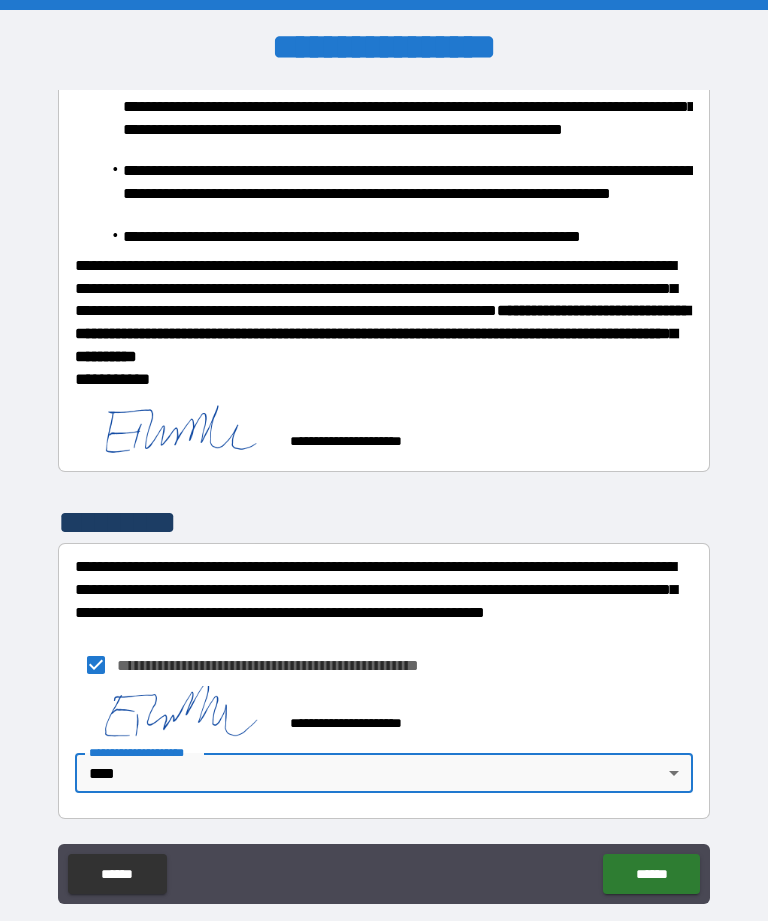 click on "******" at bounding box center [651, 874] 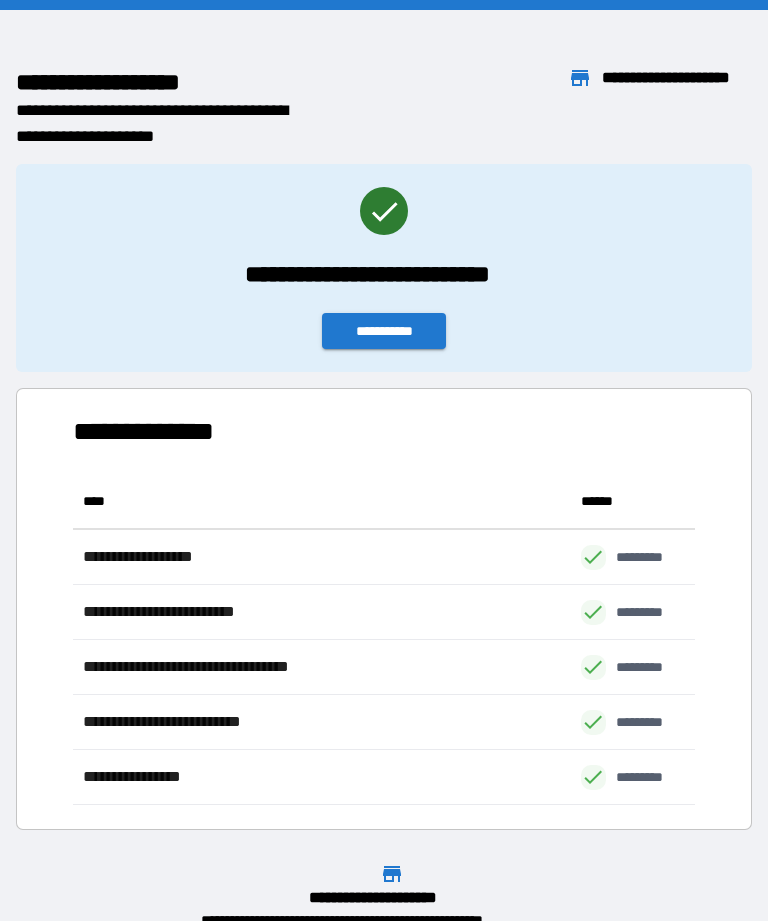 scroll, scrollTop: 1, scrollLeft: 1, axis: both 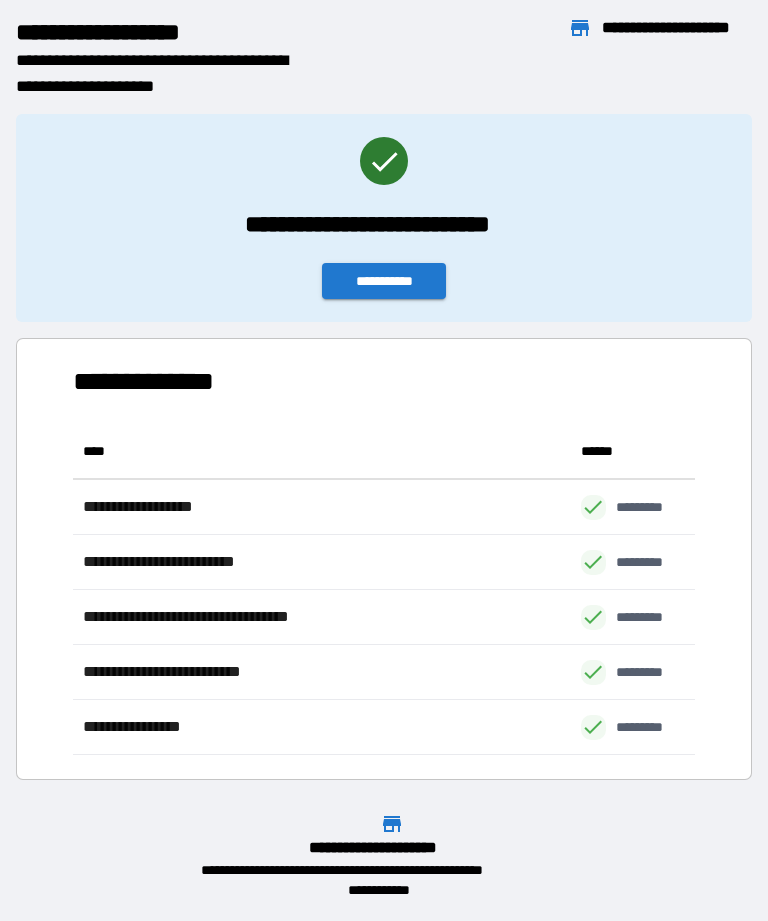 click on "**********" at bounding box center [384, 281] 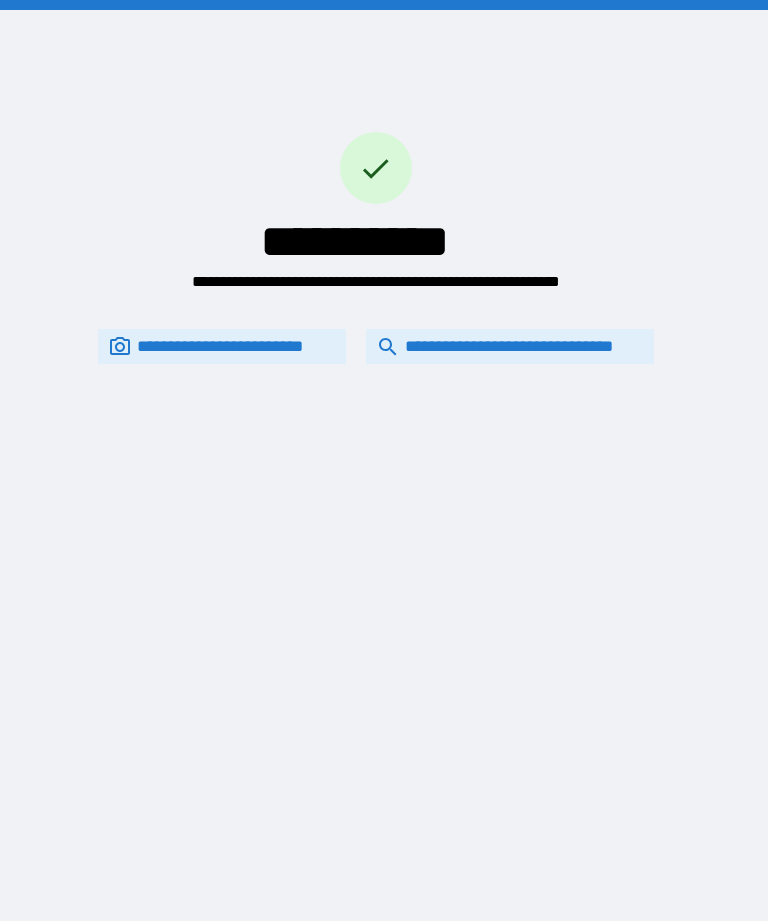 click on "**********" at bounding box center (510, 346) 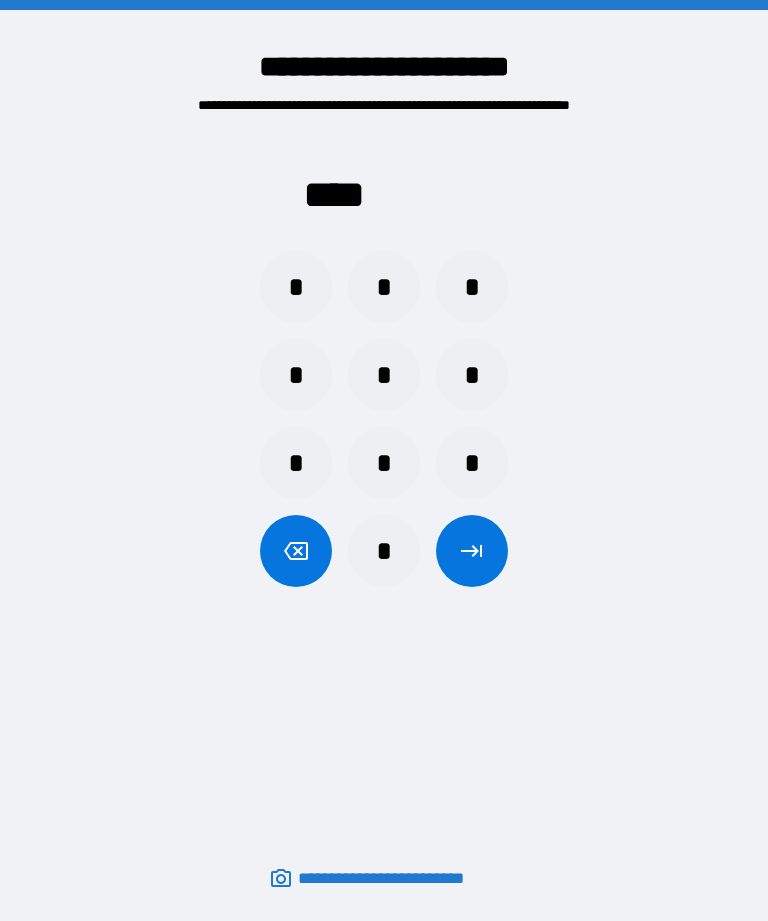 click on "*" at bounding box center [472, 287] 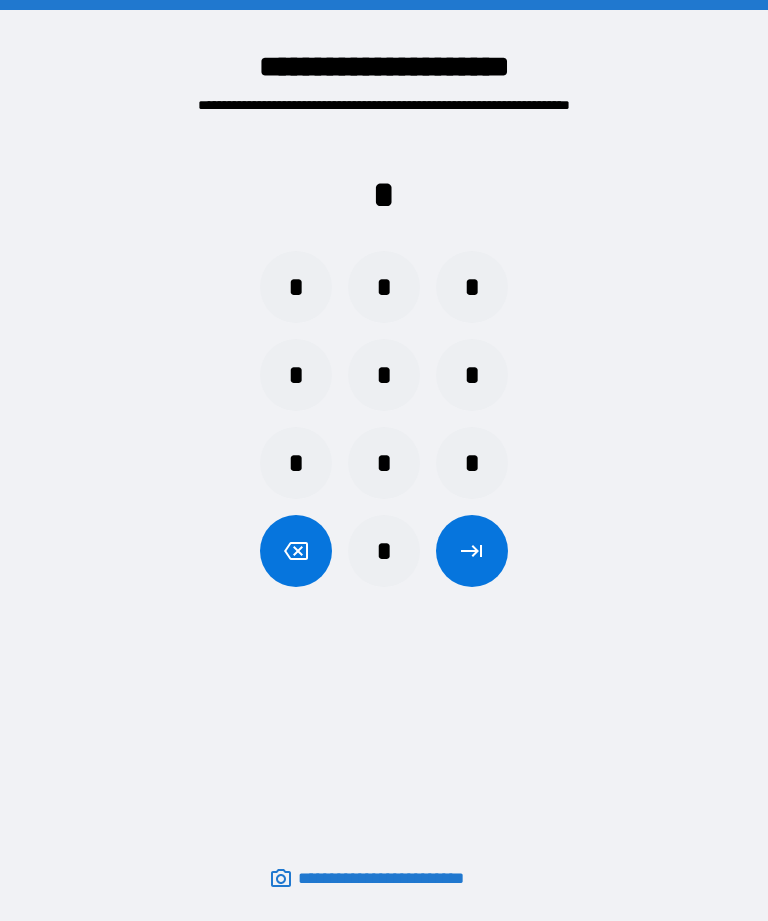 click on "*" at bounding box center [296, 287] 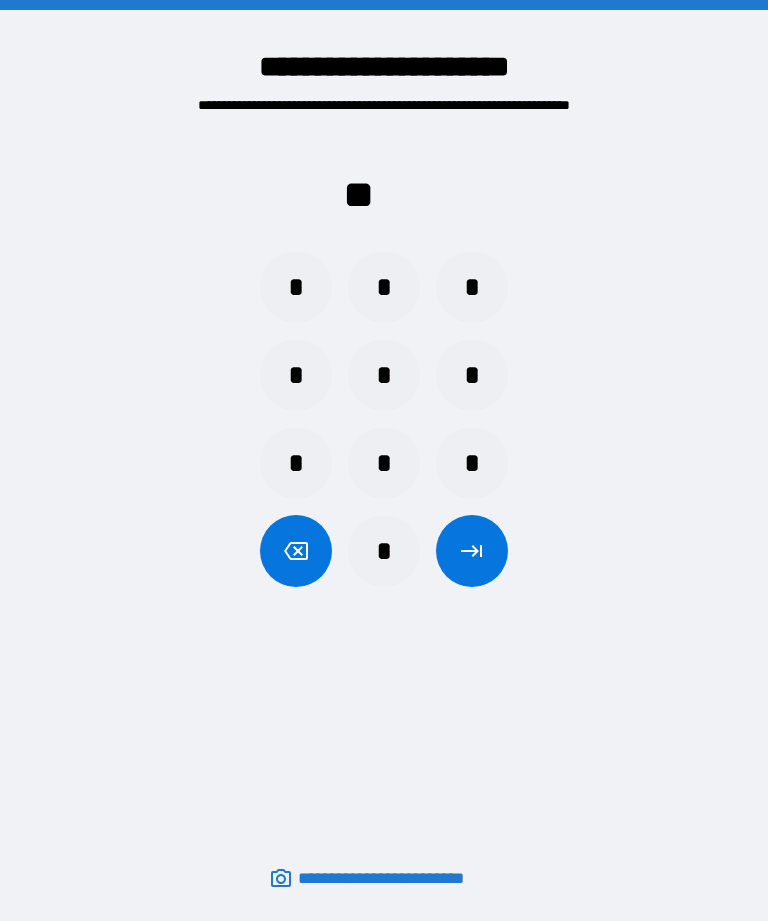 click on "*" at bounding box center (296, 375) 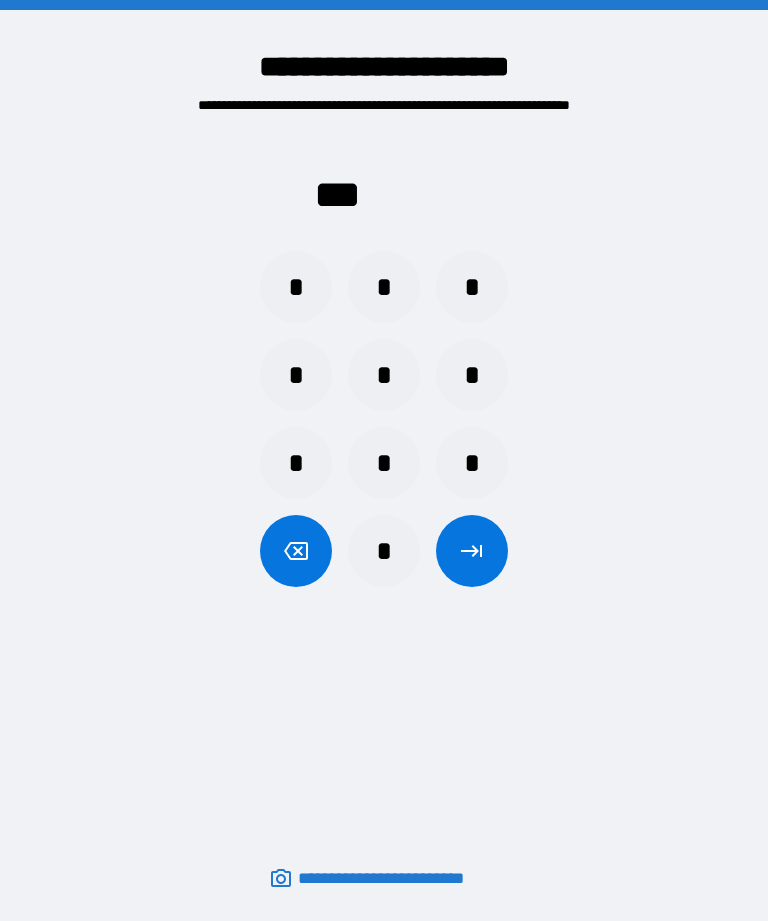 click on "*" at bounding box center [296, 375] 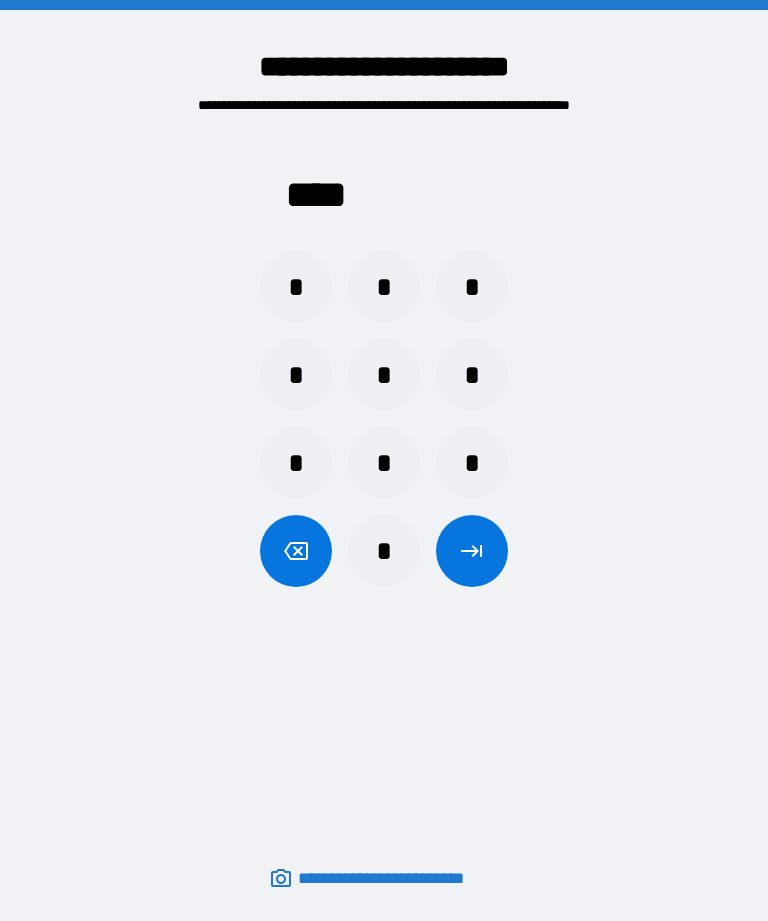 click 